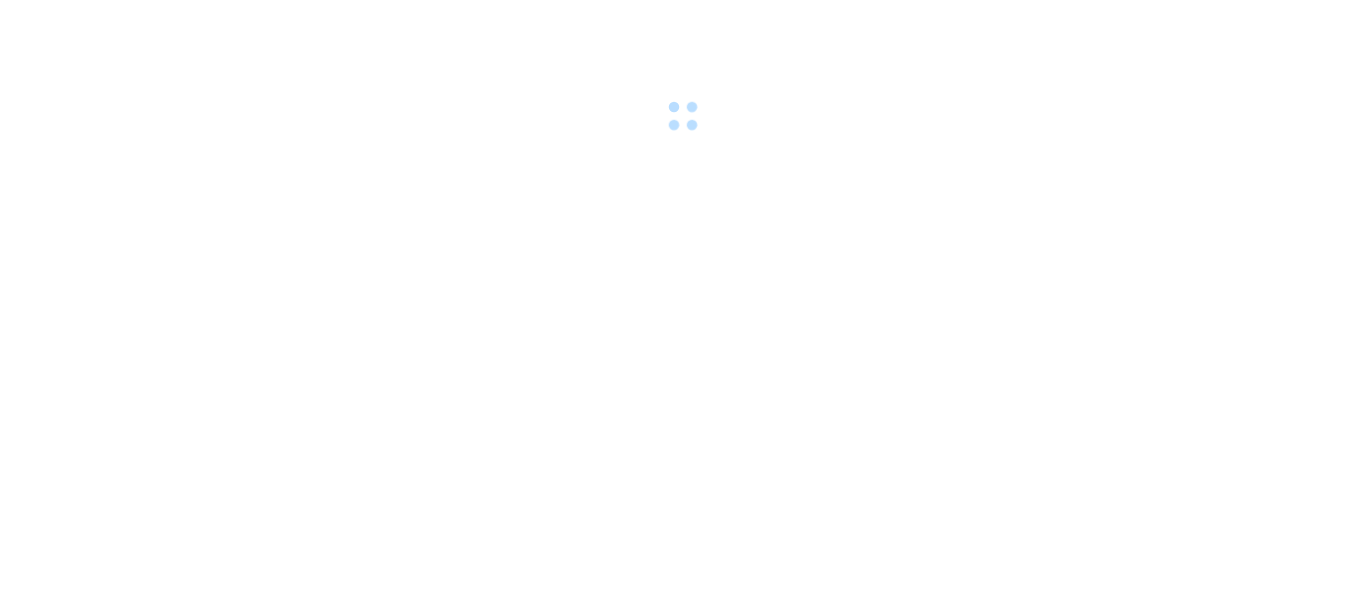 scroll, scrollTop: 0, scrollLeft: 0, axis: both 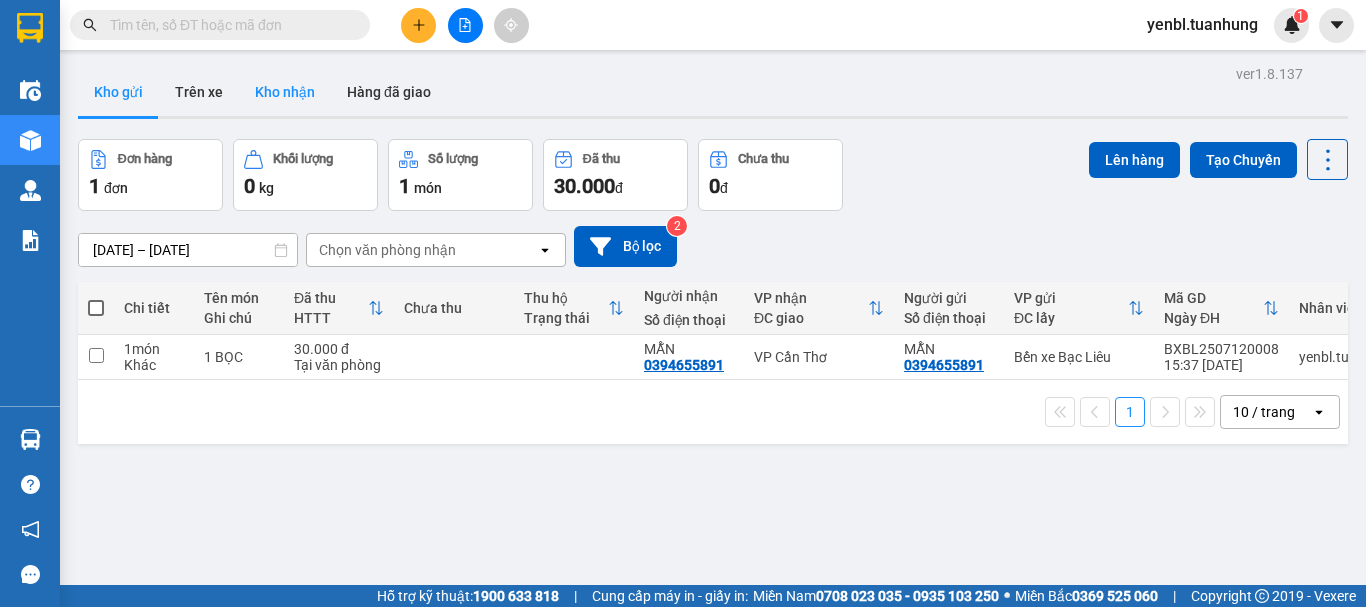 click on "Kho nhận" at bounding box center (285, 92) 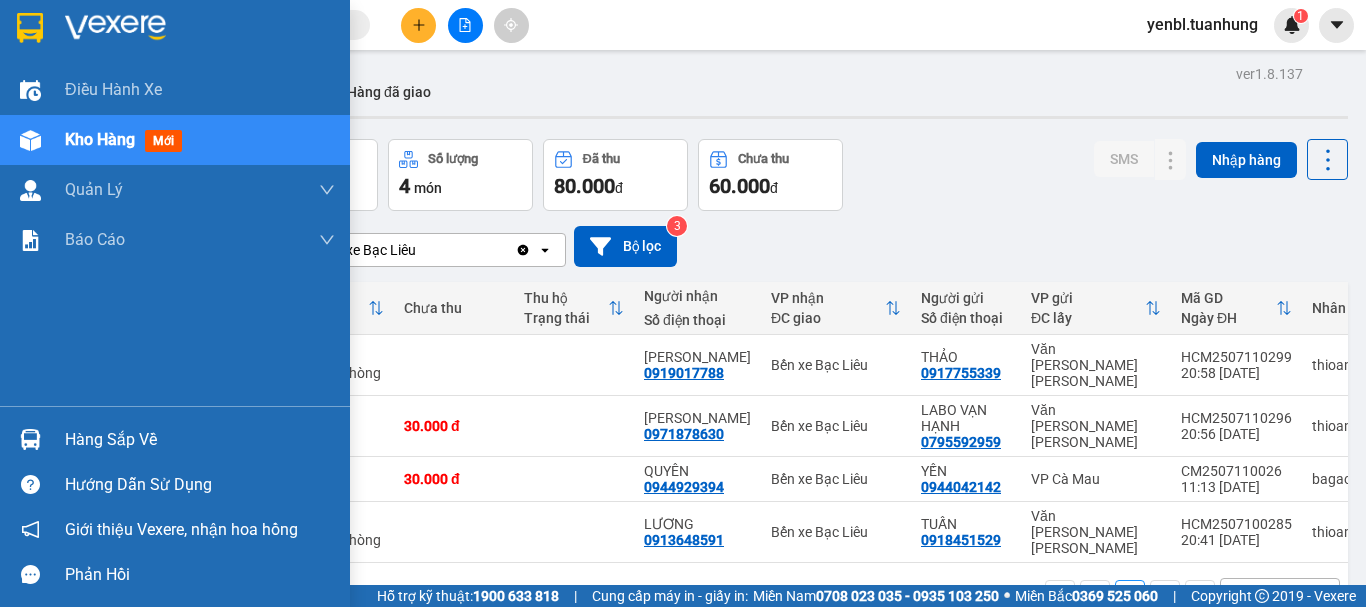 click on "Hàng sắp về" at bounding box center (200, 440) 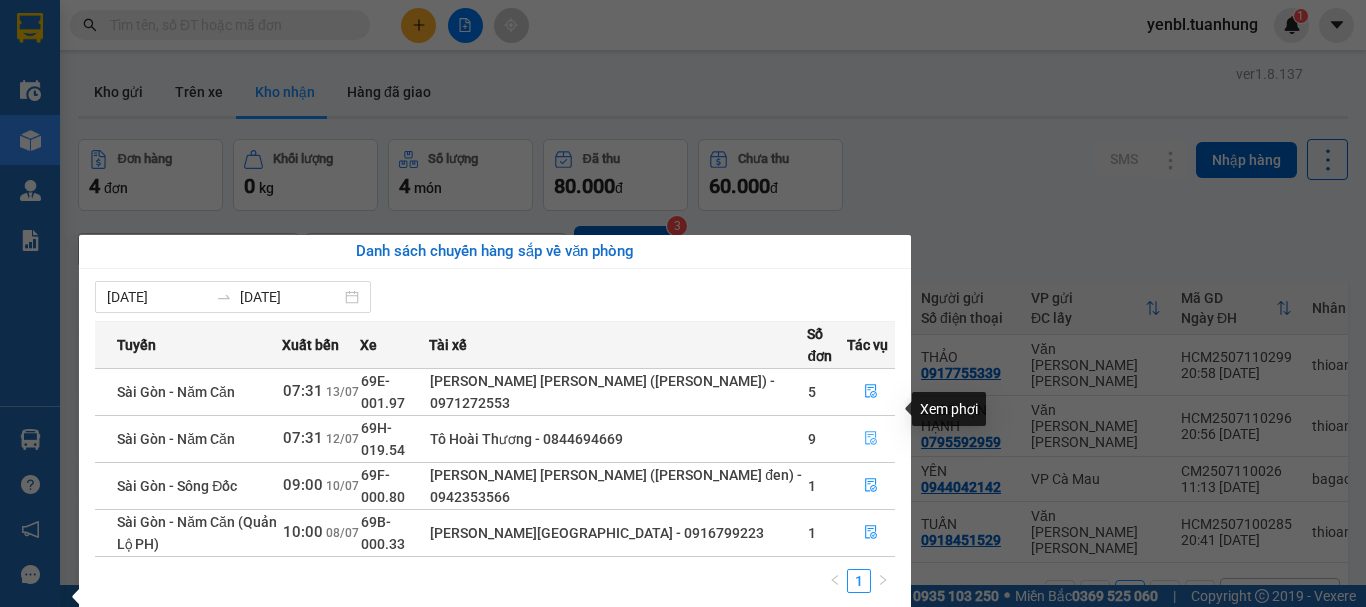 click 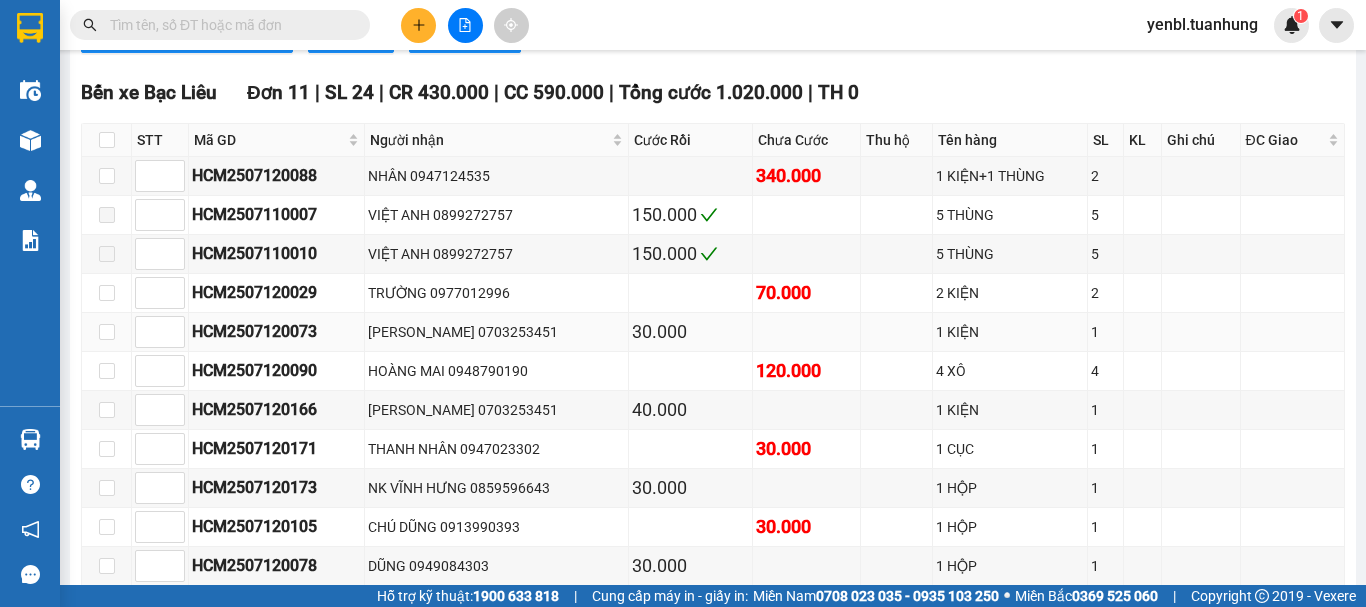 scroll, scrollTop: 1100, scrollLeft: 0, axis: vertical 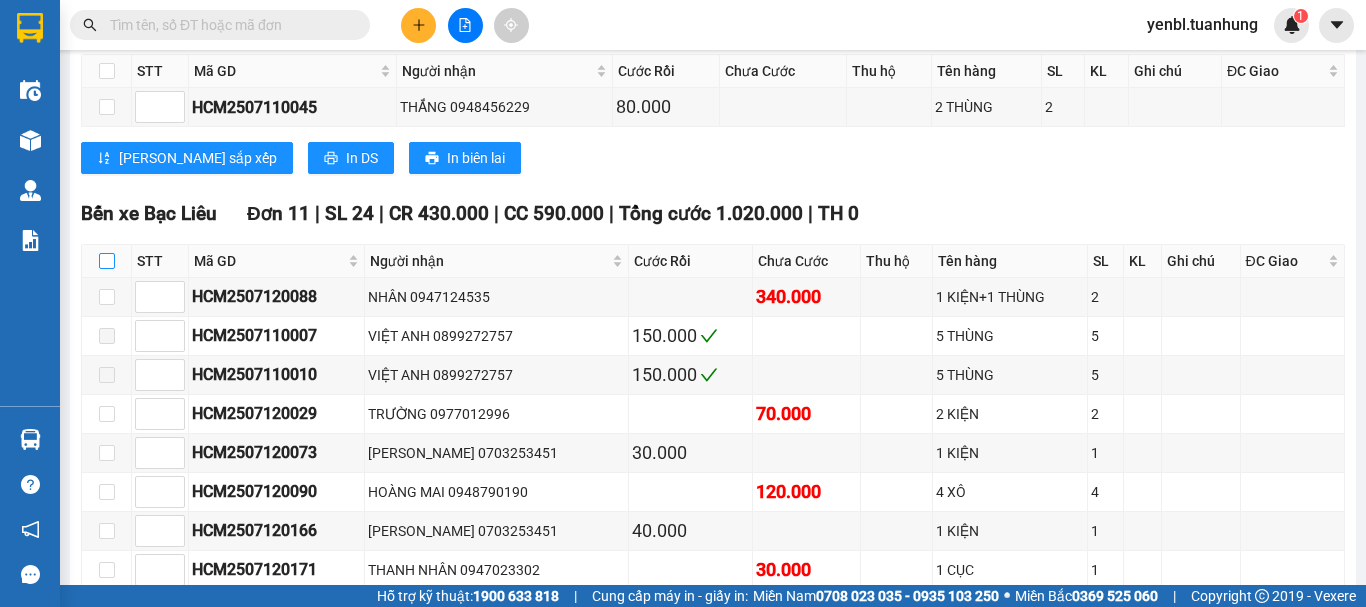click at bounding box center [107, 261] 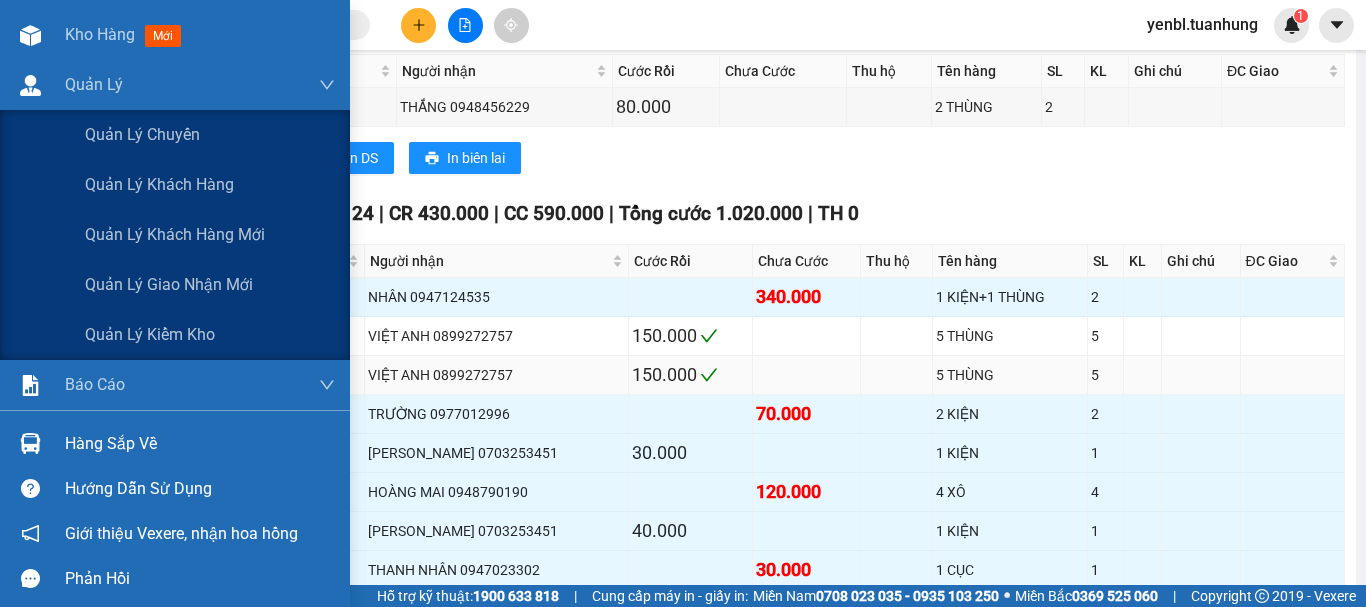 scroll, scrollTop: 0, scrollLeft: 0, axis: both 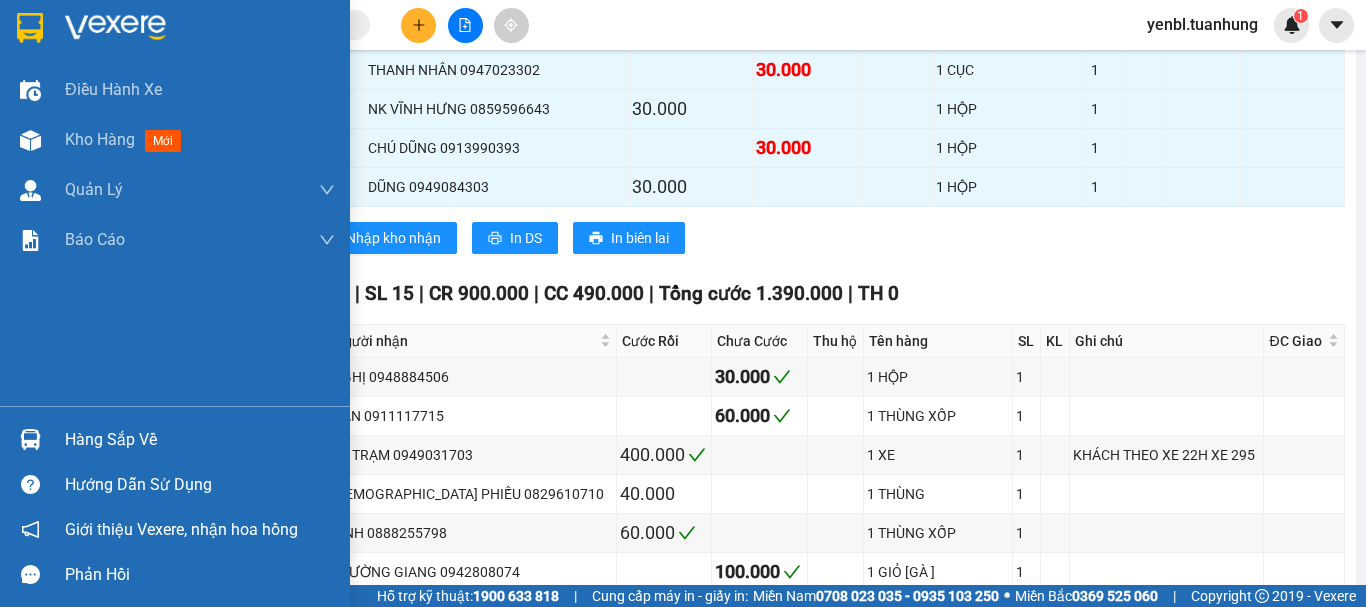 click on "Hàng sắp về" at bounding box center [200, 440] 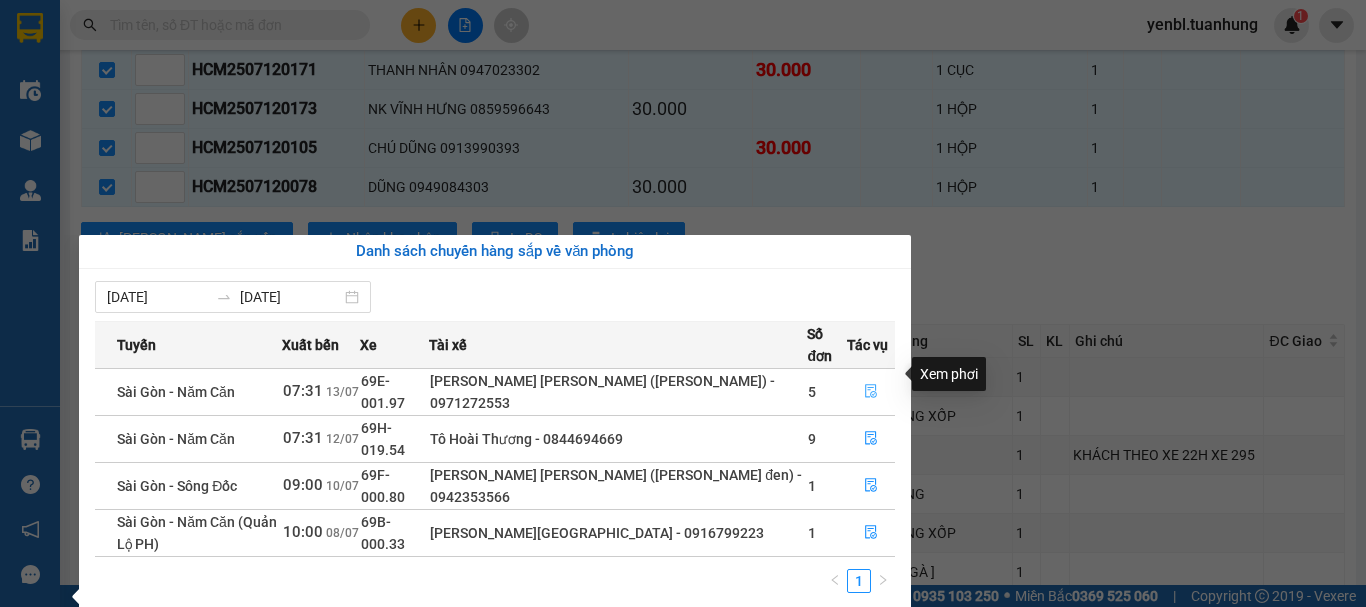 click 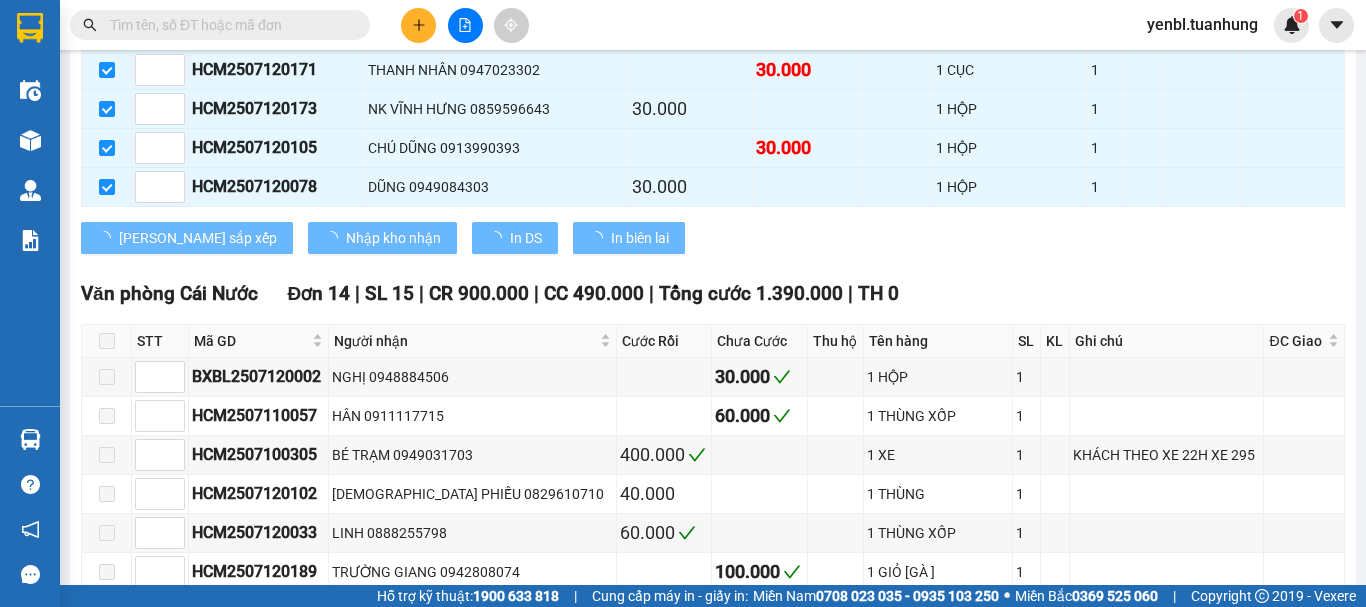 checkbox on "false" 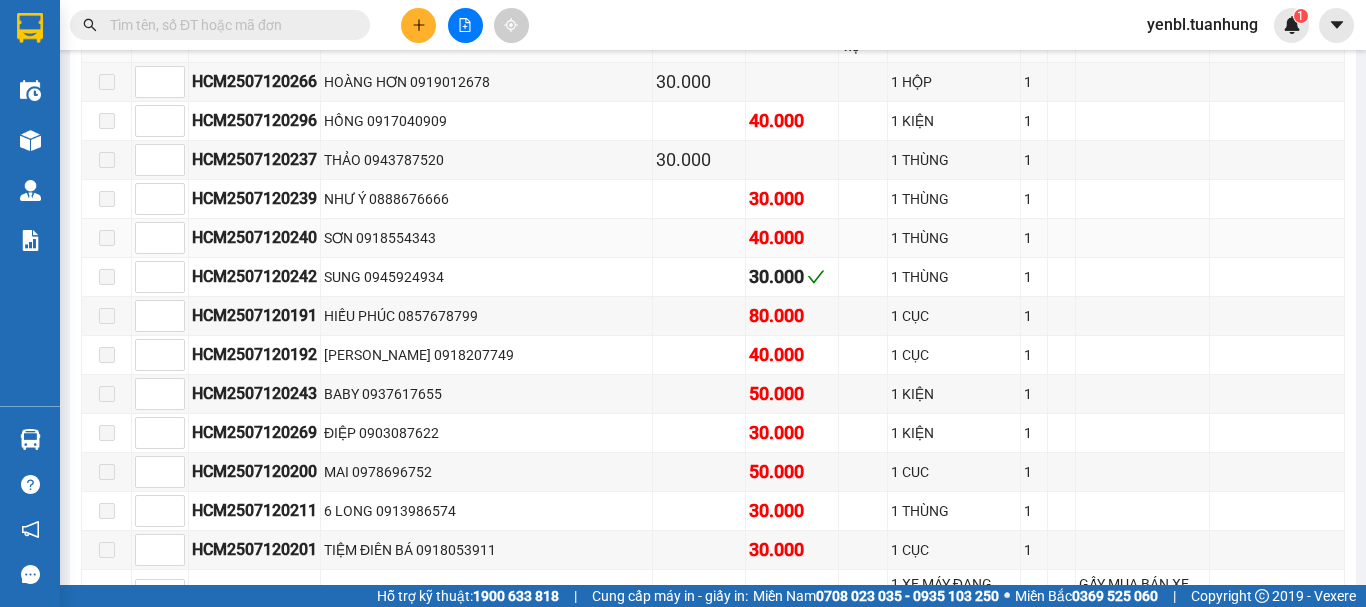 scroll, scrollTop: 1483, scrollLeft: 0, axis: vertical 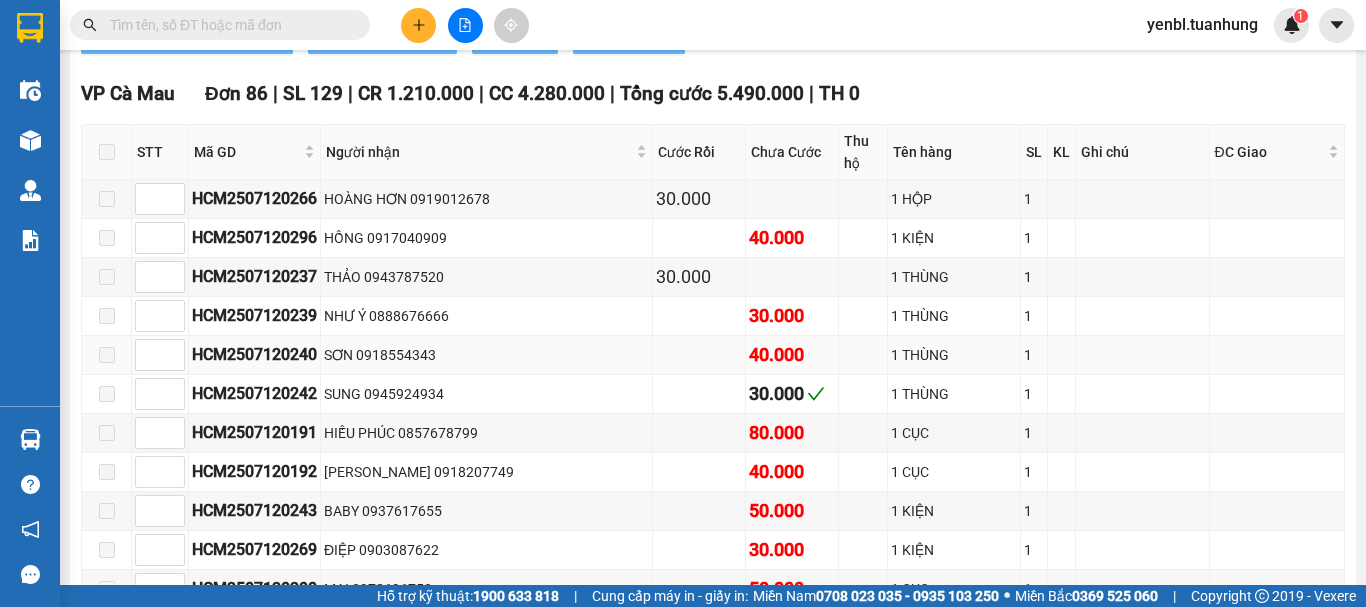 type on "[DATE]" 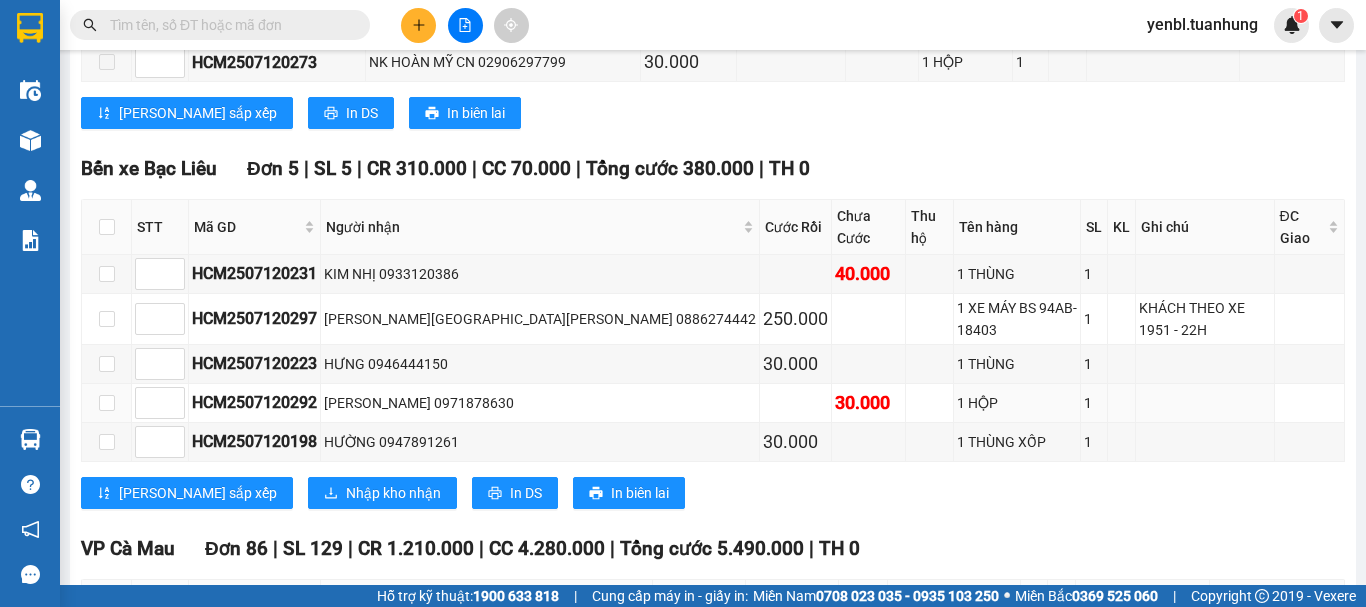 scroll, scrollTop: 1150, scrollLeft: 0, axis: vertical 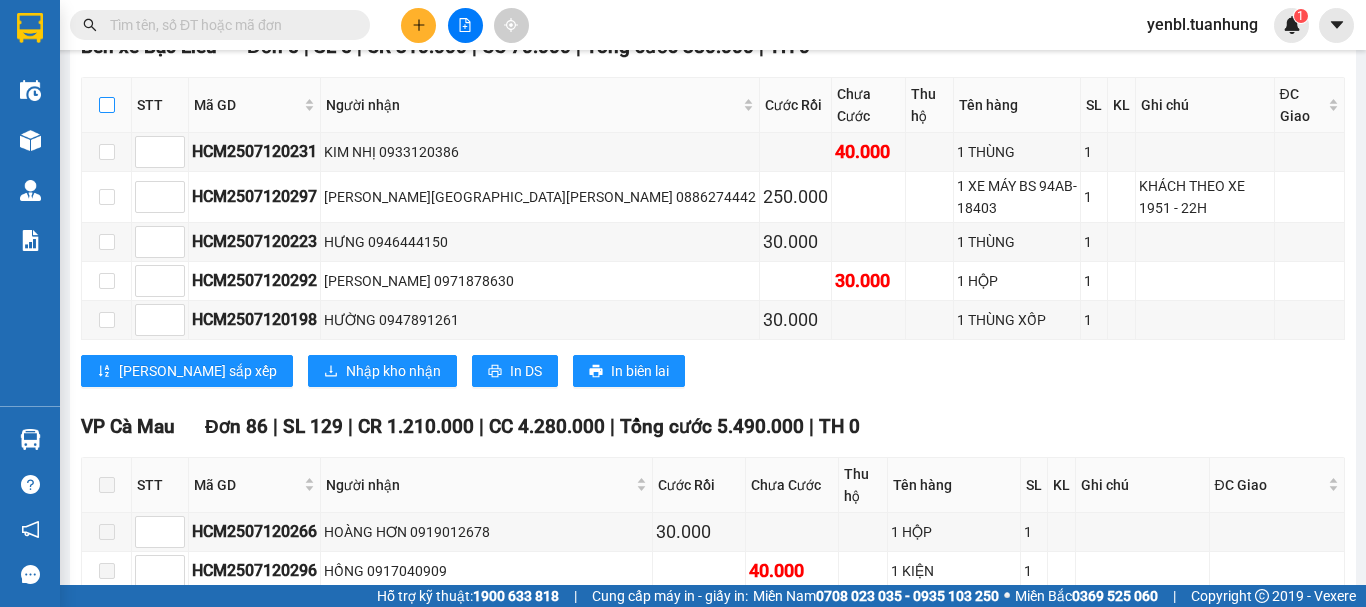 click at bounding box center [107, 105] 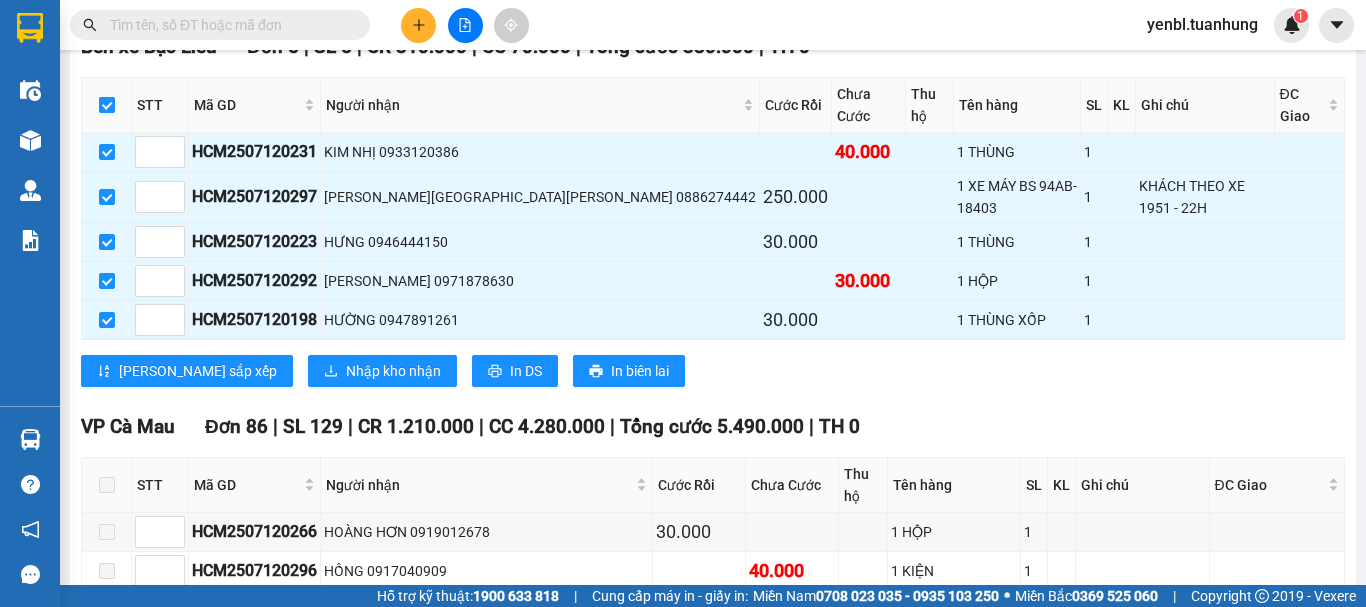 checkbox on "true" 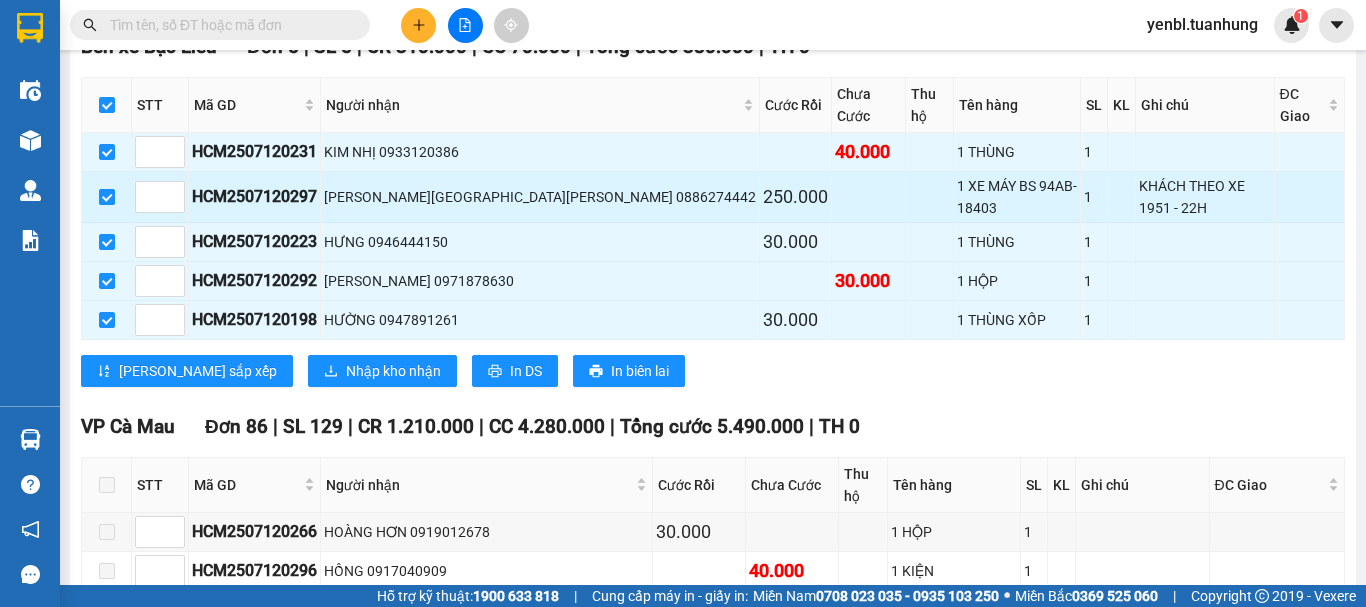 click at bounding box center [107, 197] 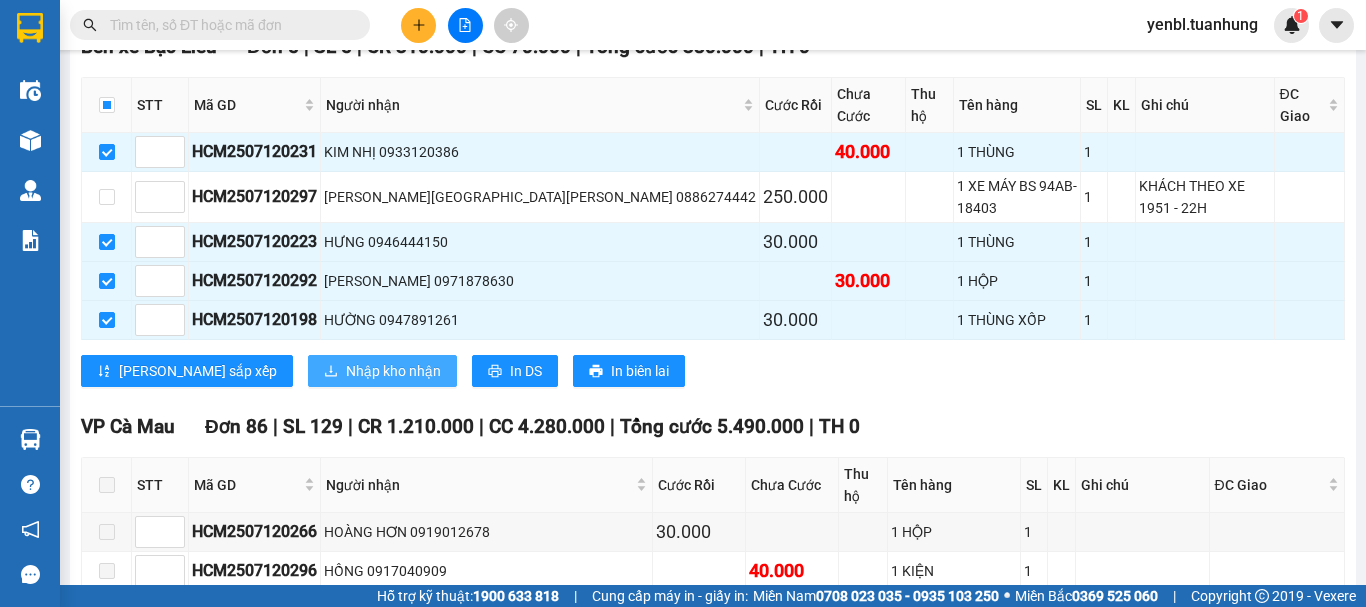 click on "Nhập kho nhận" at bounding box center [393, 371] 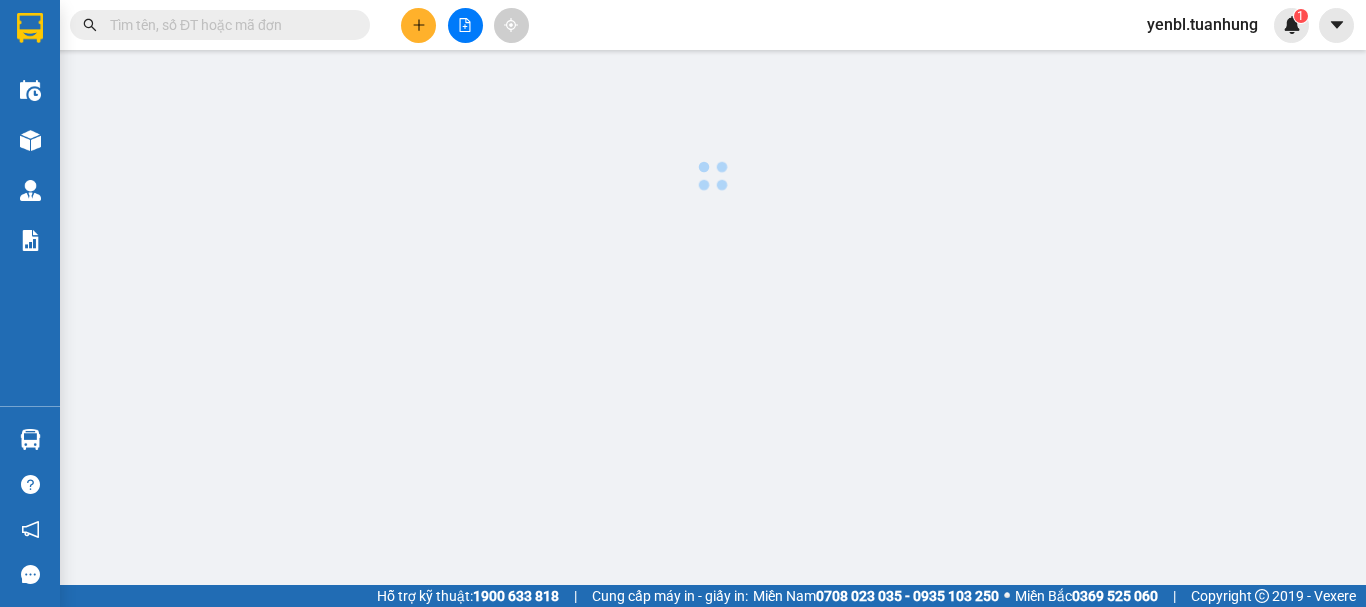 scroll, scrollTop: 0, scrollLeft: 0, axis: both 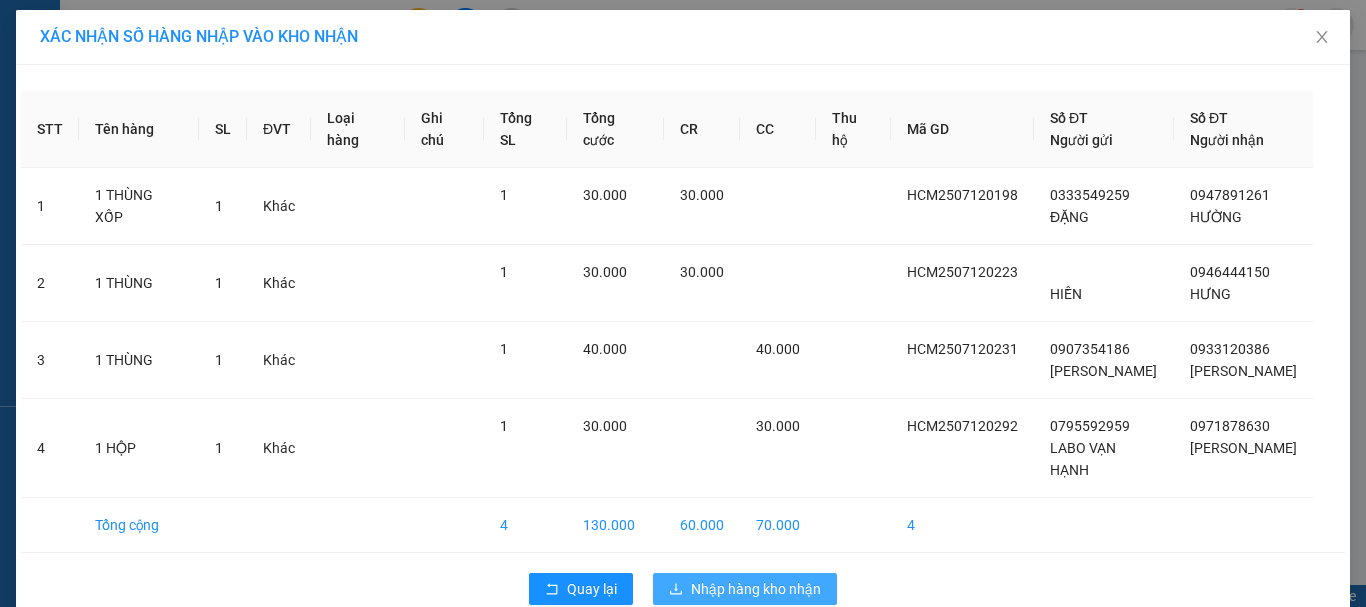 click on "Nhập hàng kho nhận" at bounding box center (756, 589) 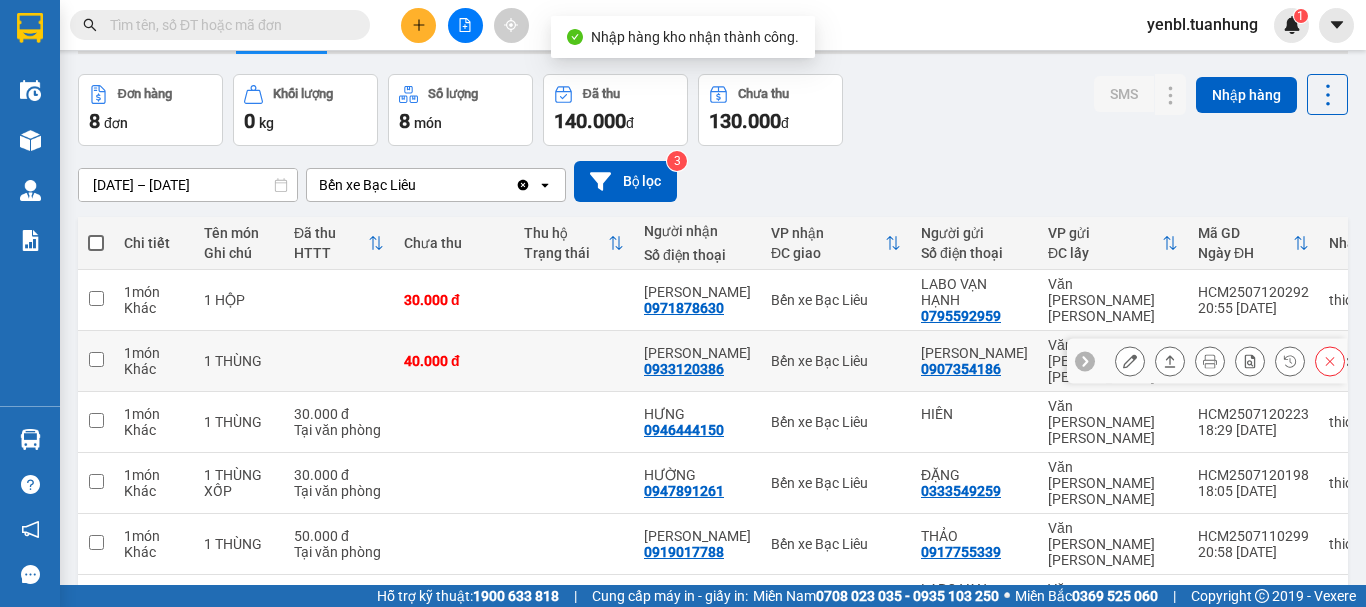 scroll, scrollTop: 100, scrollLeft: 0, axis: vertical 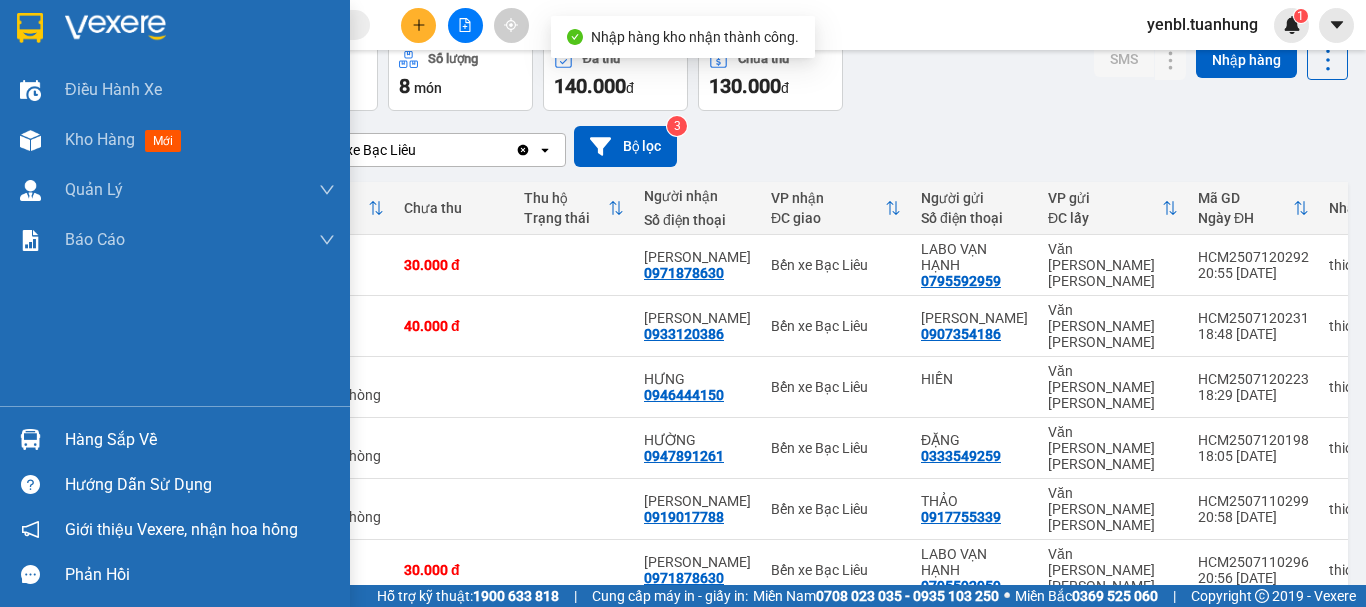click on "Hàng sắp về" at bounding box center [175, 439] 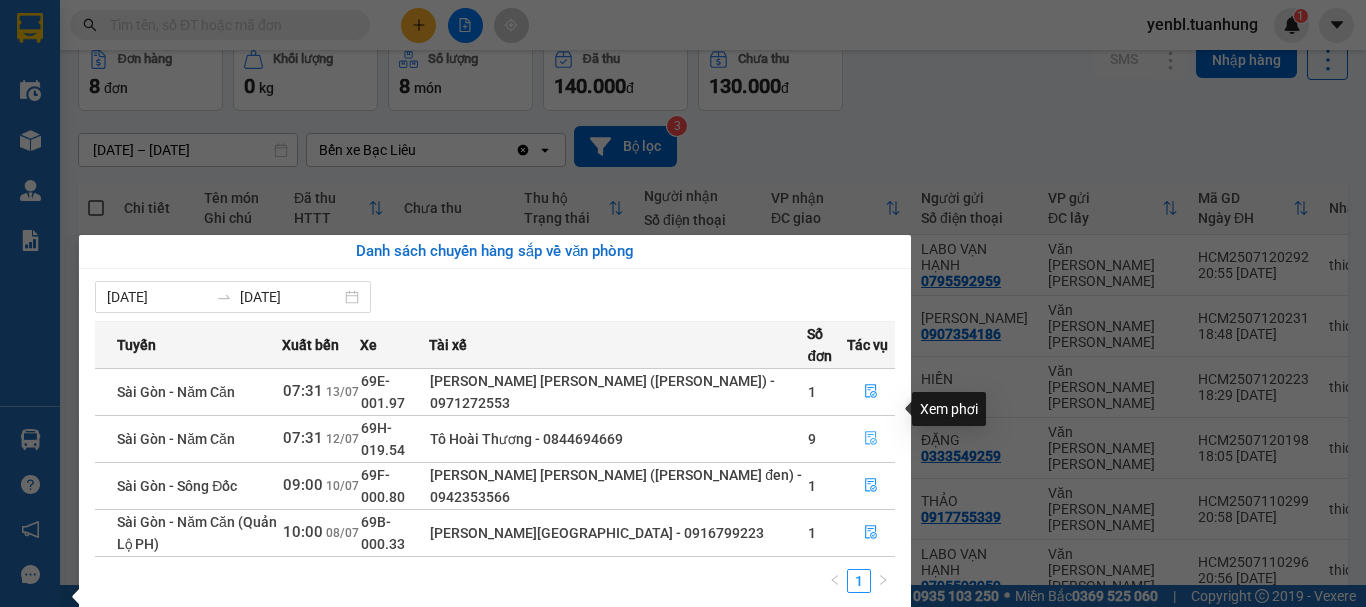 click 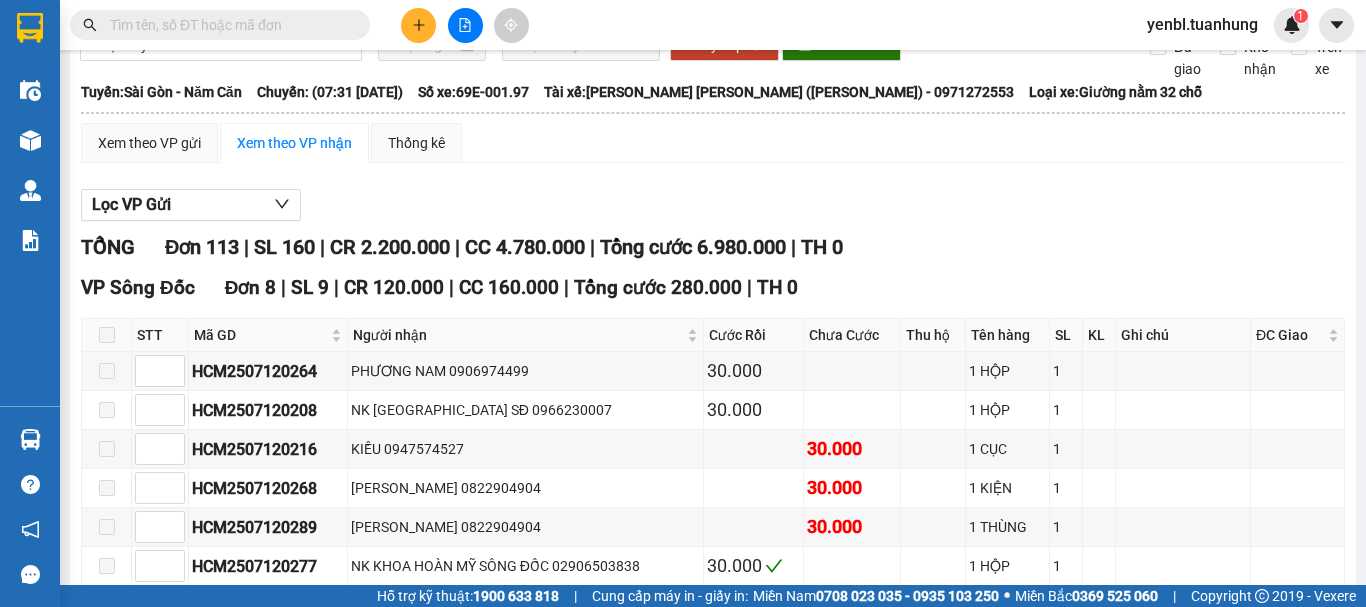 scroll, scrollTop: 0, scrollLeft: 0, axis: both 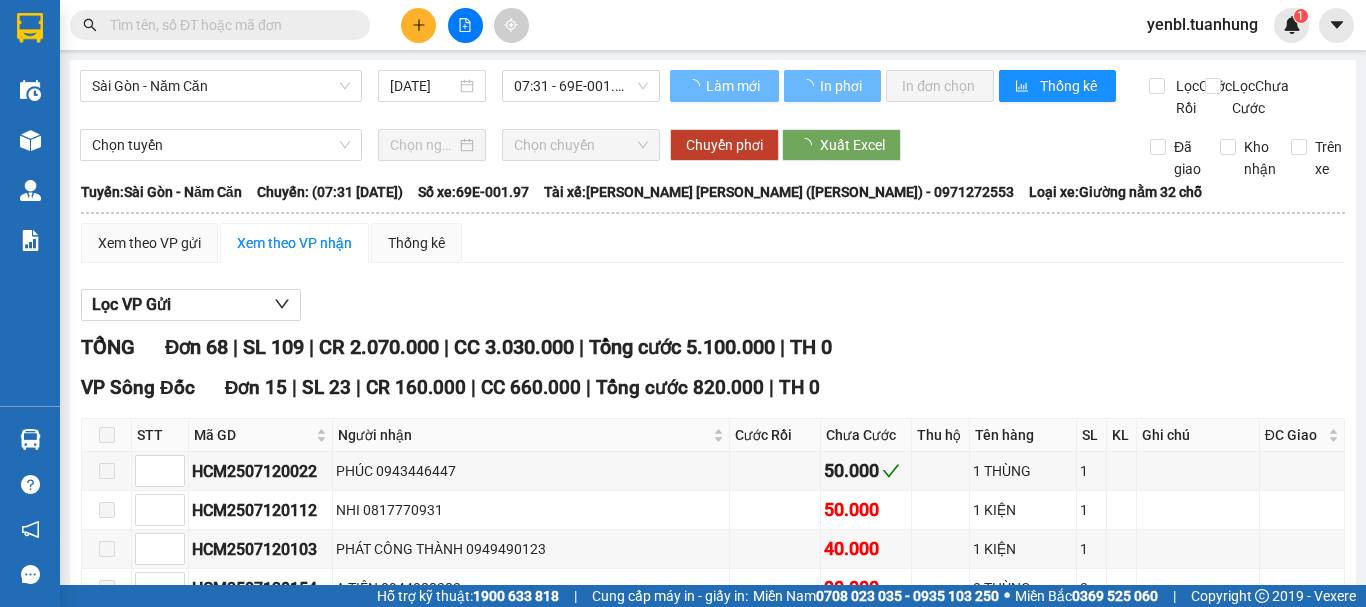 type on "[DATE]" 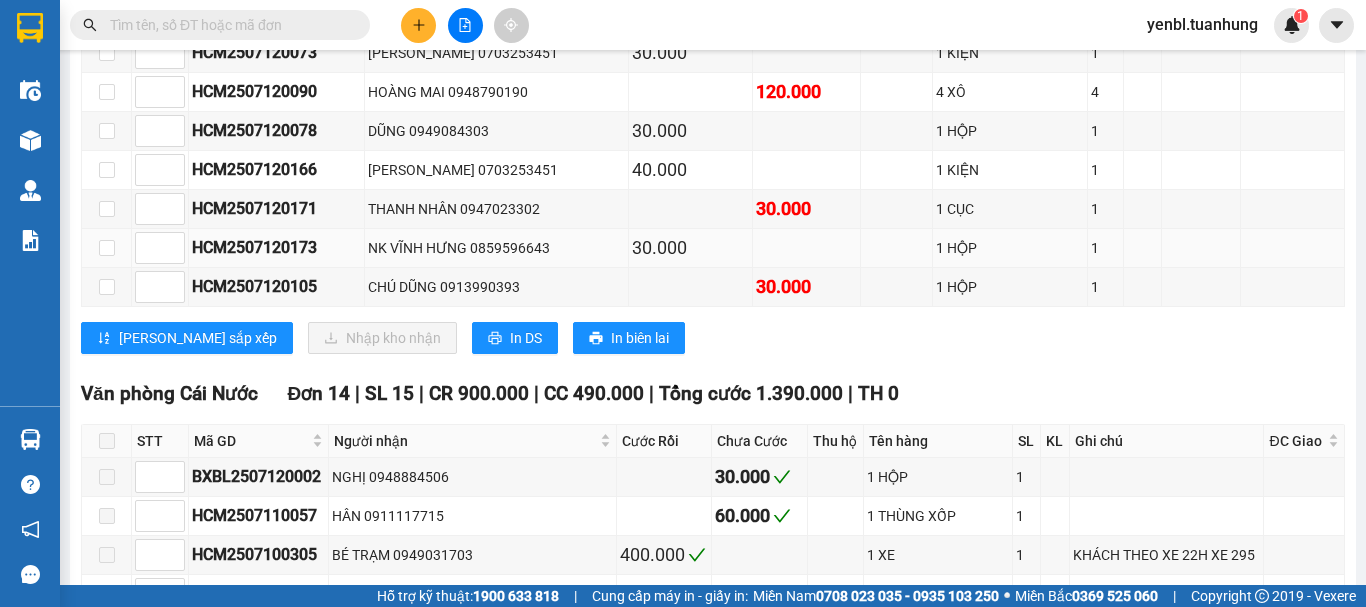 scroll, scrollTop: 1200, scrollLeft: 0, axis: vertical 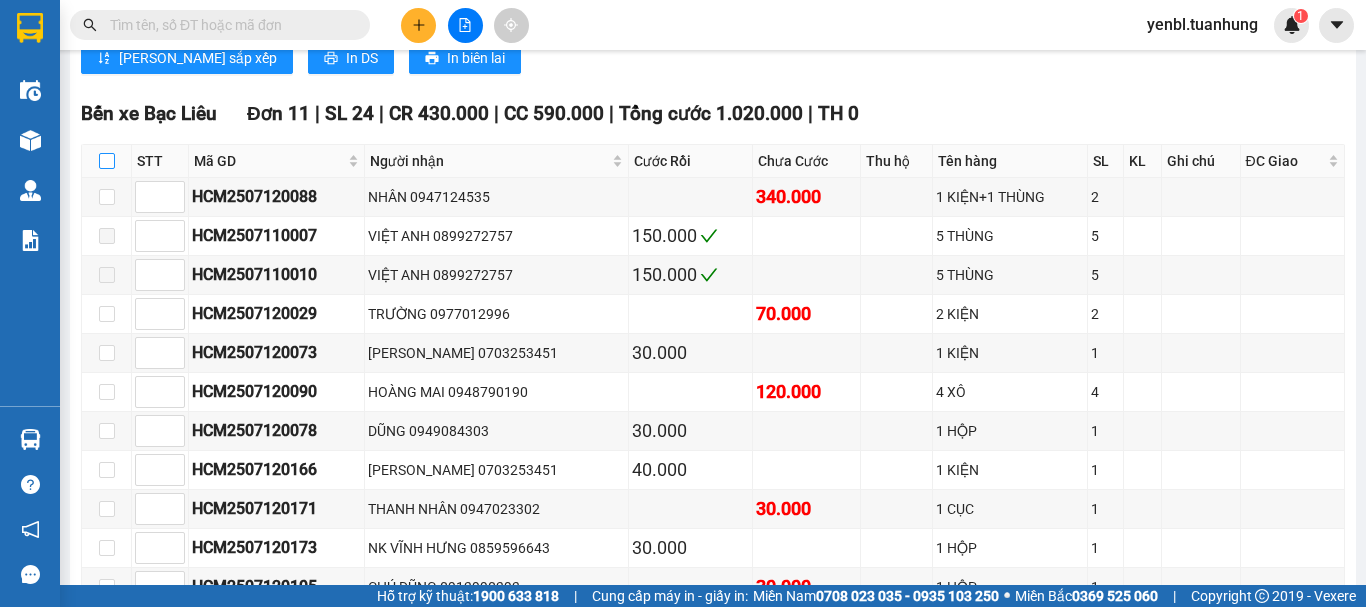 click at bounding box center [107, 161] 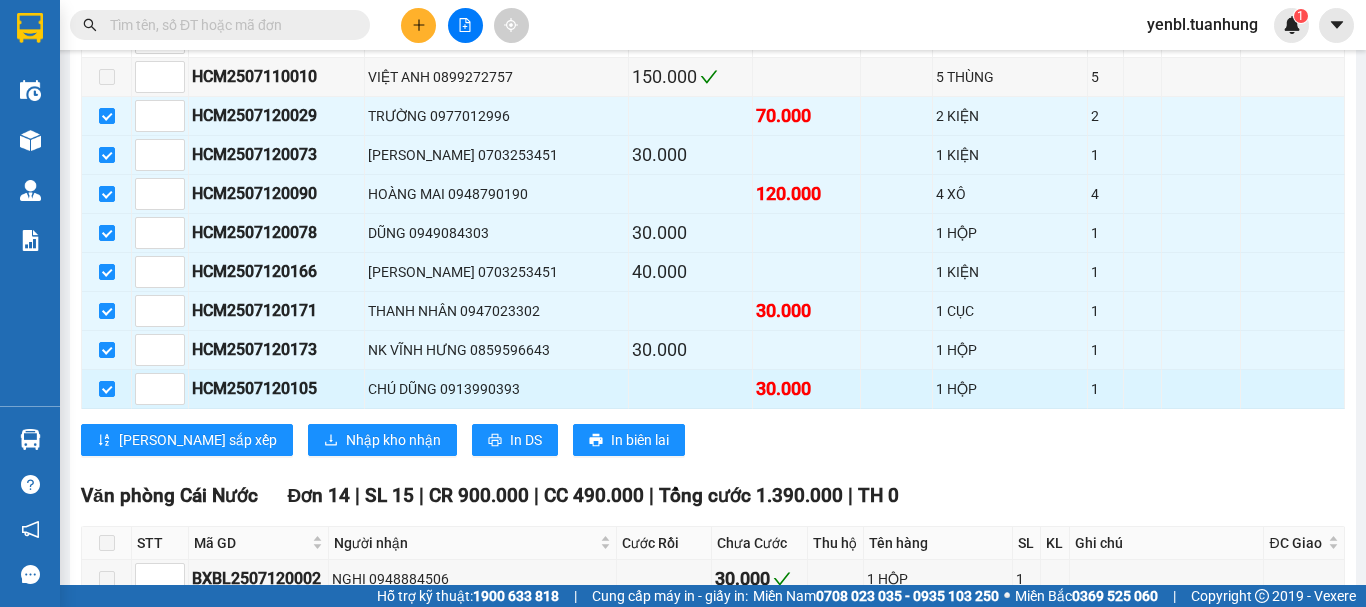 scroll, scrollTop: 1400, scrollLeft: 0, axis: vertical 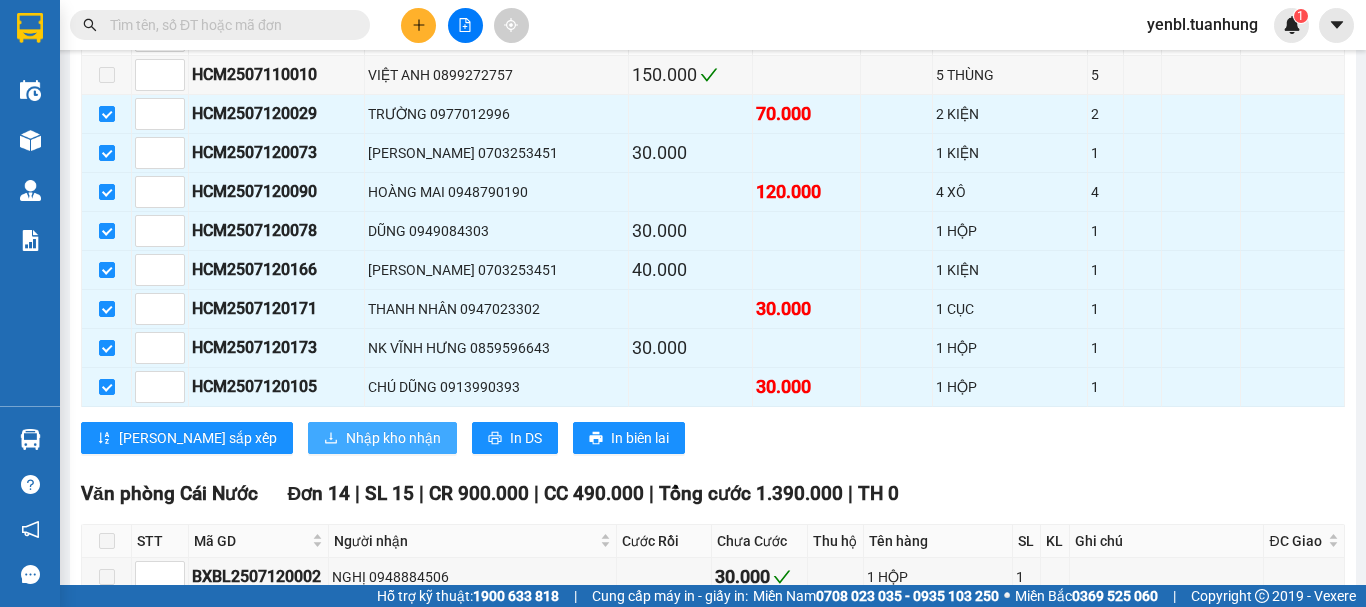 click on "Nhập kho nhận" at bounding box center [382, 438] 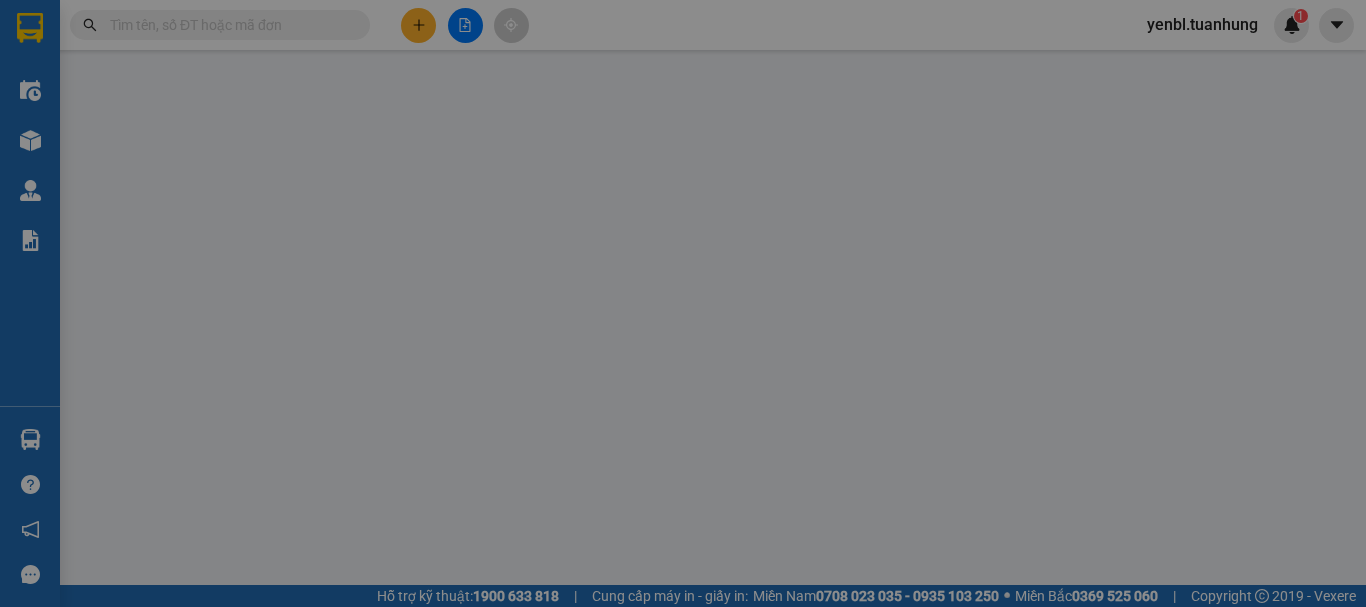 scroll, scrollTop: 0, scrollLeft: 0, axis: both 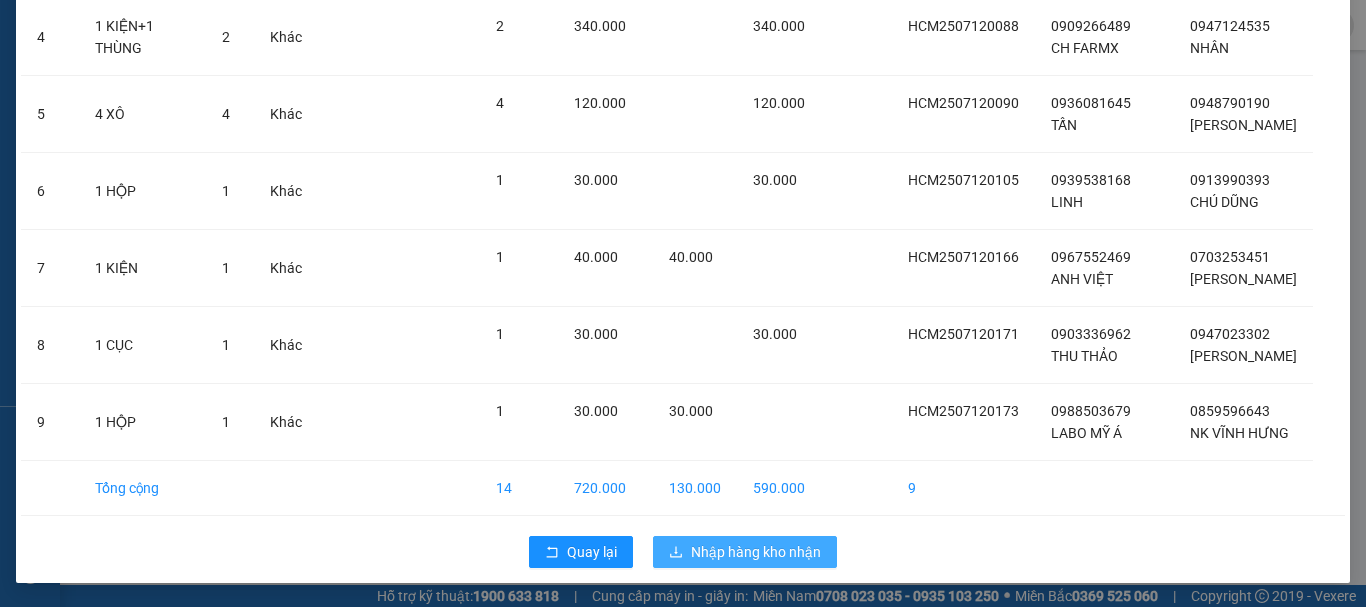 click on "Nhập hàng kho nhận" at bounding box center (756, 552) 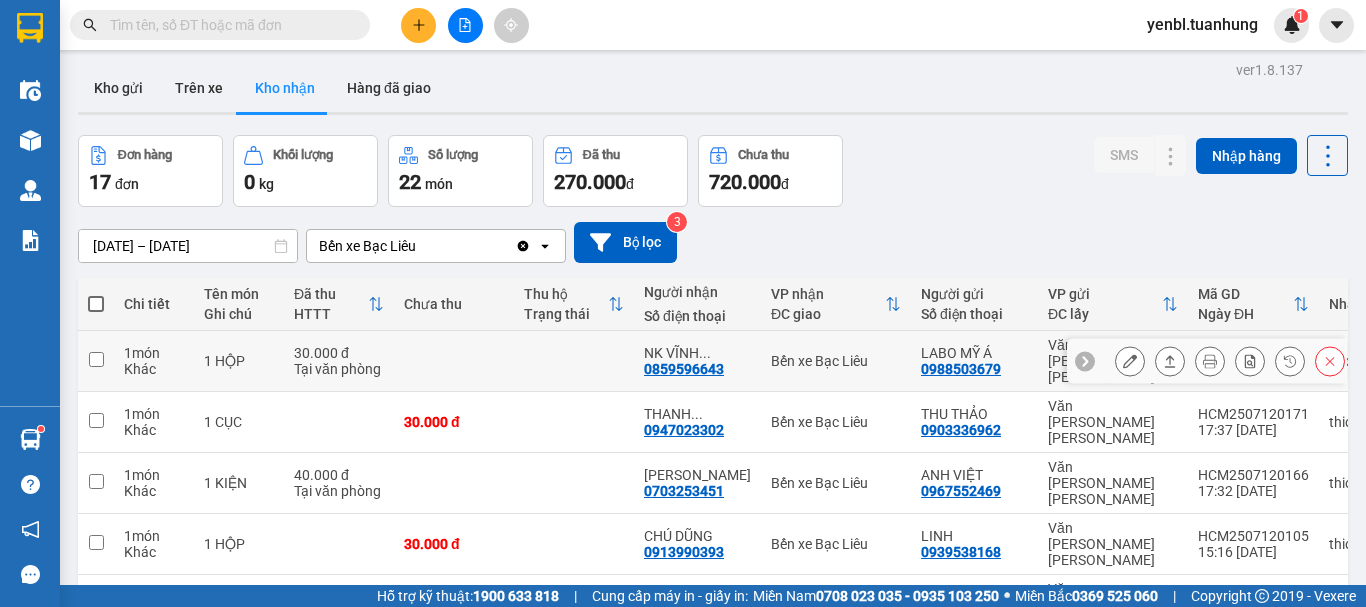 scroll, scrollTop: 0, scrollLeft: 0, axis: both 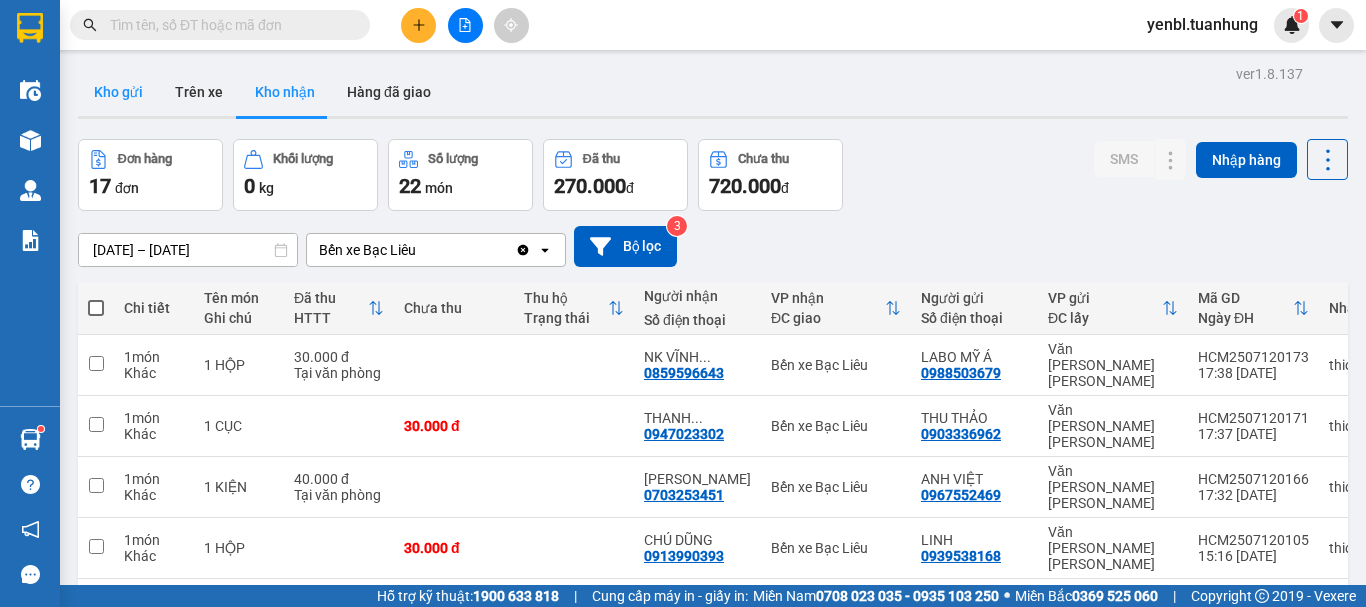 click on "Kho gửi" at bounding box center [118, 92] 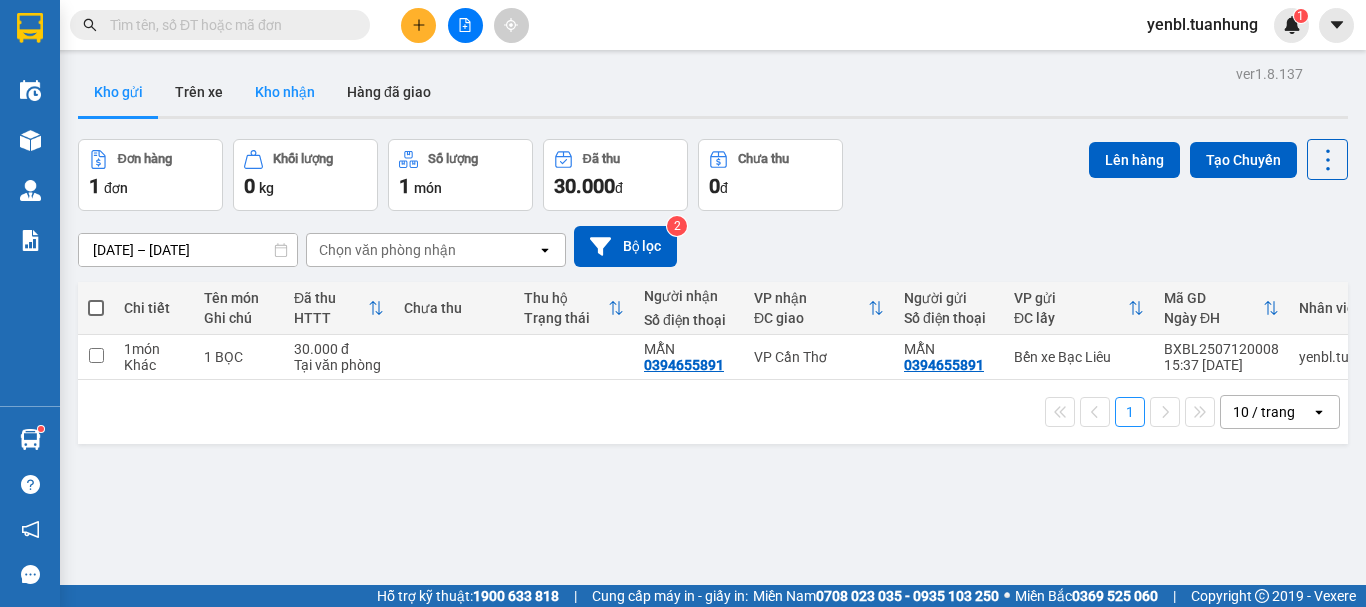 click on "Kho nhận" at bounding box center (285, 92) 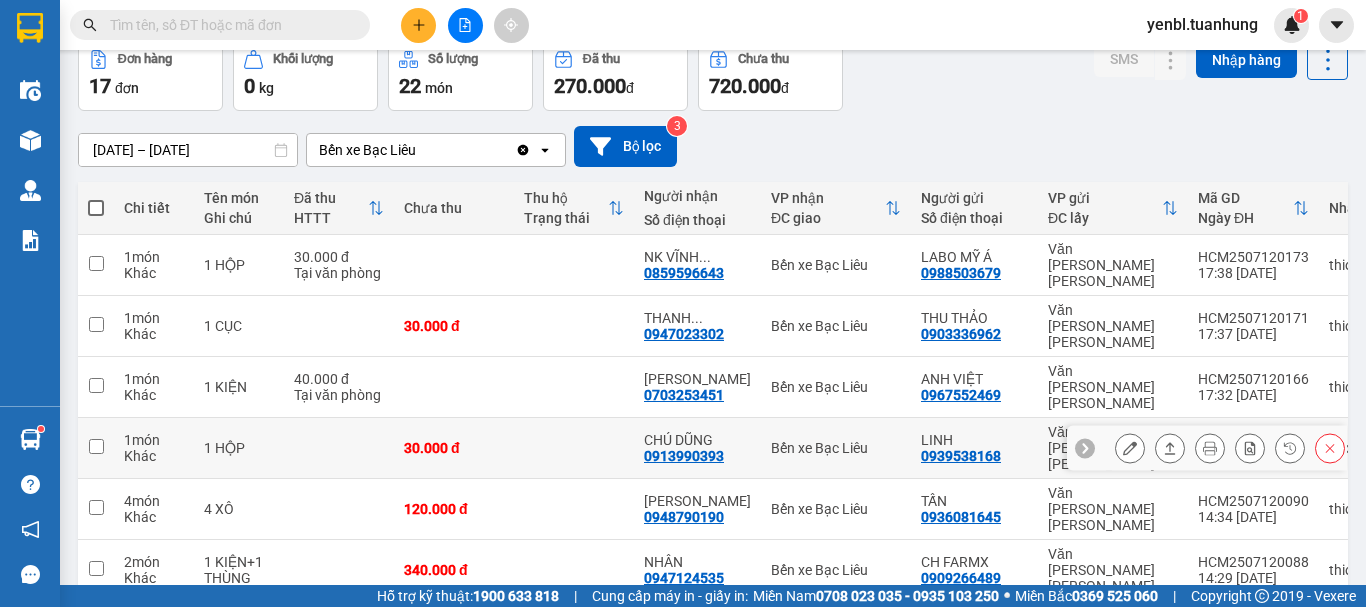 scroll, scrollTop: 200, scrollLeft: 0, axis: vertical 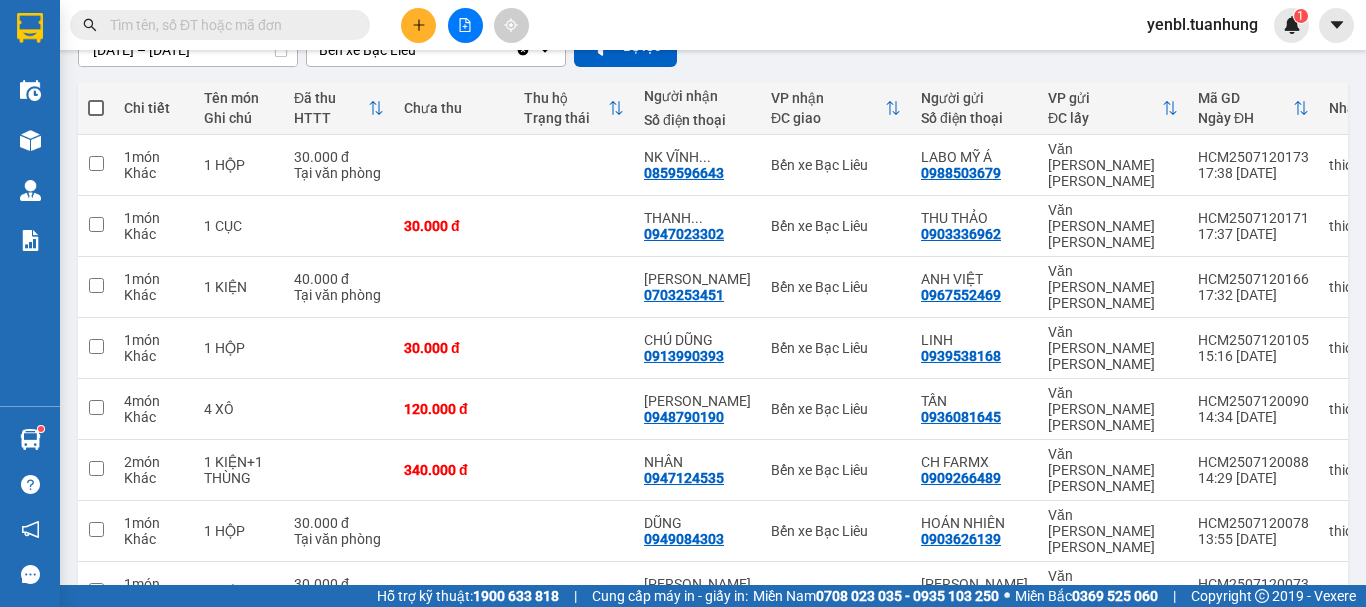 click at bounding box center [228, 25] 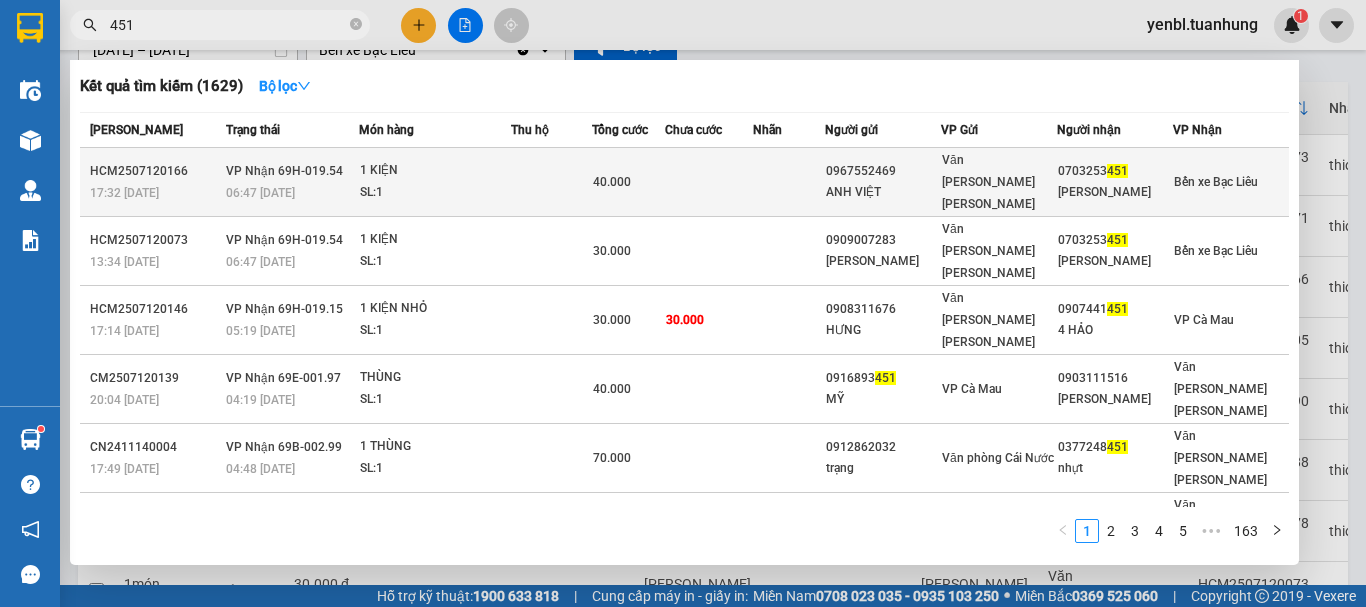 type on "451" 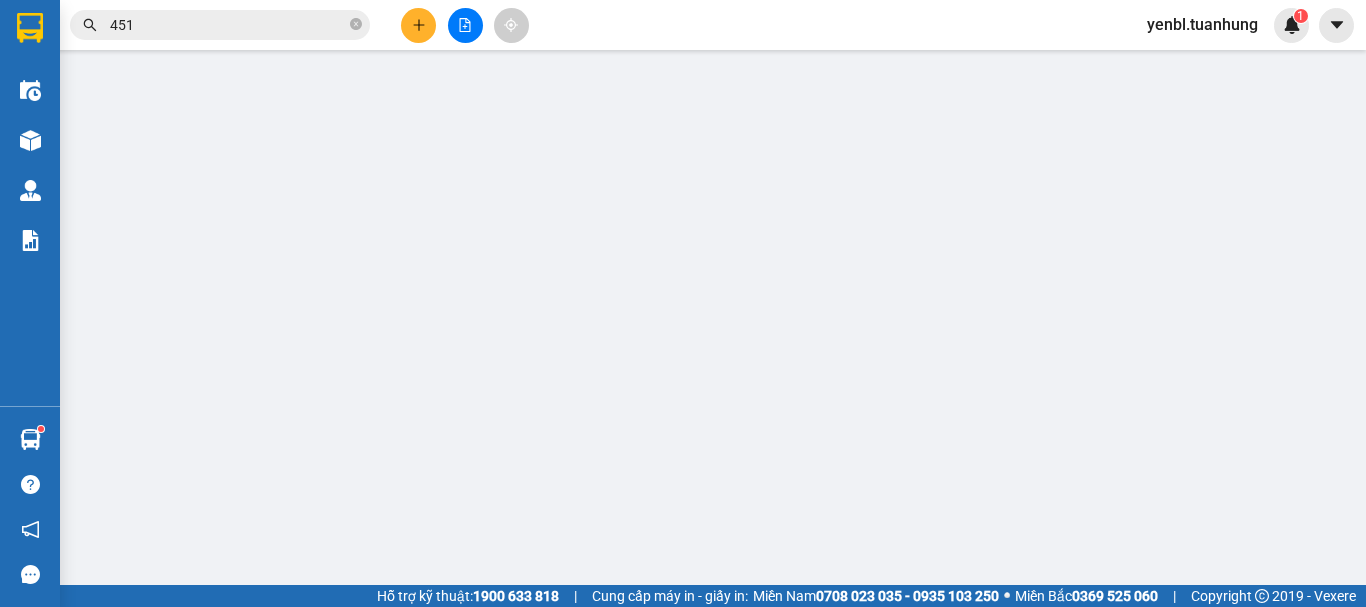 type on "0967552469" 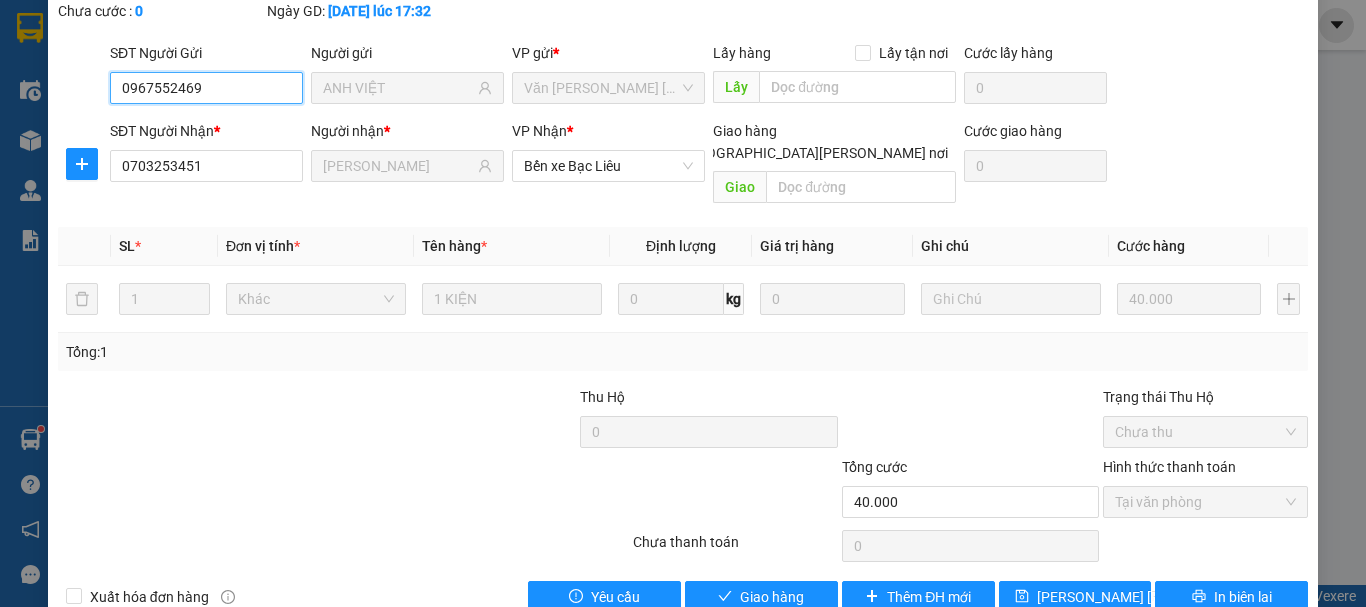 scroll, scrollTop: 137, scrollLeft: 0, axis: vertical 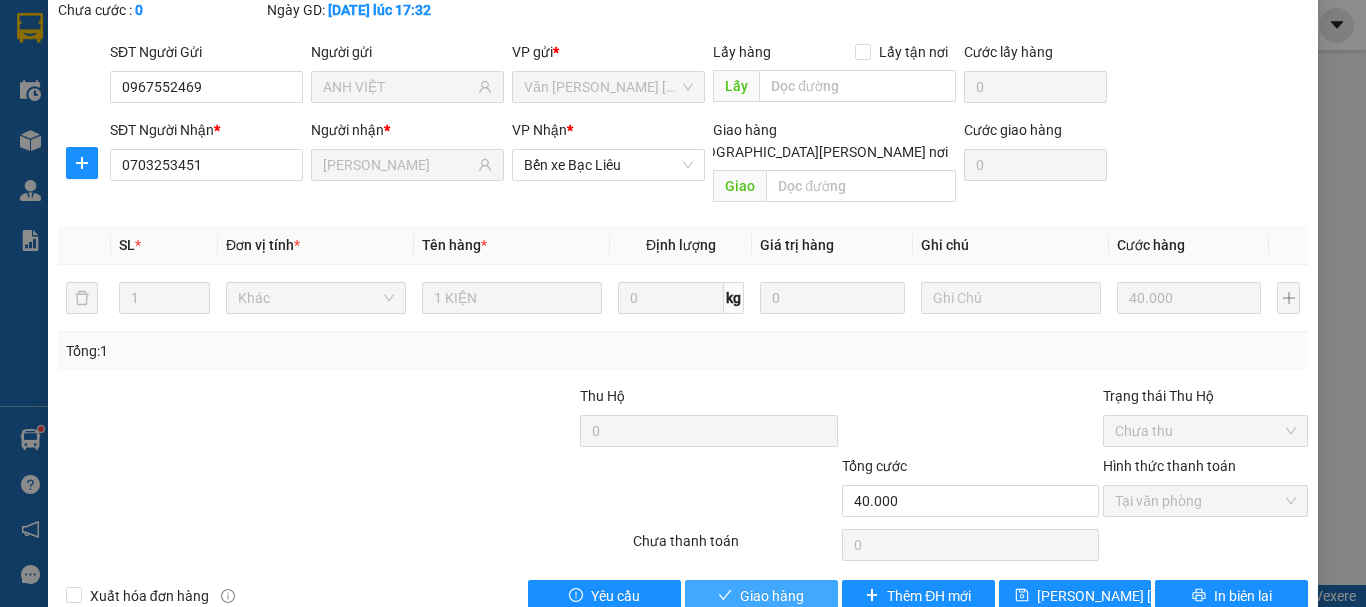drag, startPoint x: 785, startPoint y: 549, endPoint x: 804, endPoint y: 526, distance: 29.832869 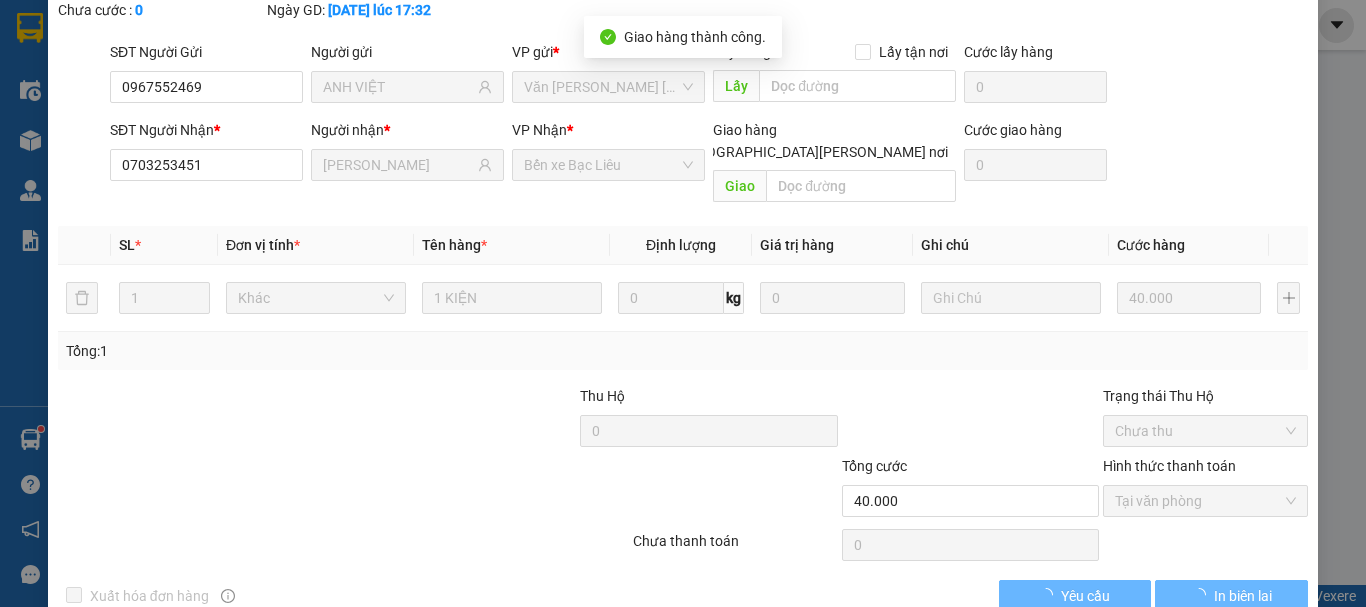 scroll, scrollTop: 0, scrollLeft: 0, axis: both 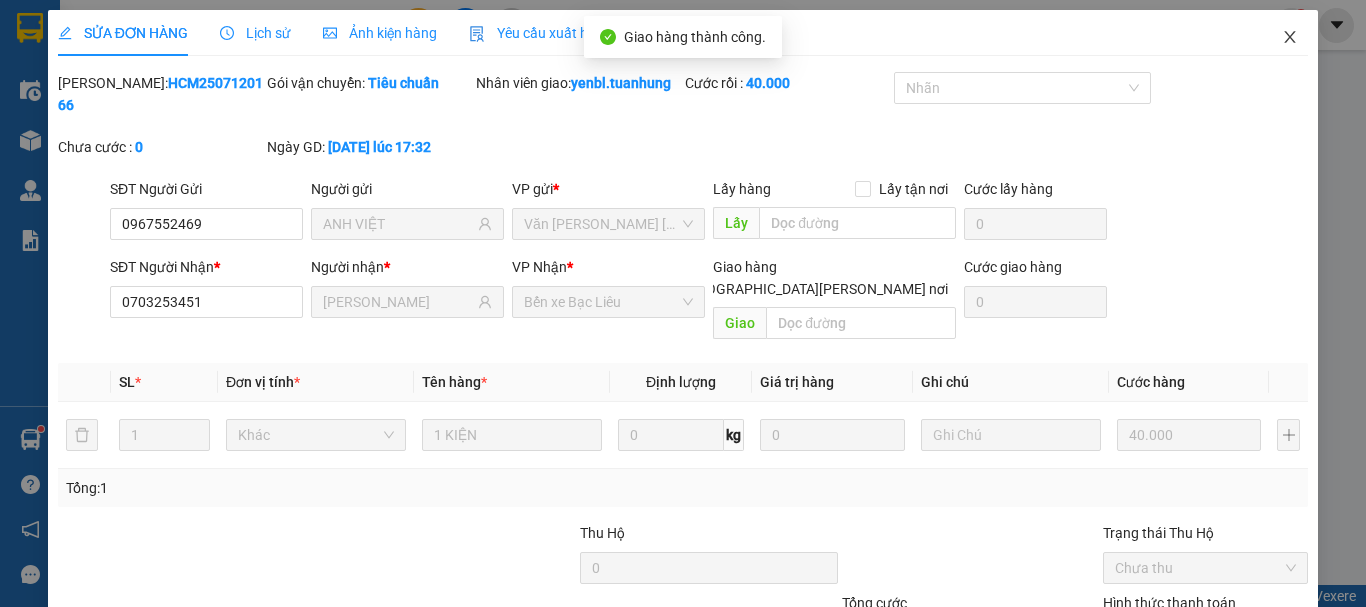 click 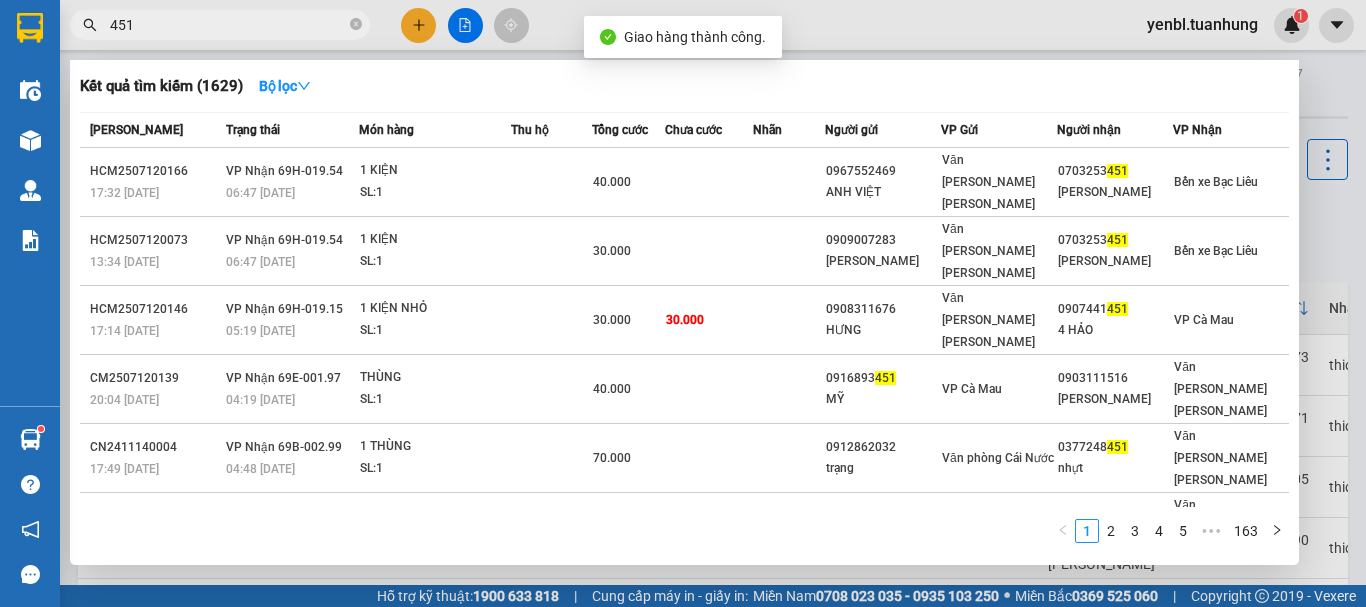 click on "451" at bounding box center [228, 25] 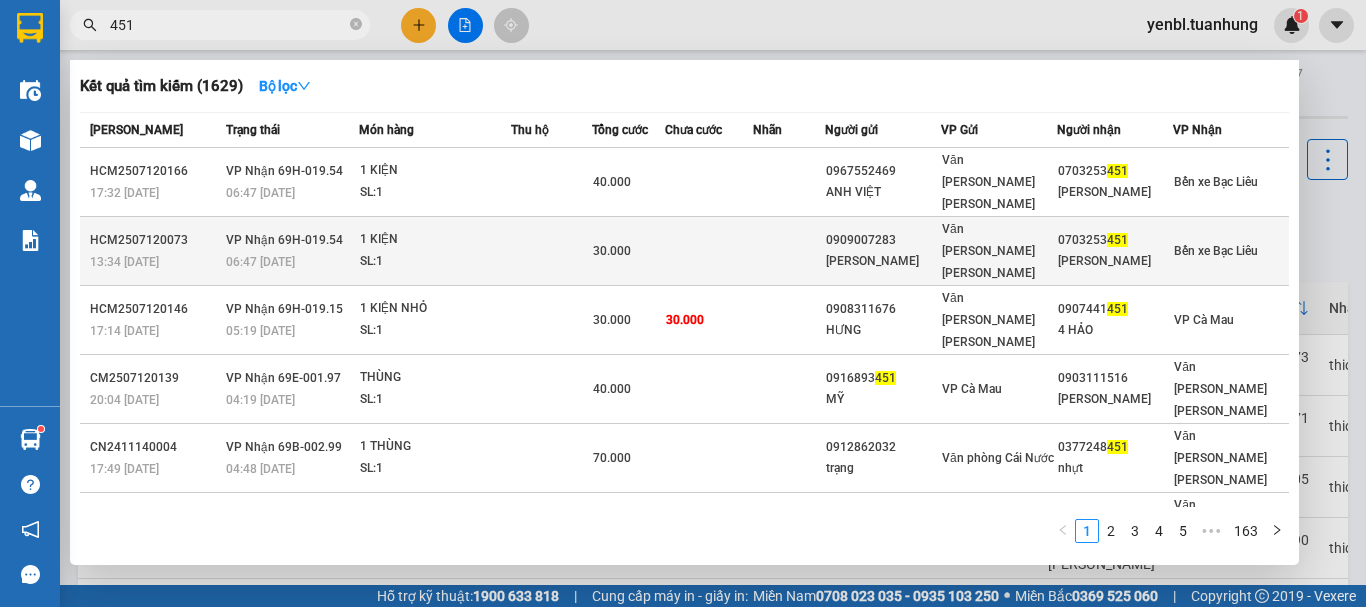 click on "[PERSON_NAME]" at bounding box center (883, 261) 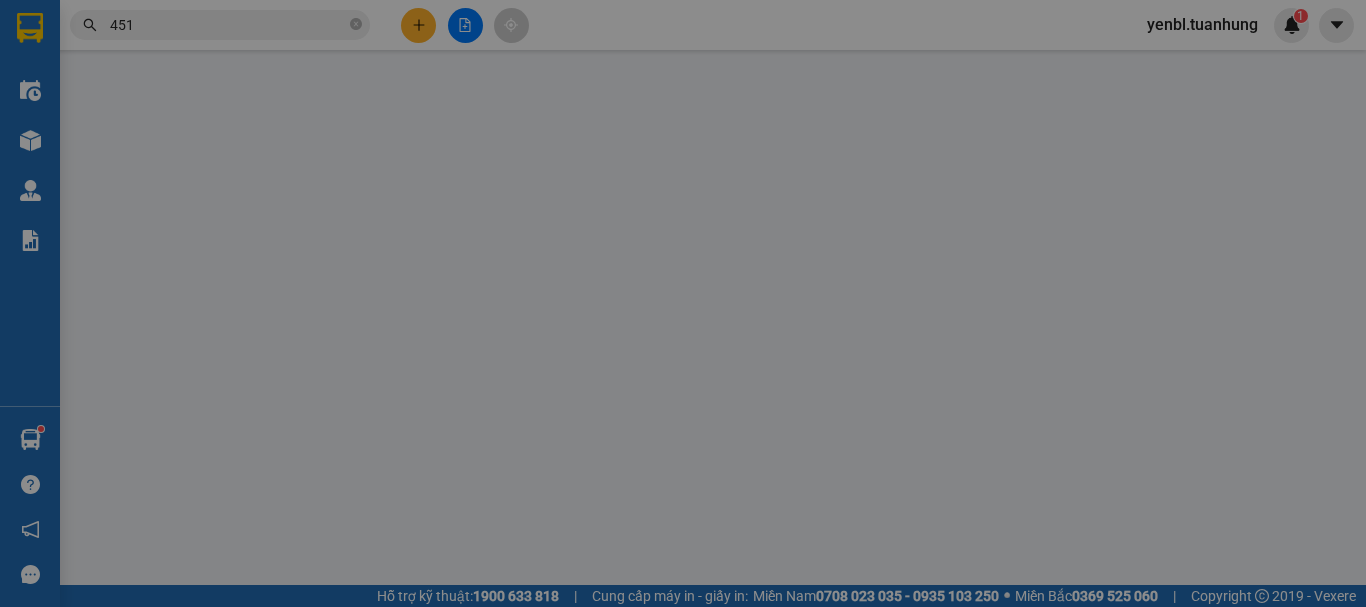 type on "0909007283" 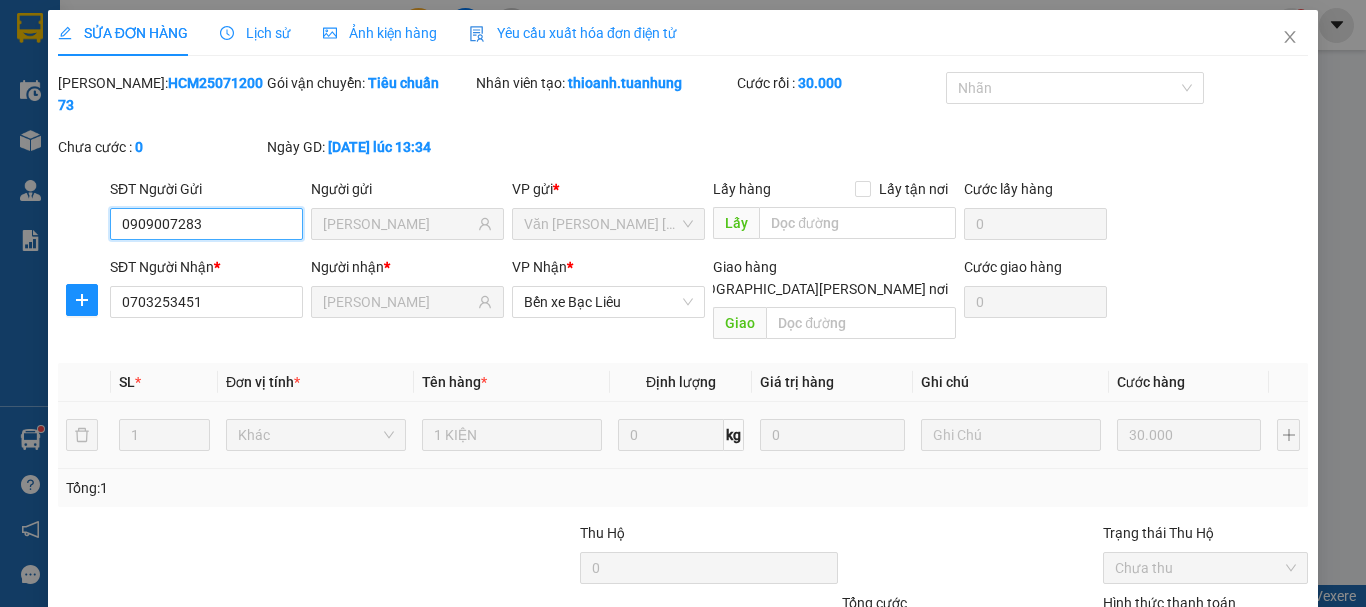 scroll, scrollTop: 137, scrollLeft: 0, axis: vertical 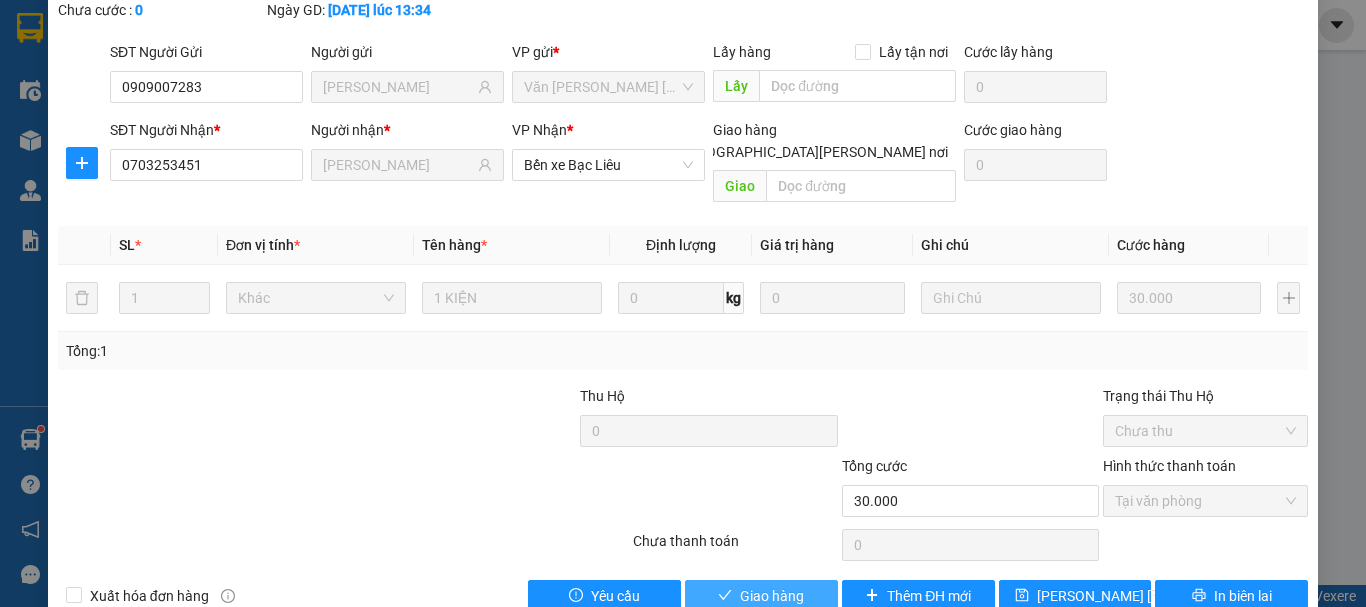 click on "Giao hàng" at bounding box center [772, 596] 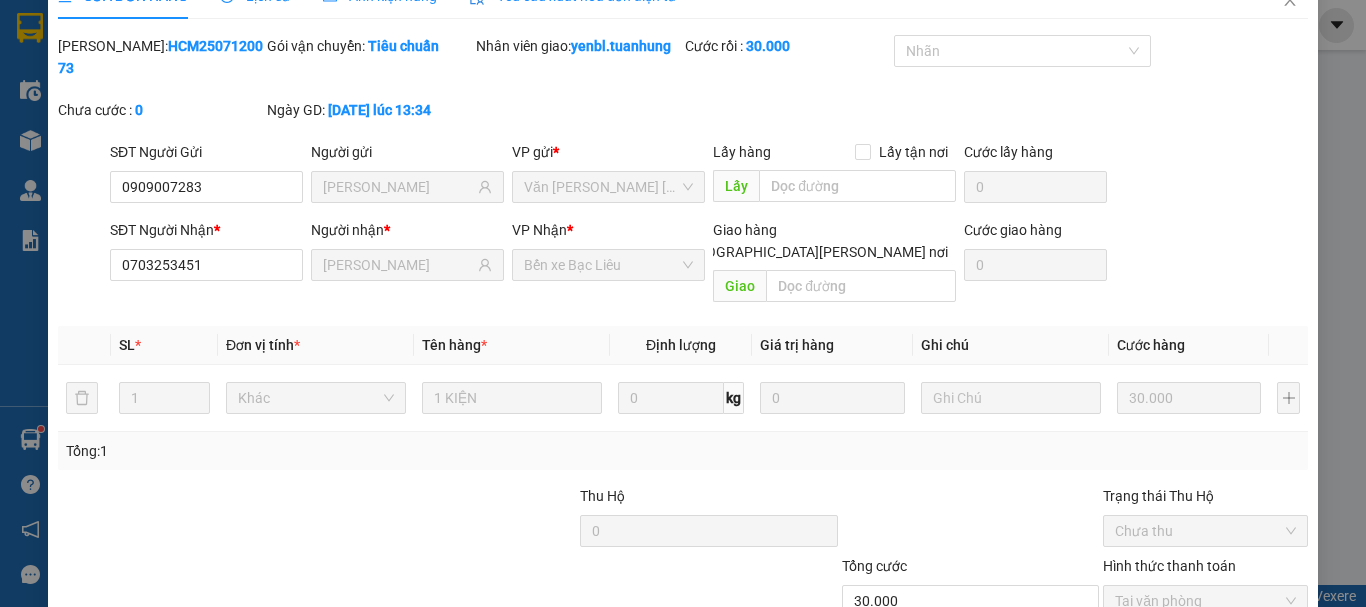scroll, scrollTop: 0, scrollLeft: 0, axis: both 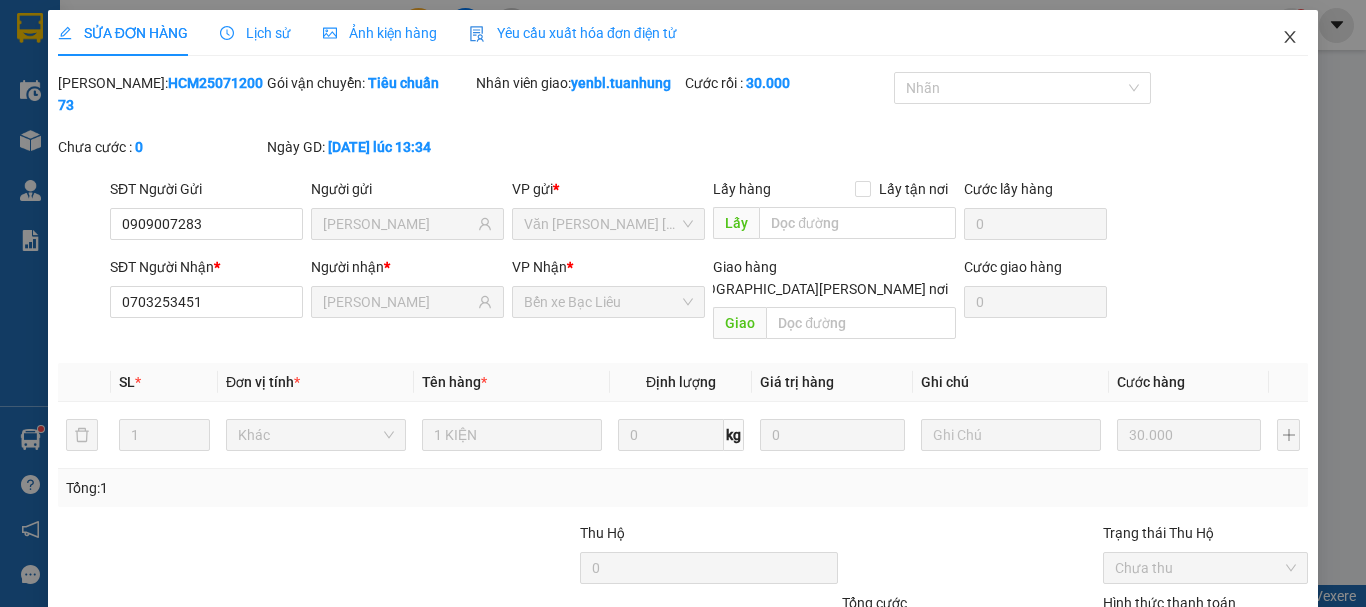 click 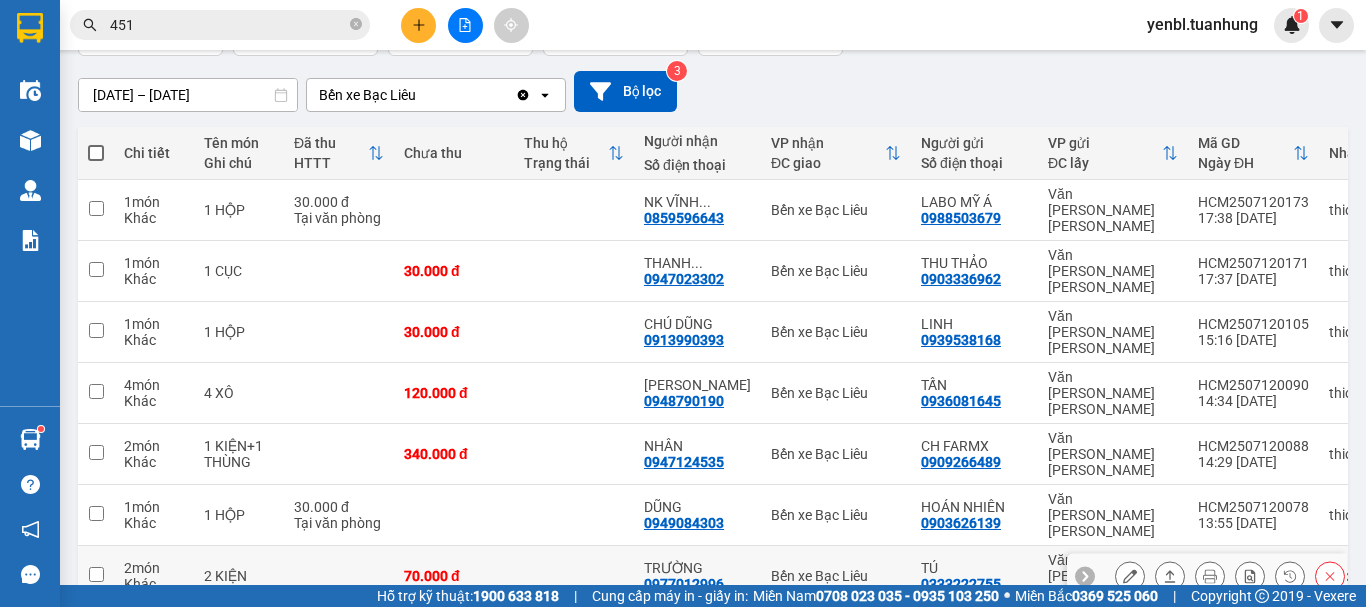 scroll, scrollTop: 0, scrollLeft: 0, axis: both 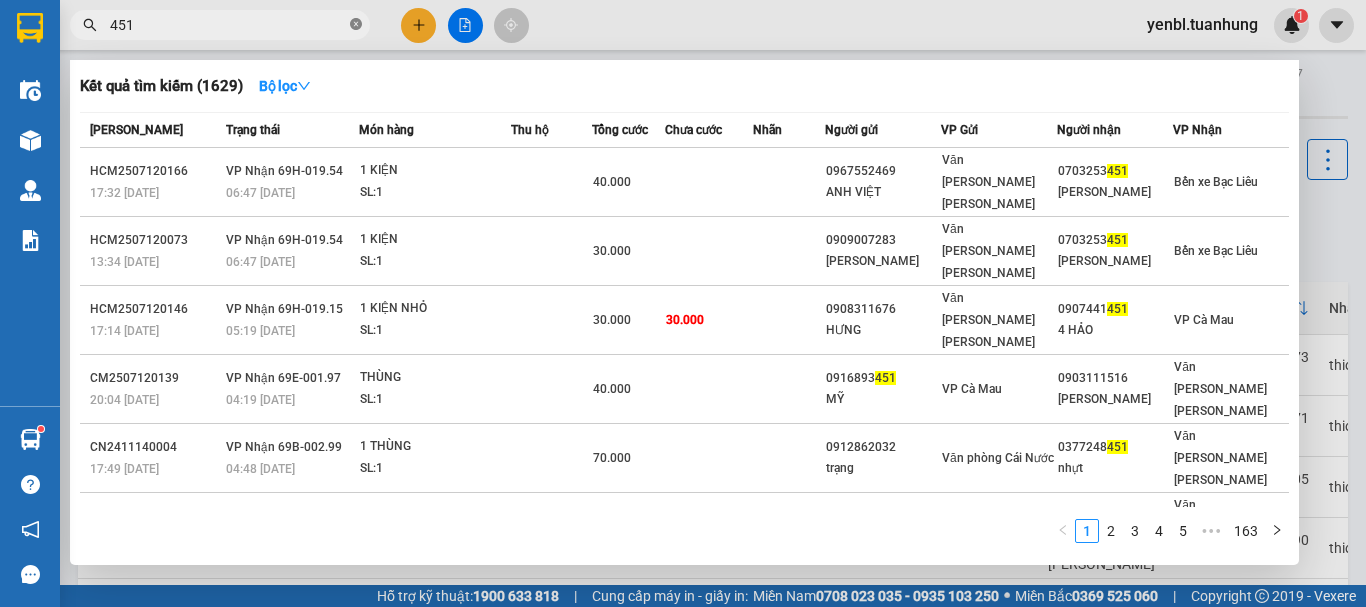 click 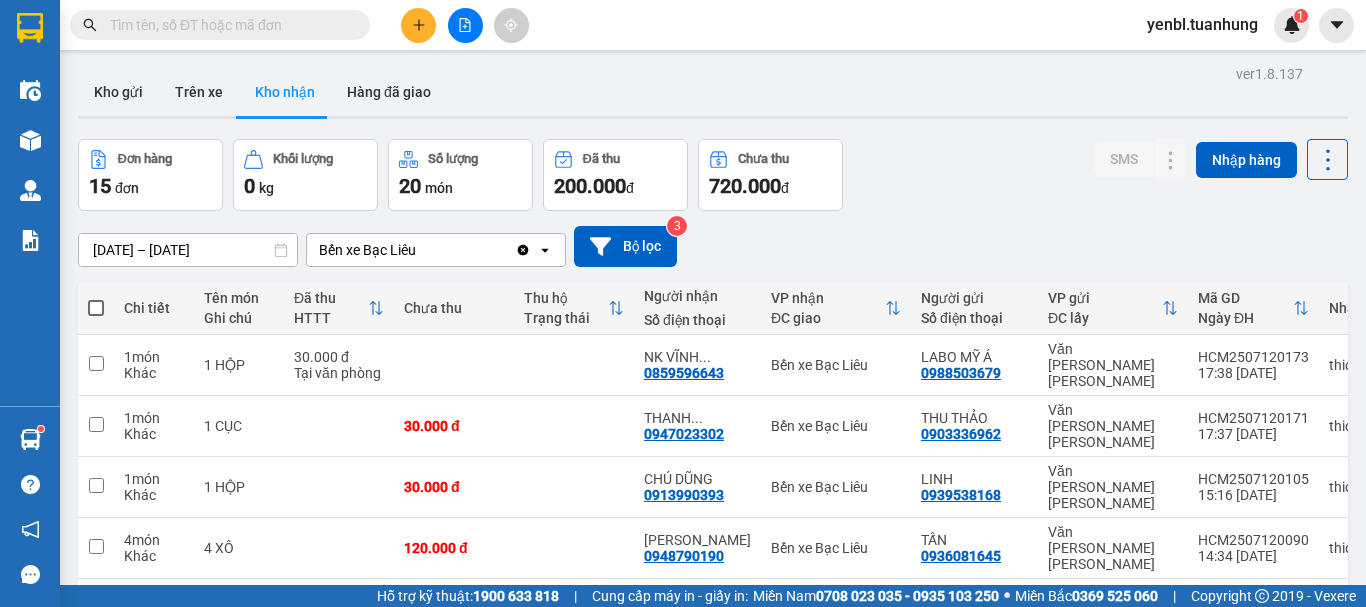 click at bounding box center [228, 25] 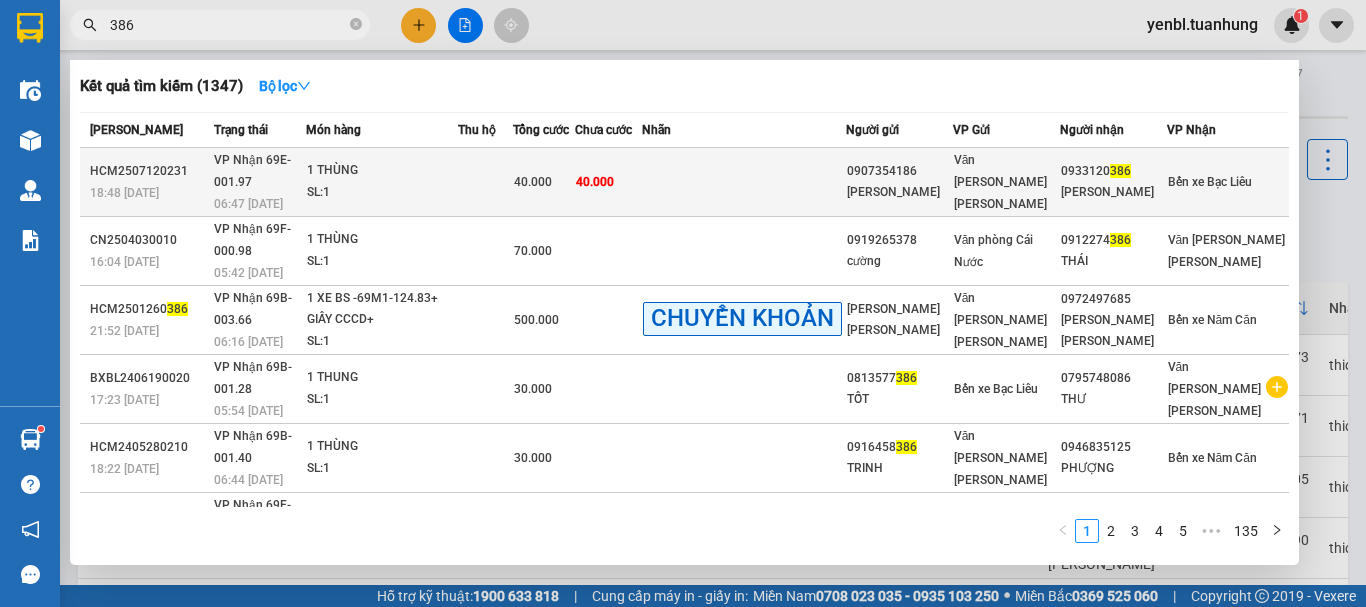 type on "386" 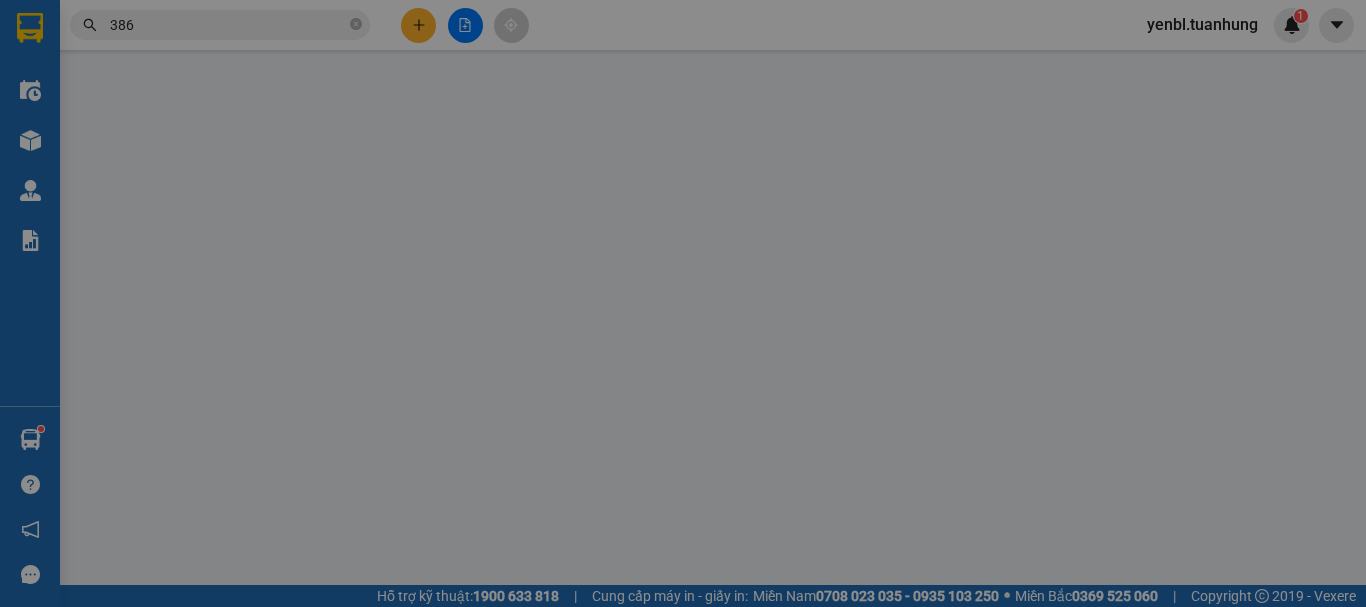 type on "0907354186" 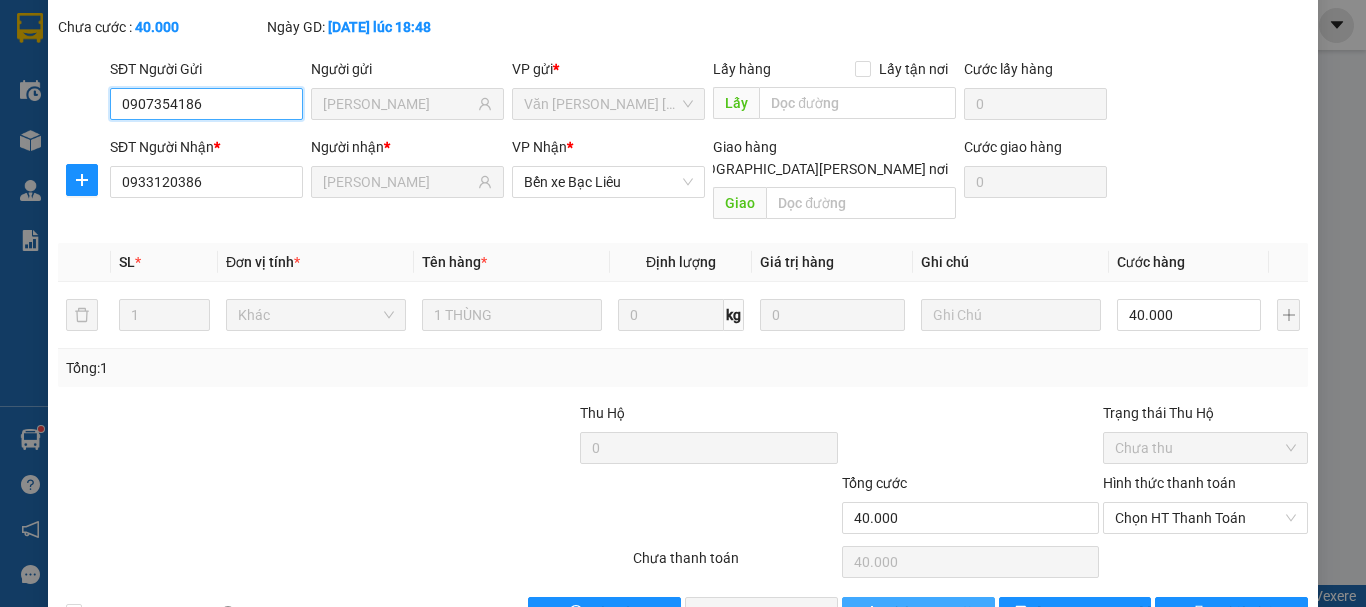scroll, scrollTop: 137, scrollLeft: 0, axis: vertical 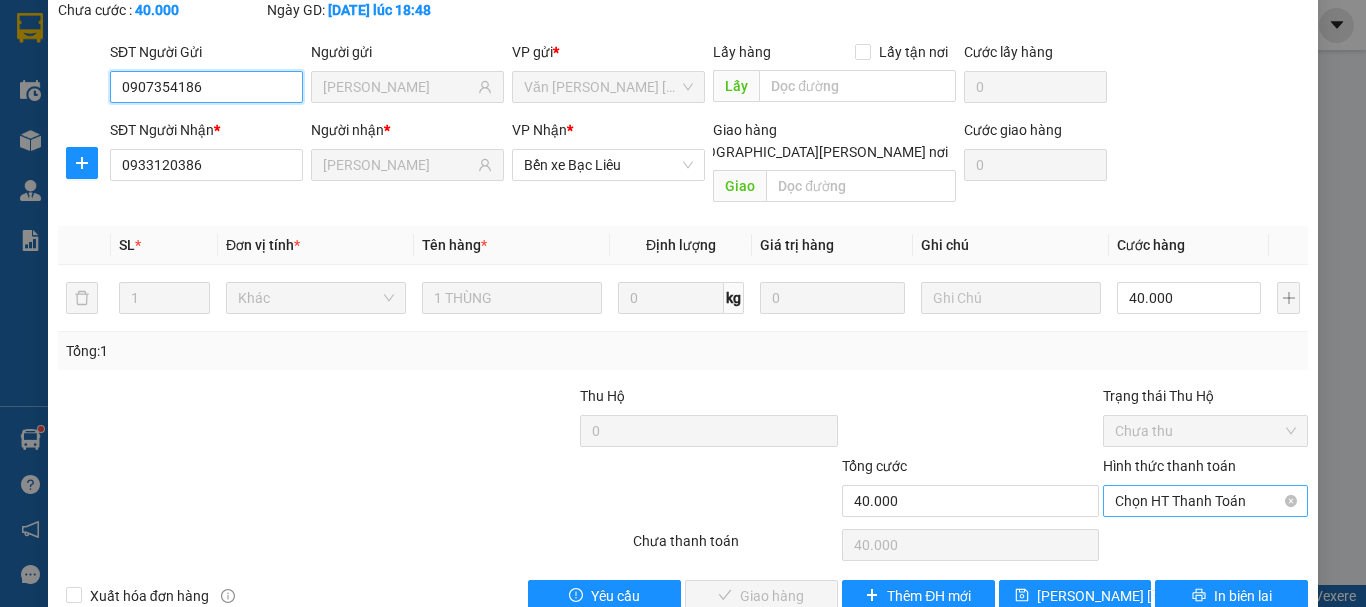 click on "Chọn HT Thanh Toán" at bounding box center (1205, 501) 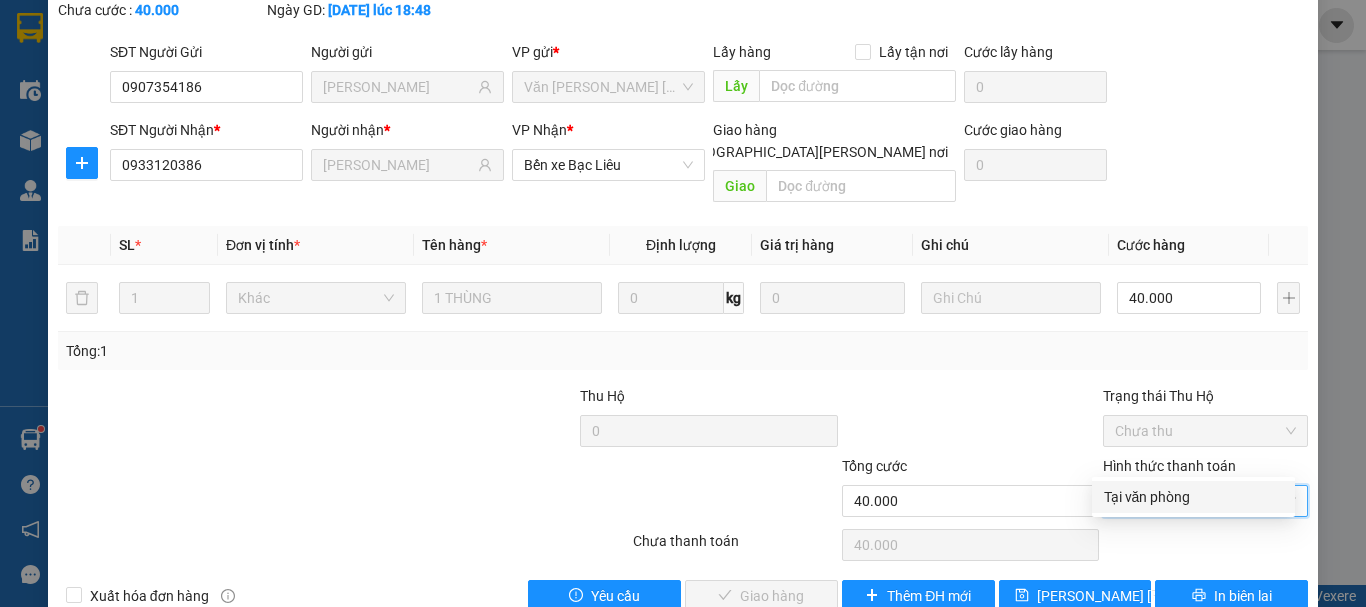 click on "Tại văn phòng" at bounding box center (1193, 497) 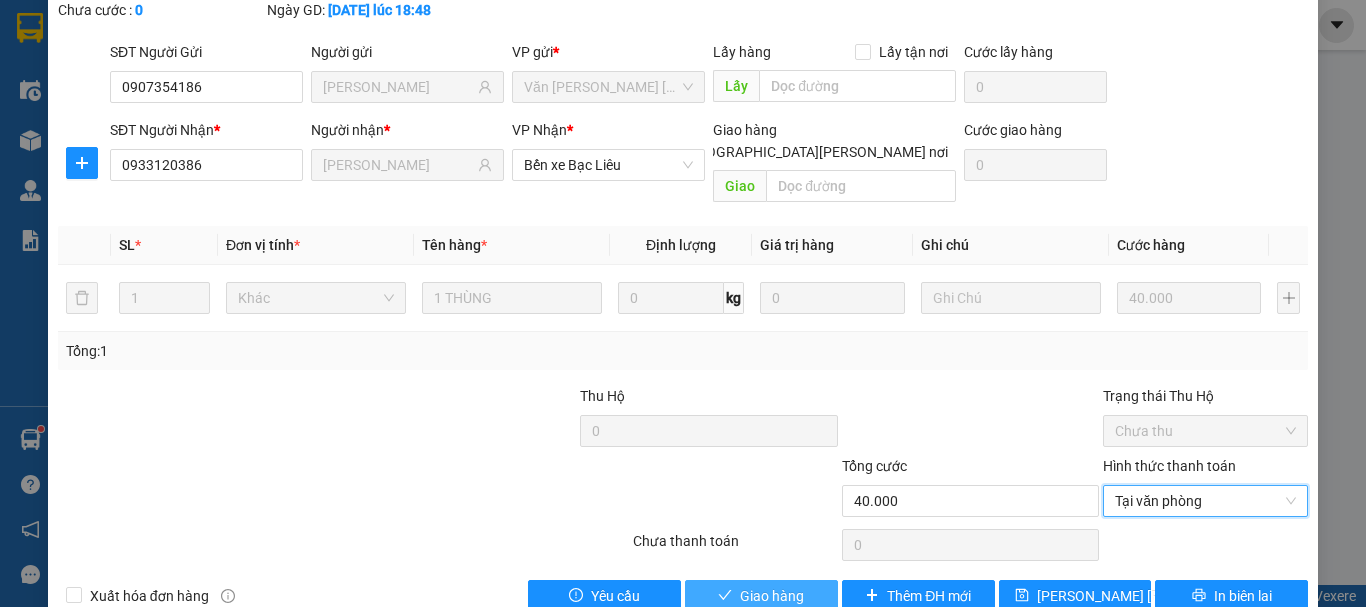 click on "Giao hàng" at bounding box center [772, 596] 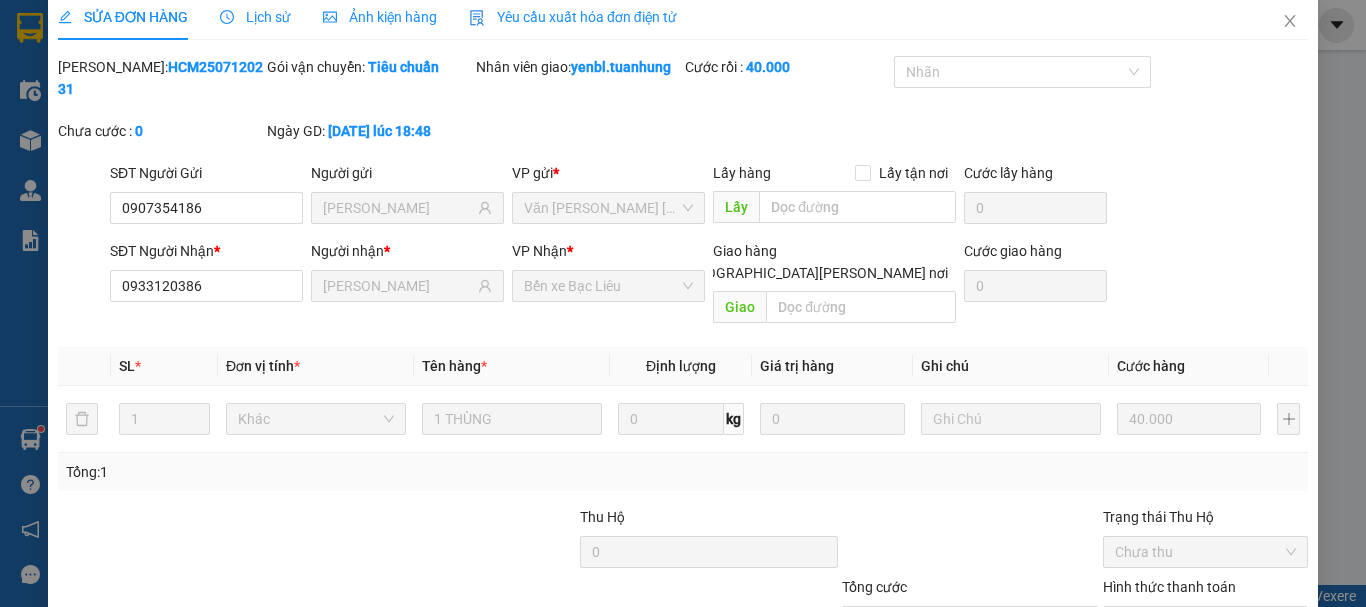 scroll, scrollTop: 0, scrollLeft: 0, axis: both 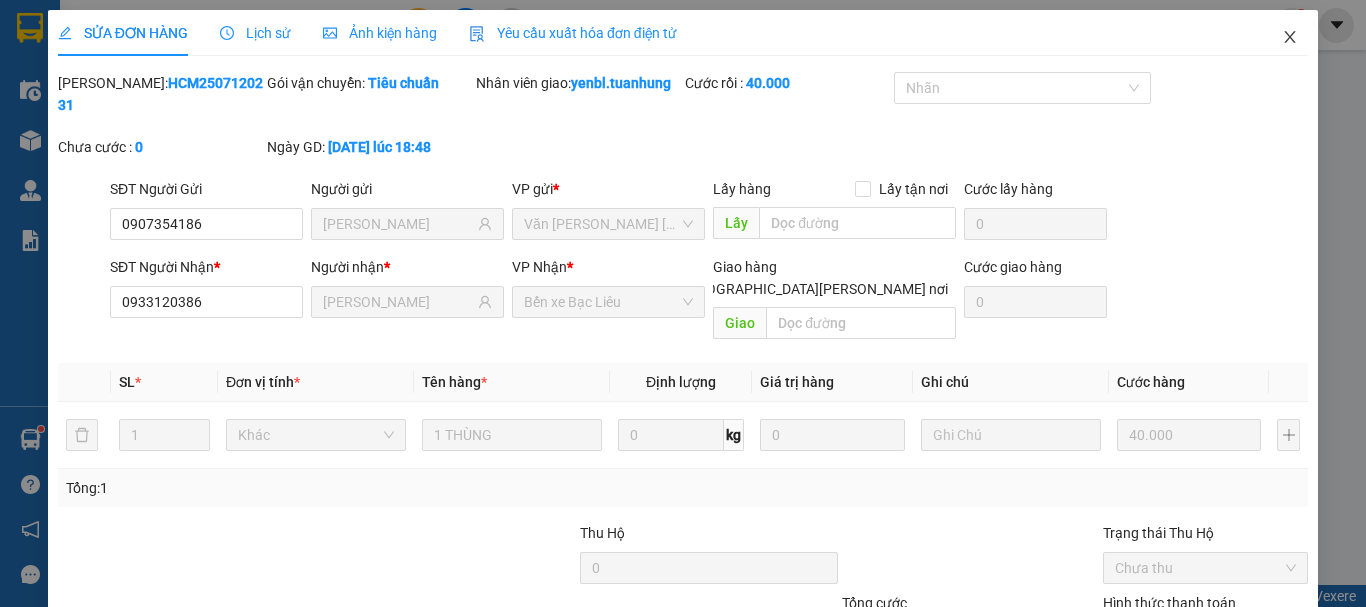 click 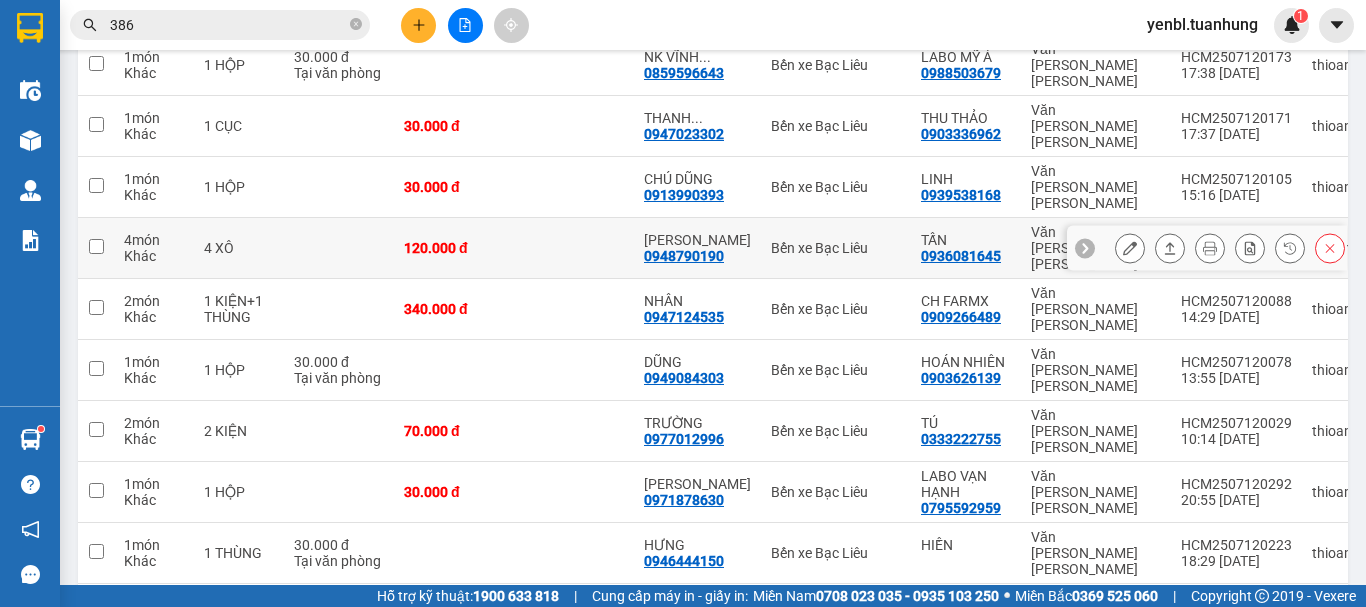 scroll, scrollTop: 100, scrollLeft: 0, axis: vertical 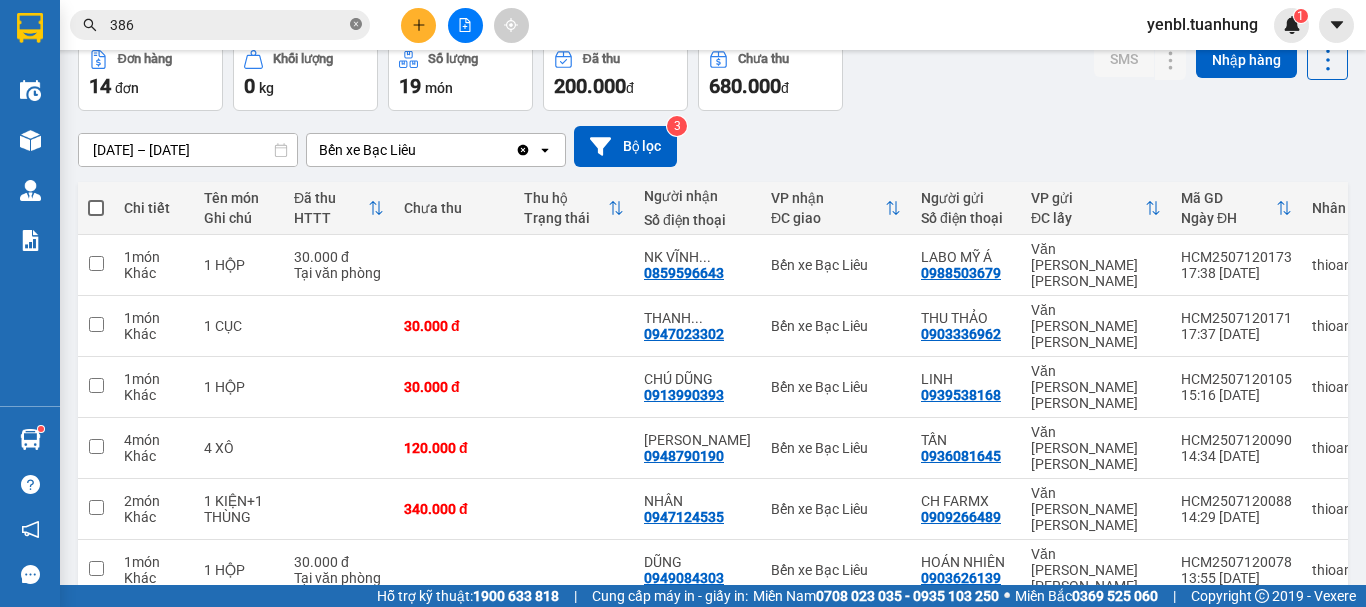 click 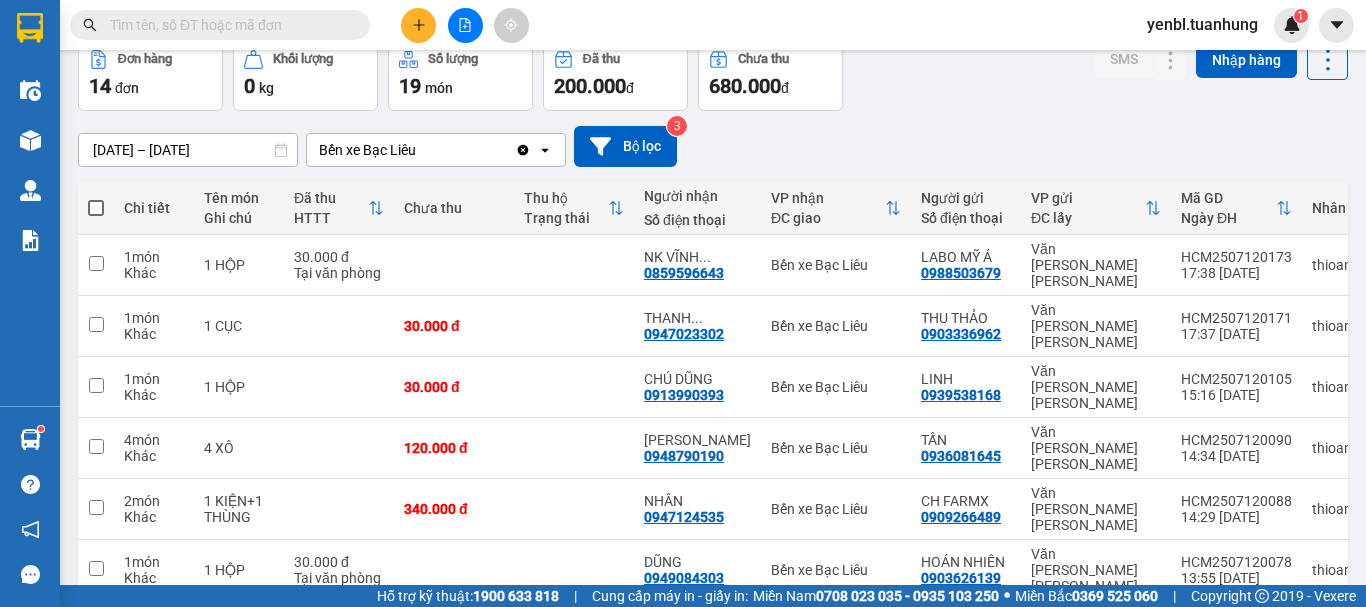 click at bounding box center [228, 25] 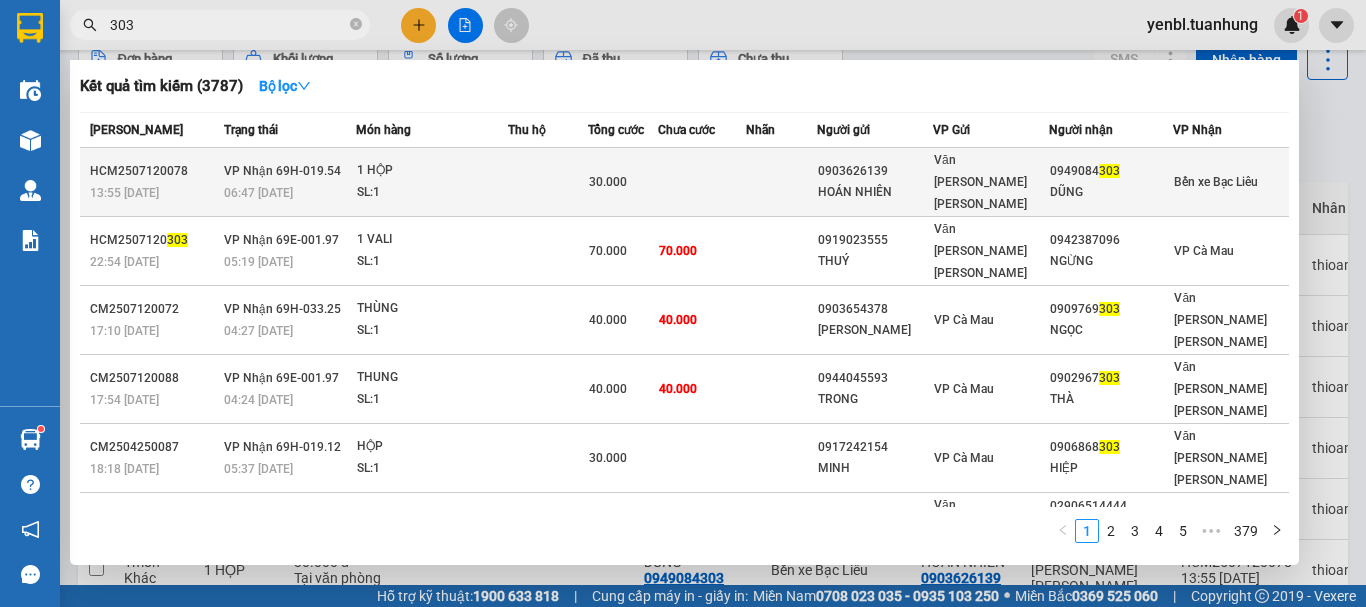 type on "303" 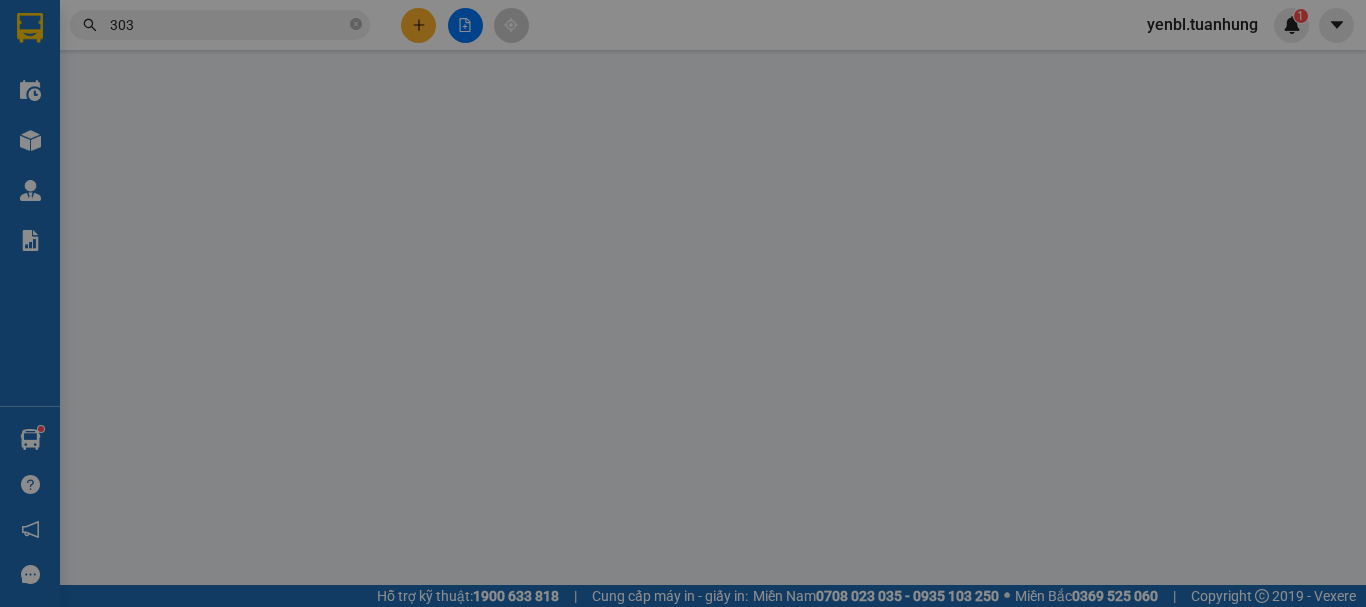 type on "0903626139" 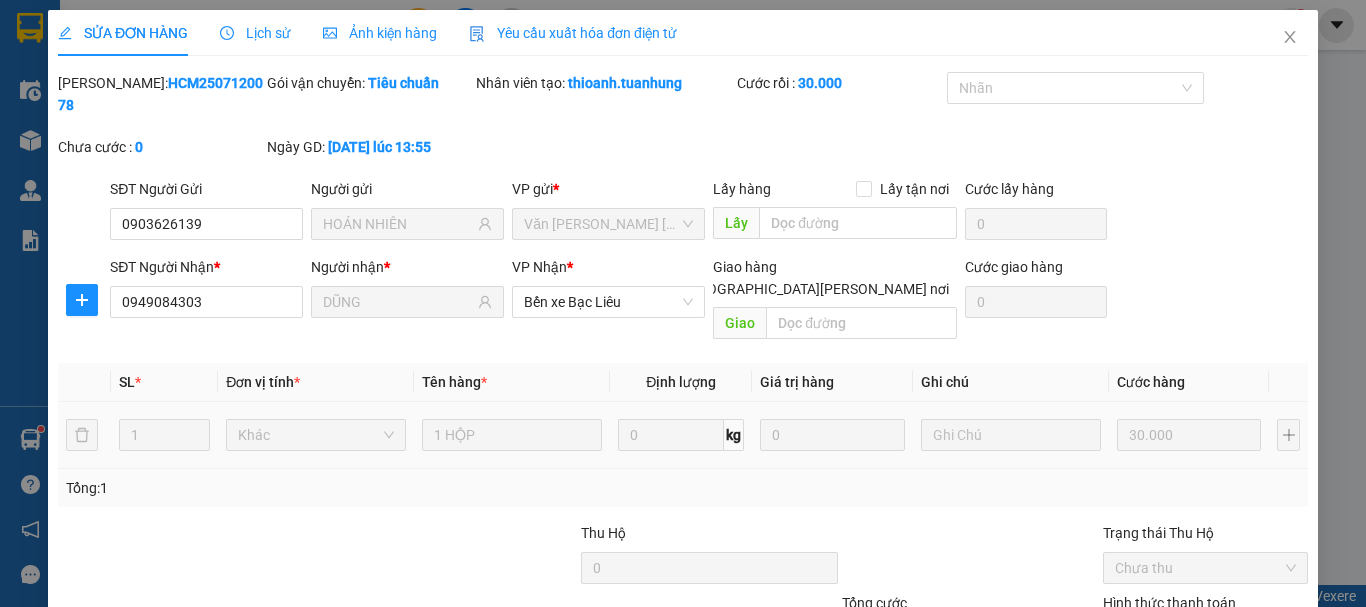 scroll, scrollTop: 0, scrollLeft: 0, axis: both 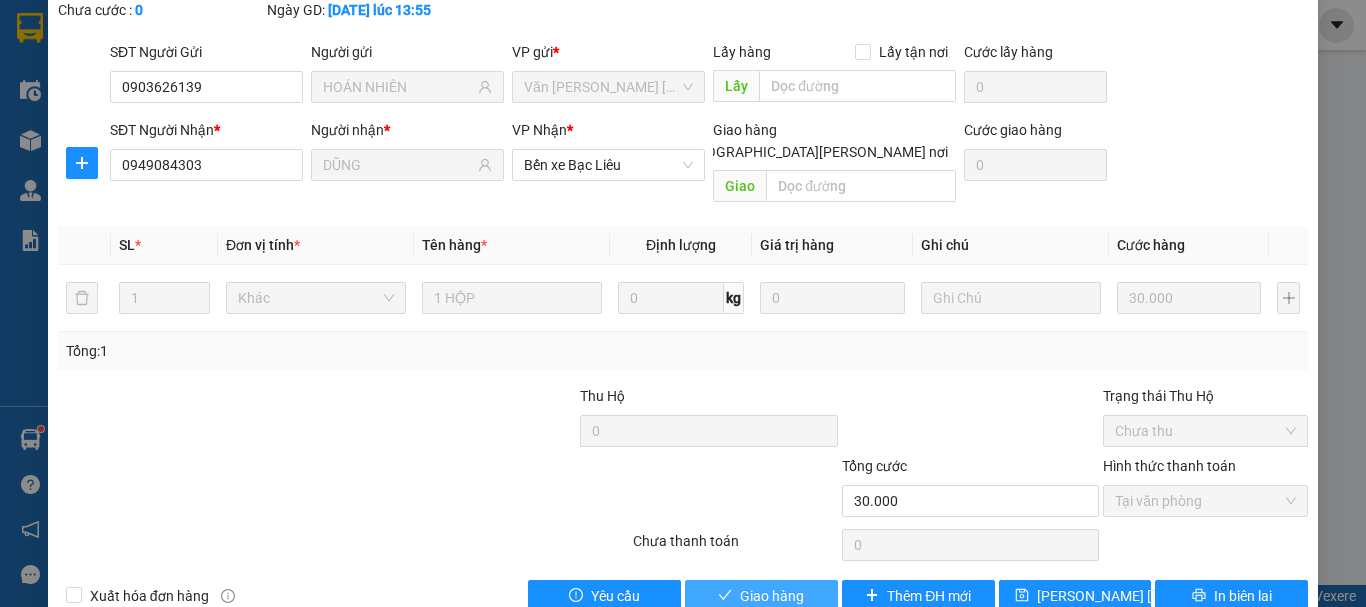 click on "Giao hàng" at bounding box center (772, 596) 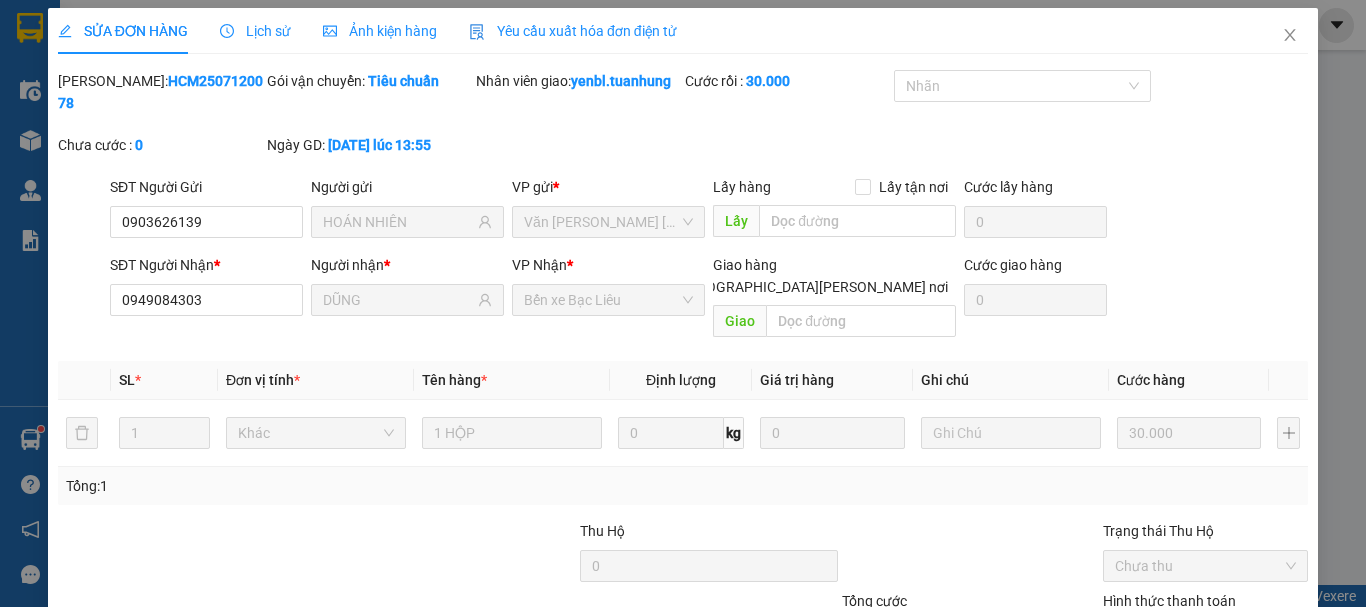 scroll, scrollTop: 0, scrollLeft: 0, axis: both 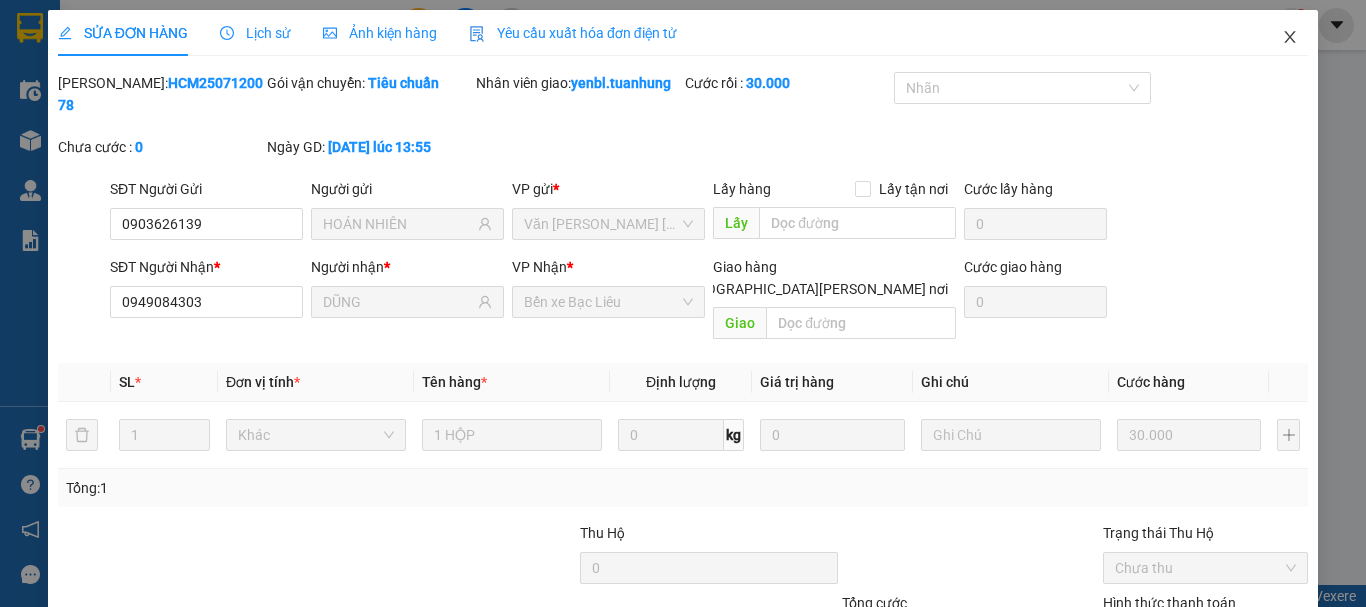 click at bounding box center [1290, 38] 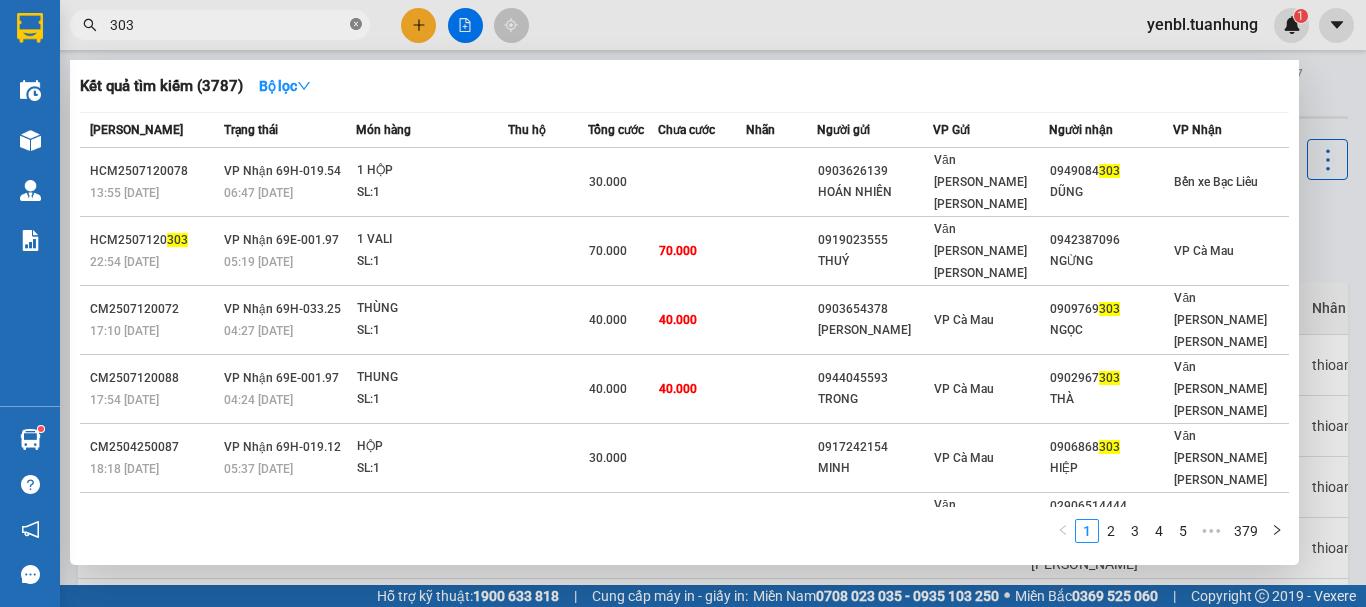 click 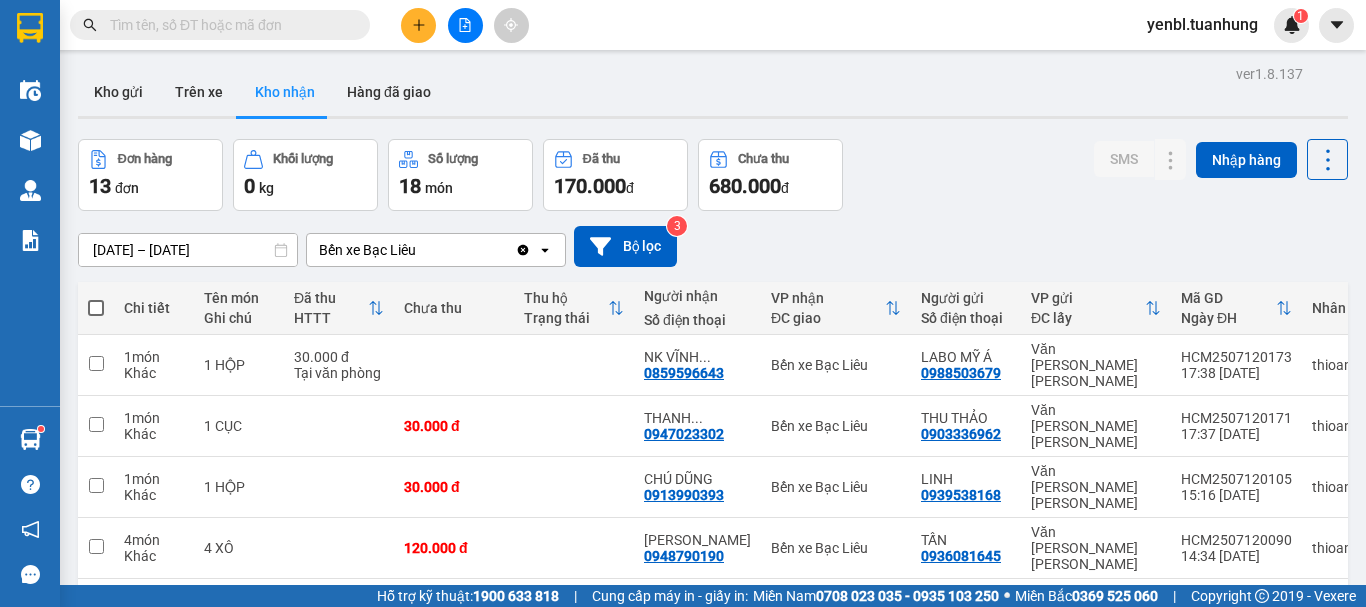 click at bounding box center [228, 25] 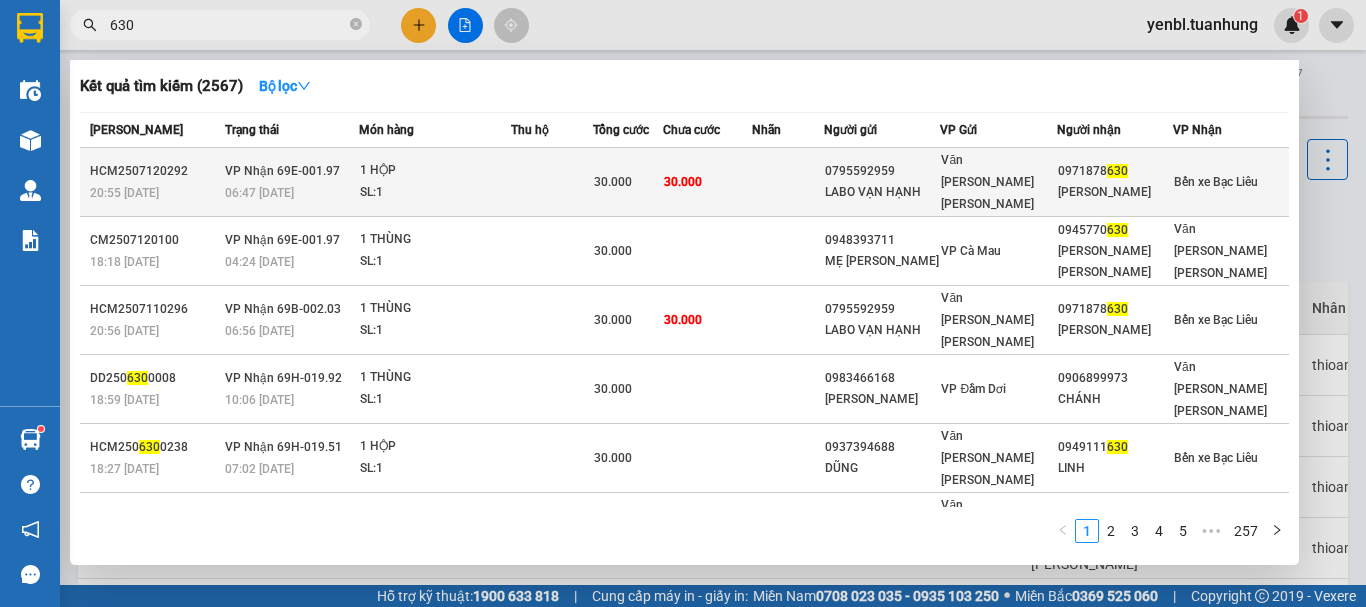type on "630" 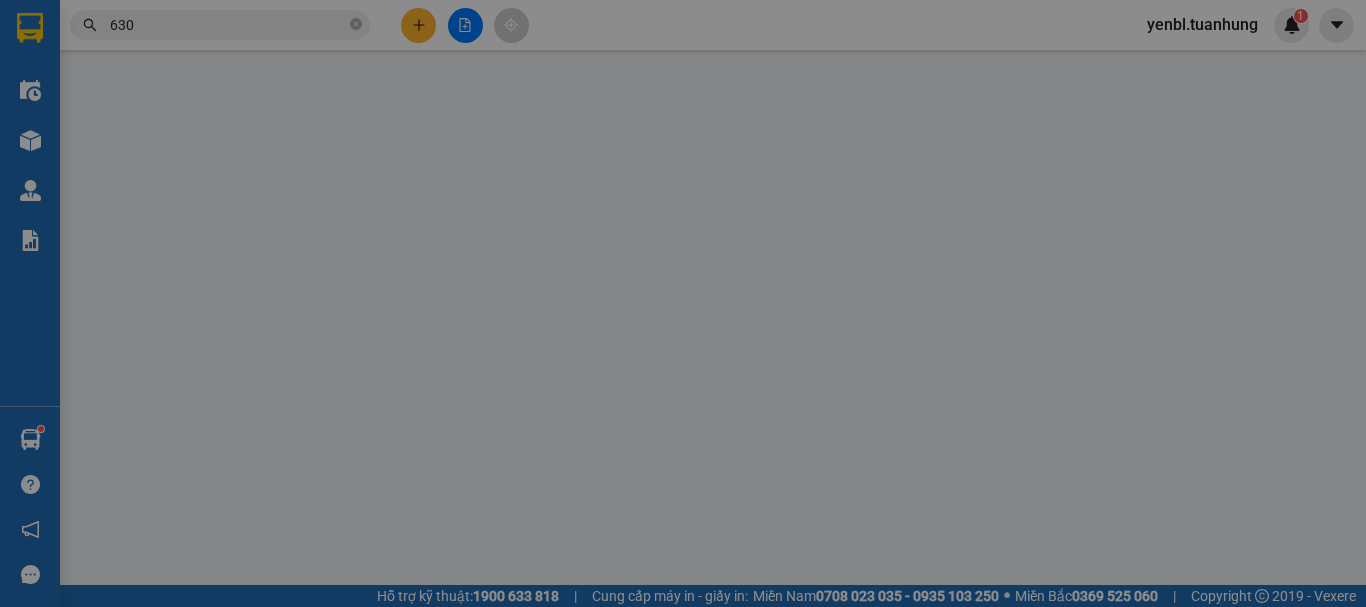 type on "0795592959" 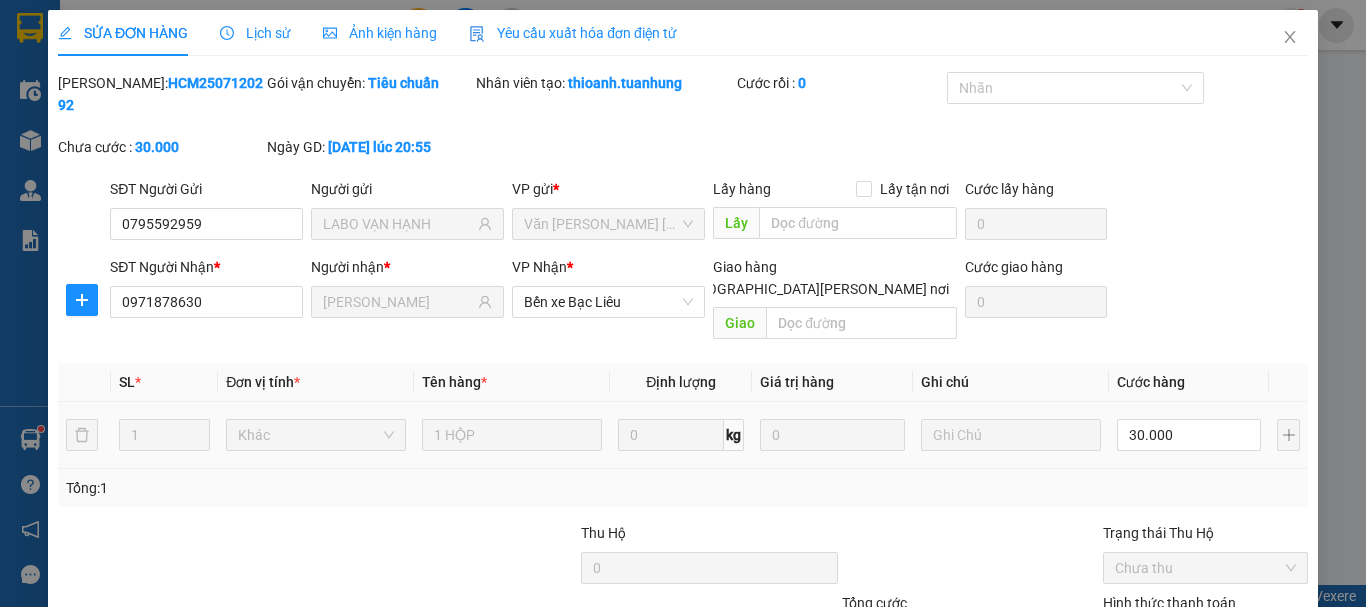 scroll, scrollTop: 0, scrollLeft: 0, axis: both 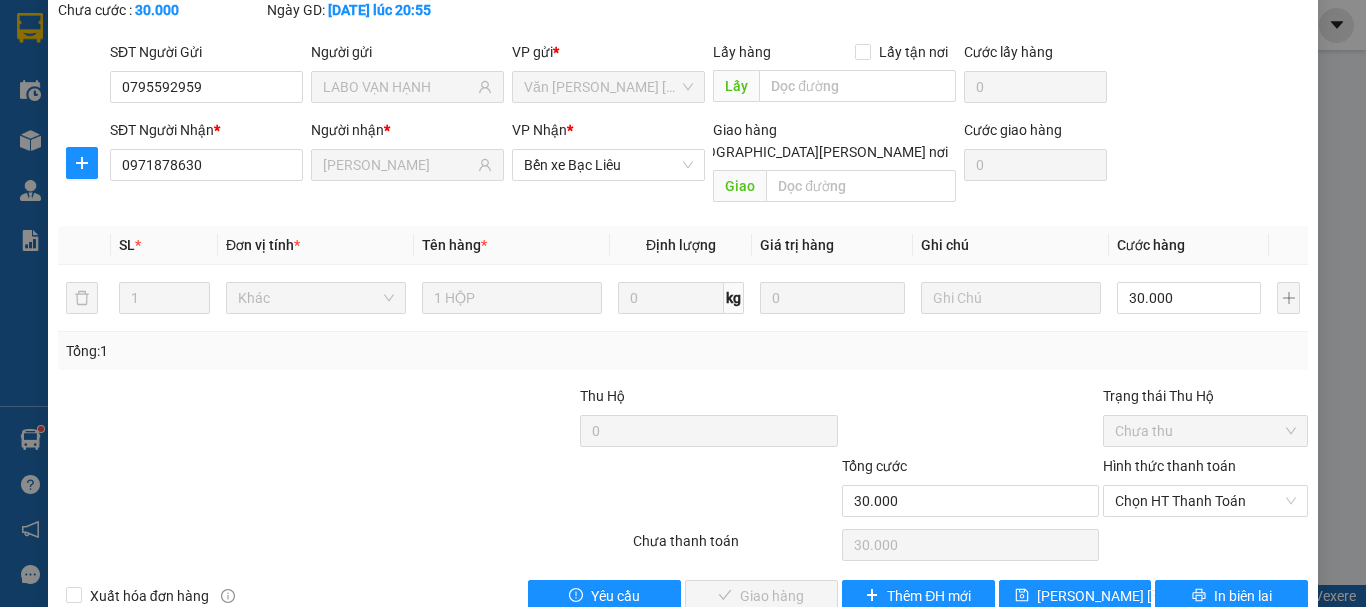 click on "Hình thức thanh toán Chọn HT Thanh Toán" at bounding box center [1205, 490] 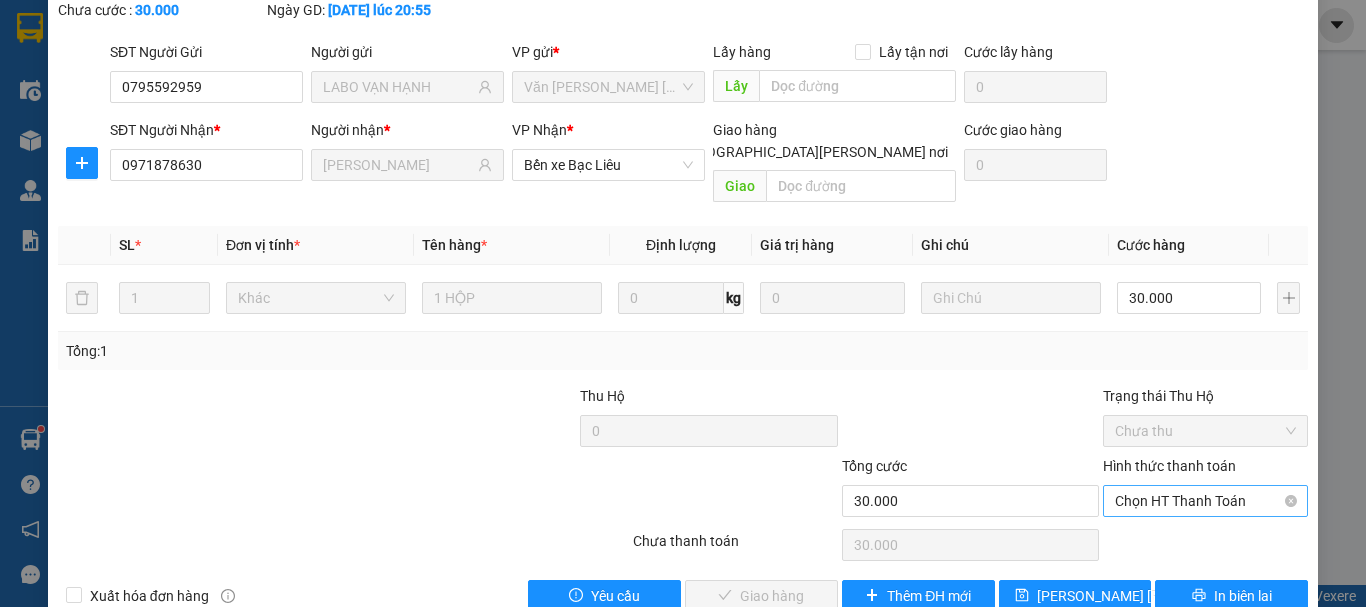 click on "Chọn HT Thanh Toán" at bounding box center (1205, 501) 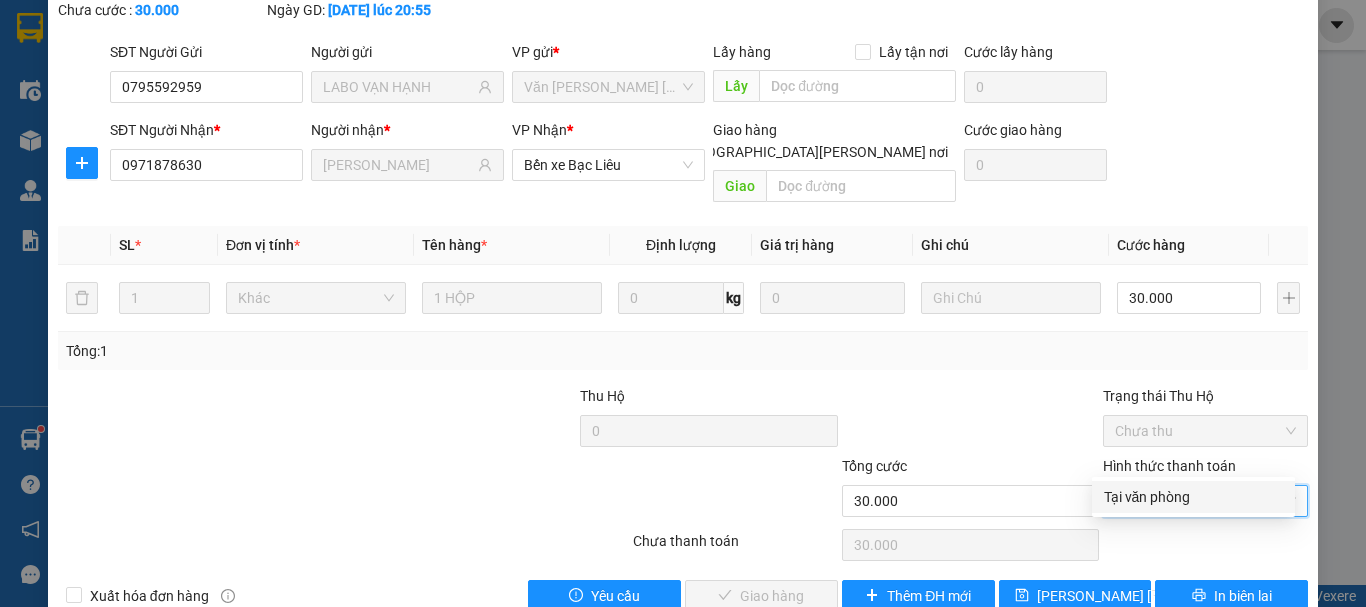 click on "Tại văn phòng" at bounding box center [1193, 497] 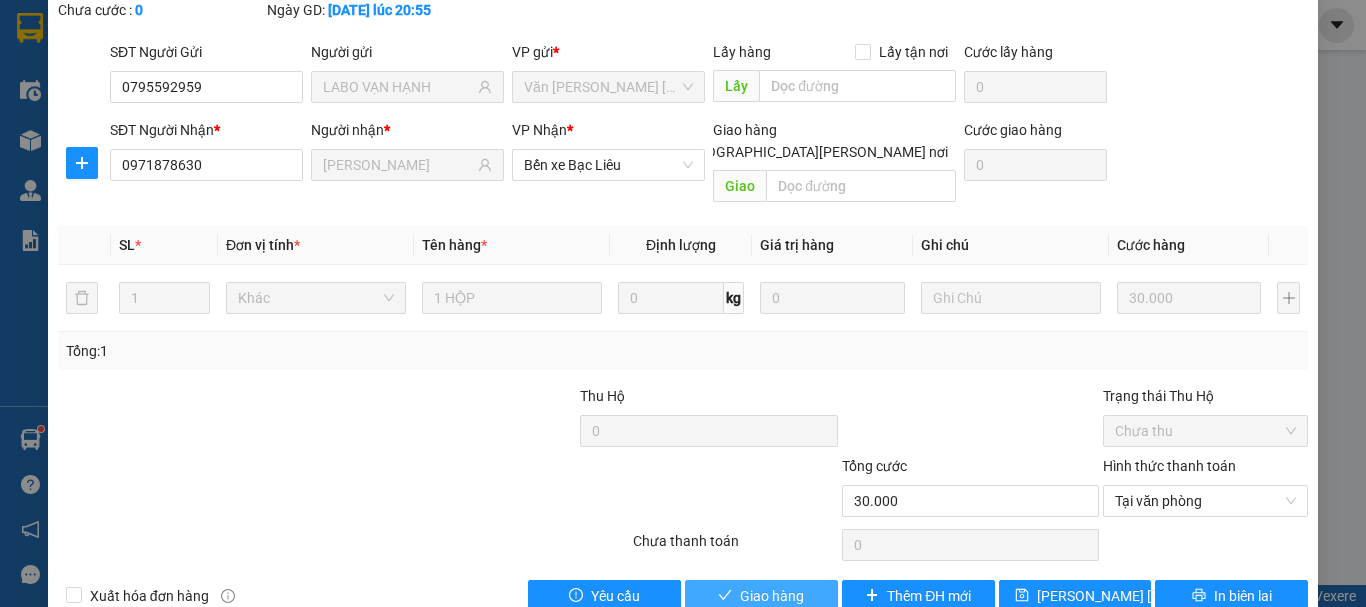 click on "Giao hàng" at bounding box center (761, 596) 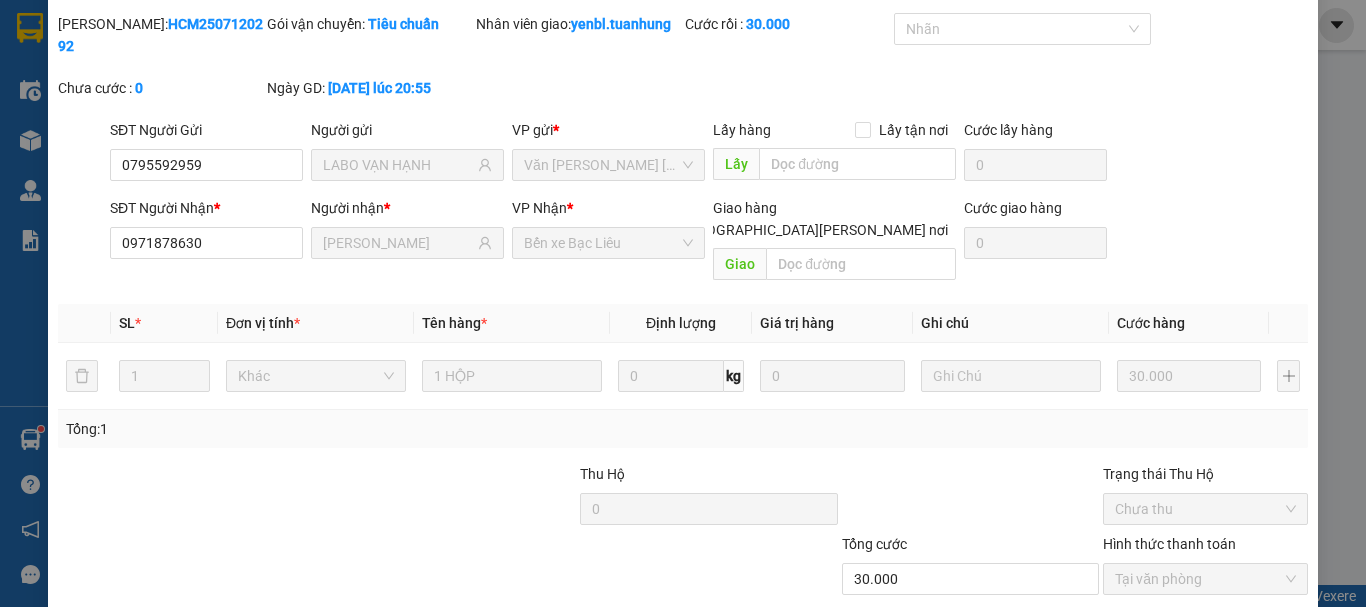 scroll, scrollTop: 0, scrollLeft: 0, axis: both 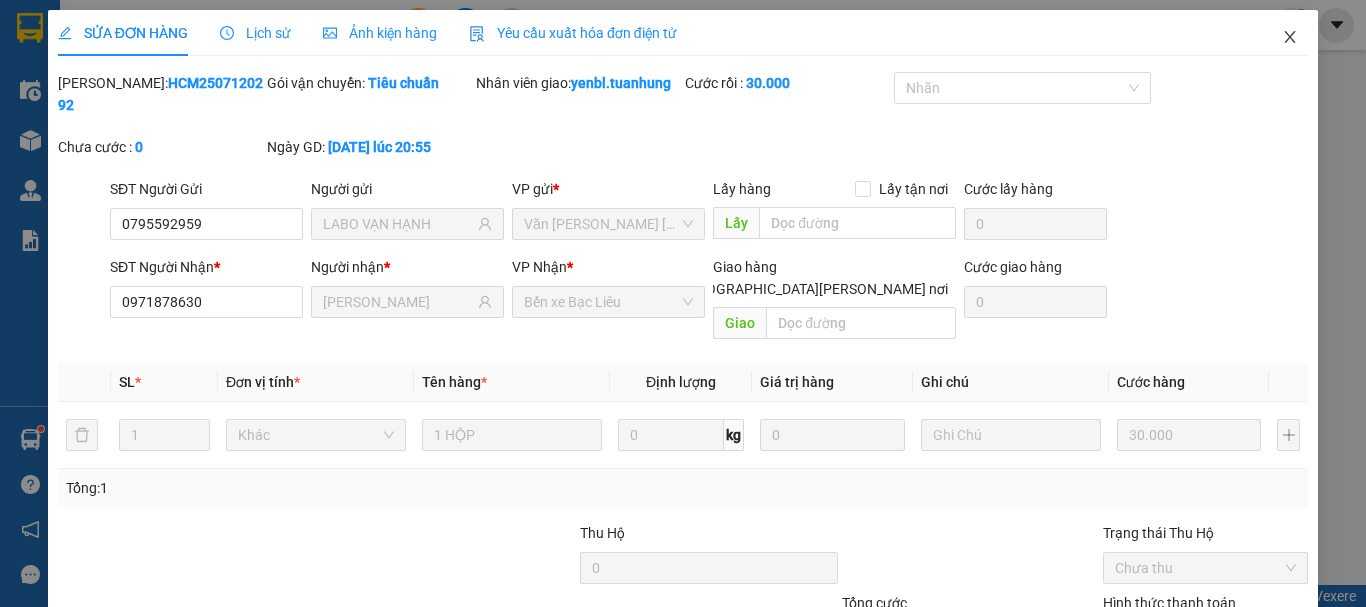 click 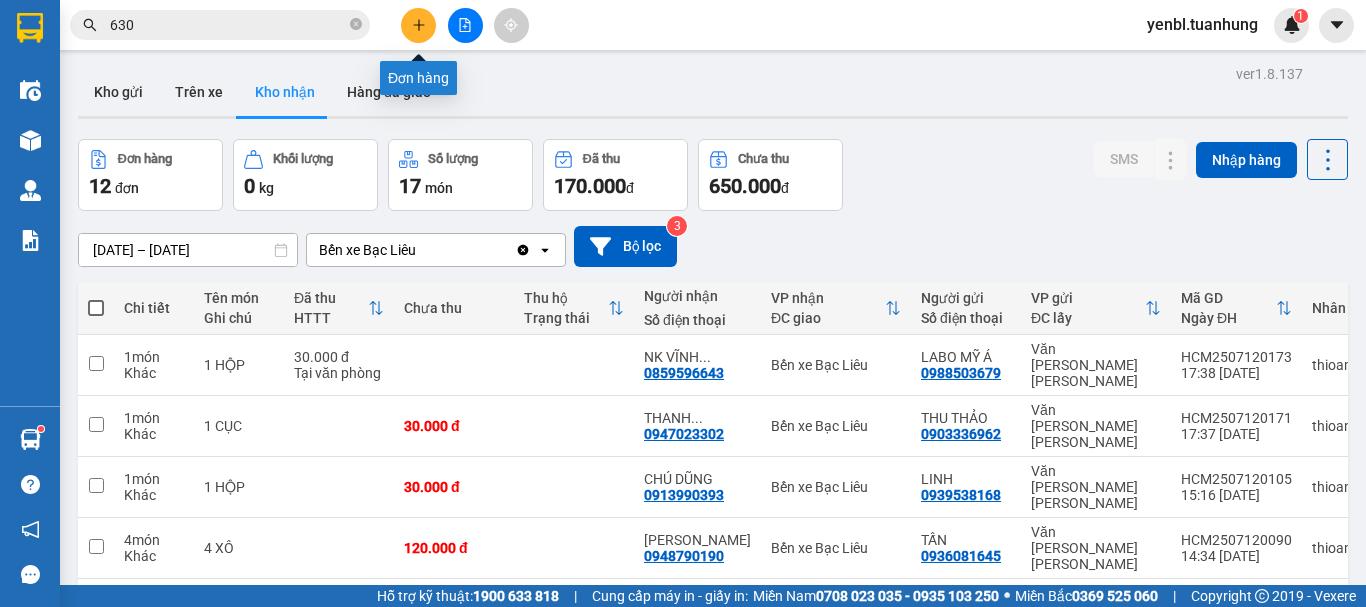 click 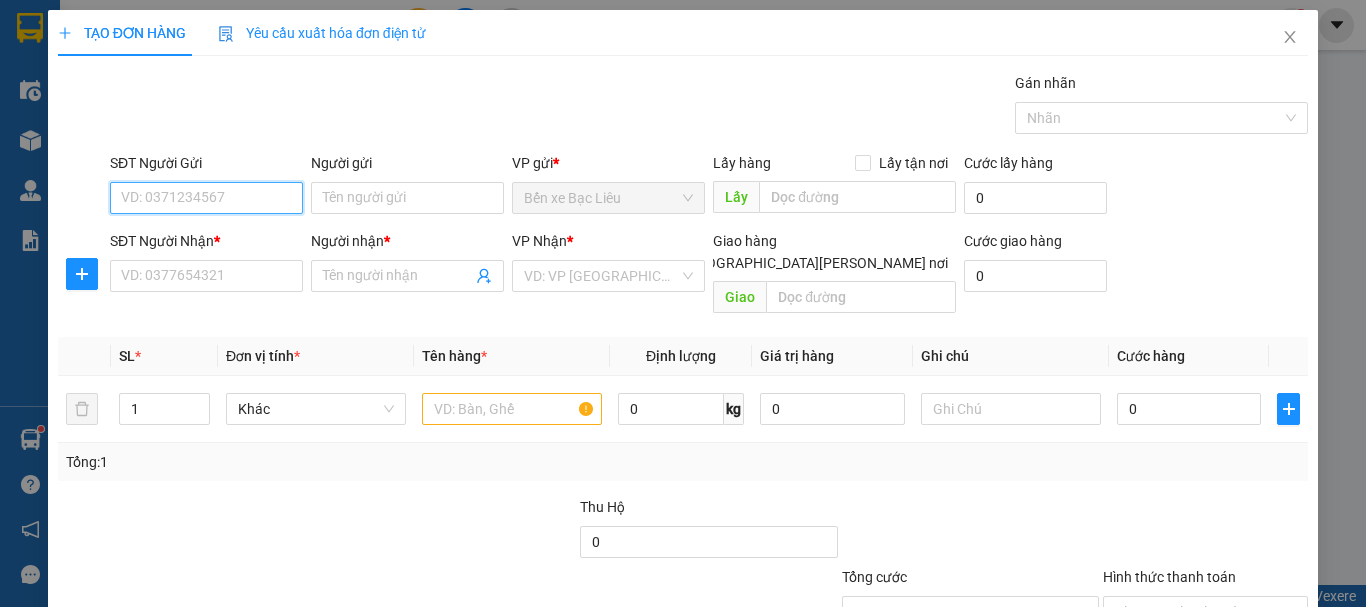 click on "SĐT Người Gửi" at bounding box center [206, 198] 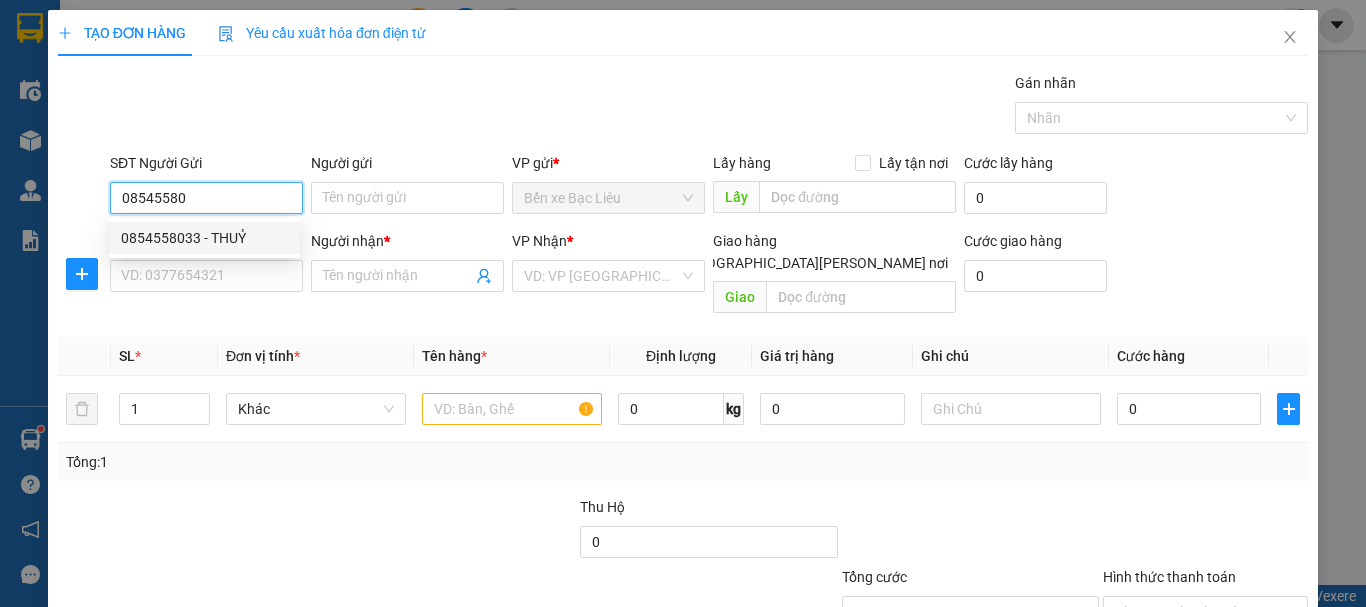 click on "0854558033 - THUỶ" at bounding box center [204, 238] 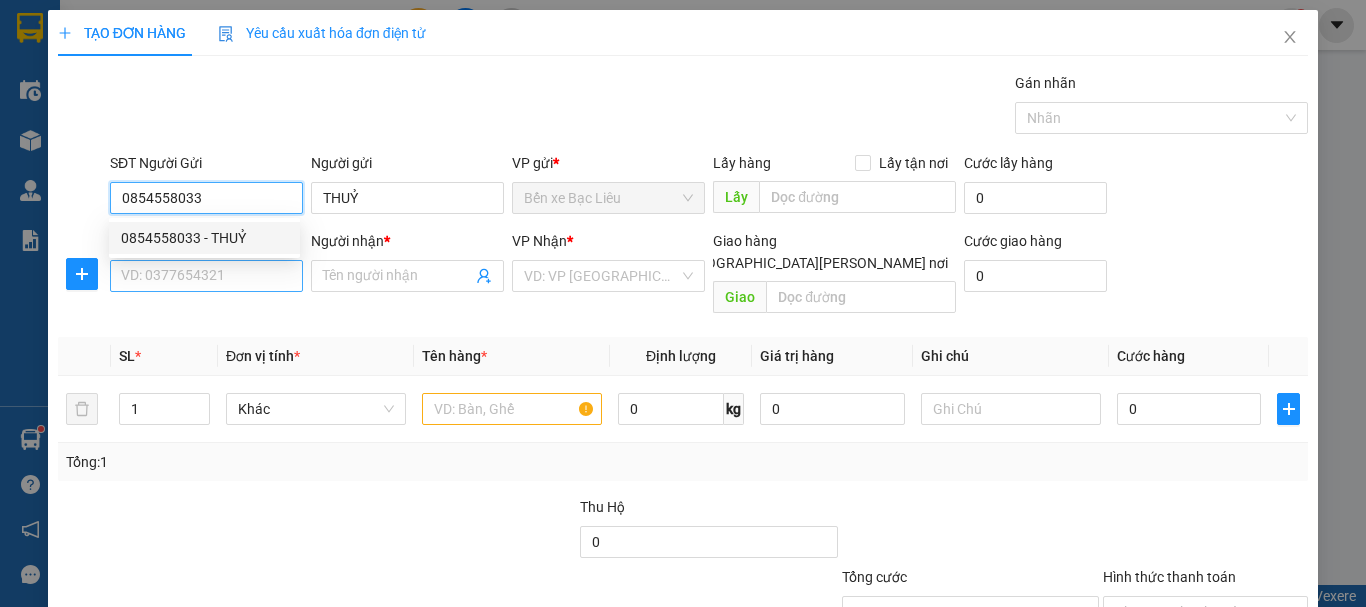type on "0854558033" 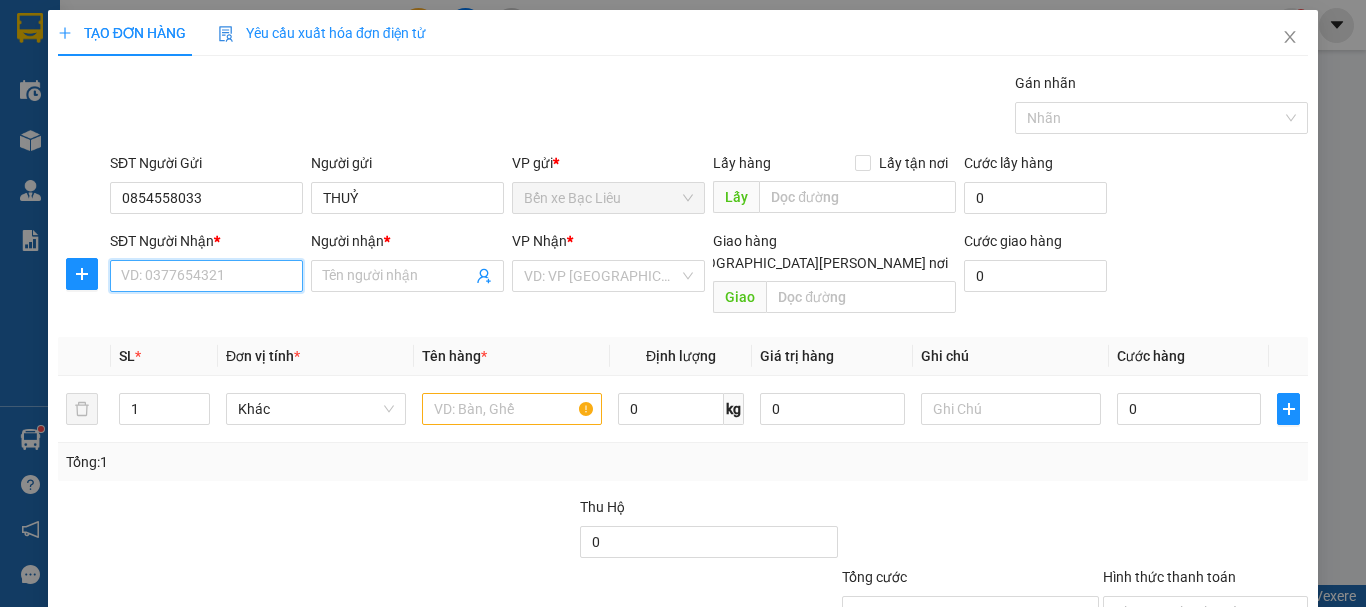click on "SĐT Người Nhận  *" at bounding box center [206, 276] 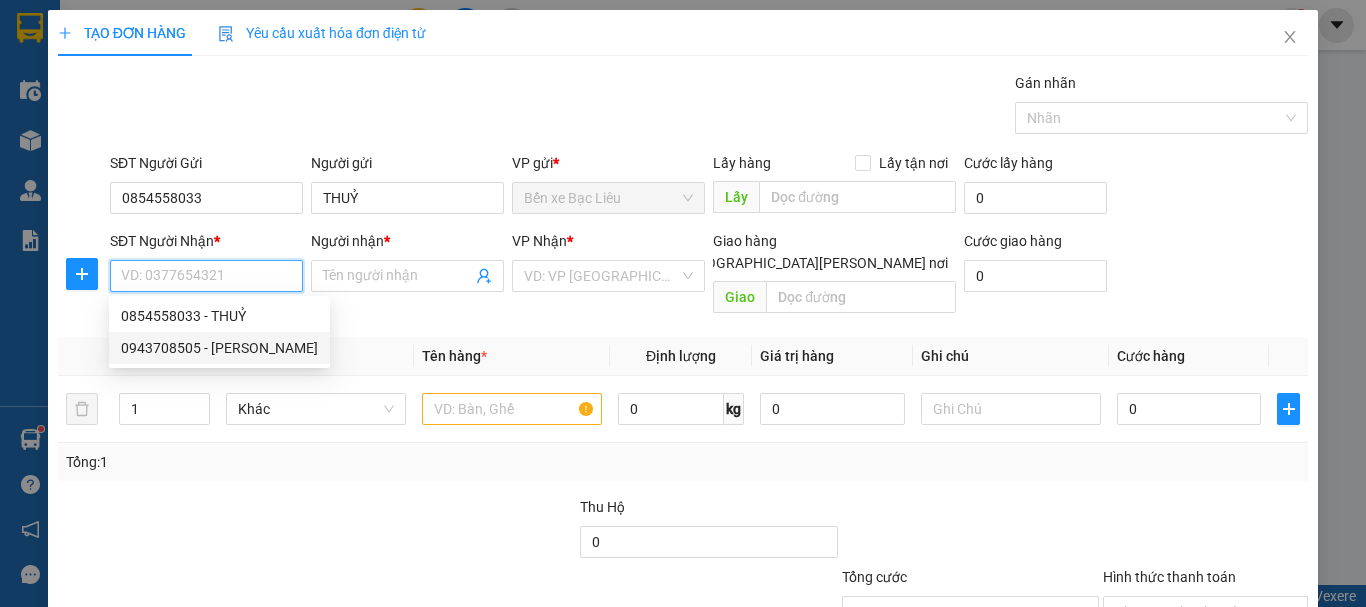 click on "0943708505 - [PERSON_NAME]" at bounding box center (219, 348) 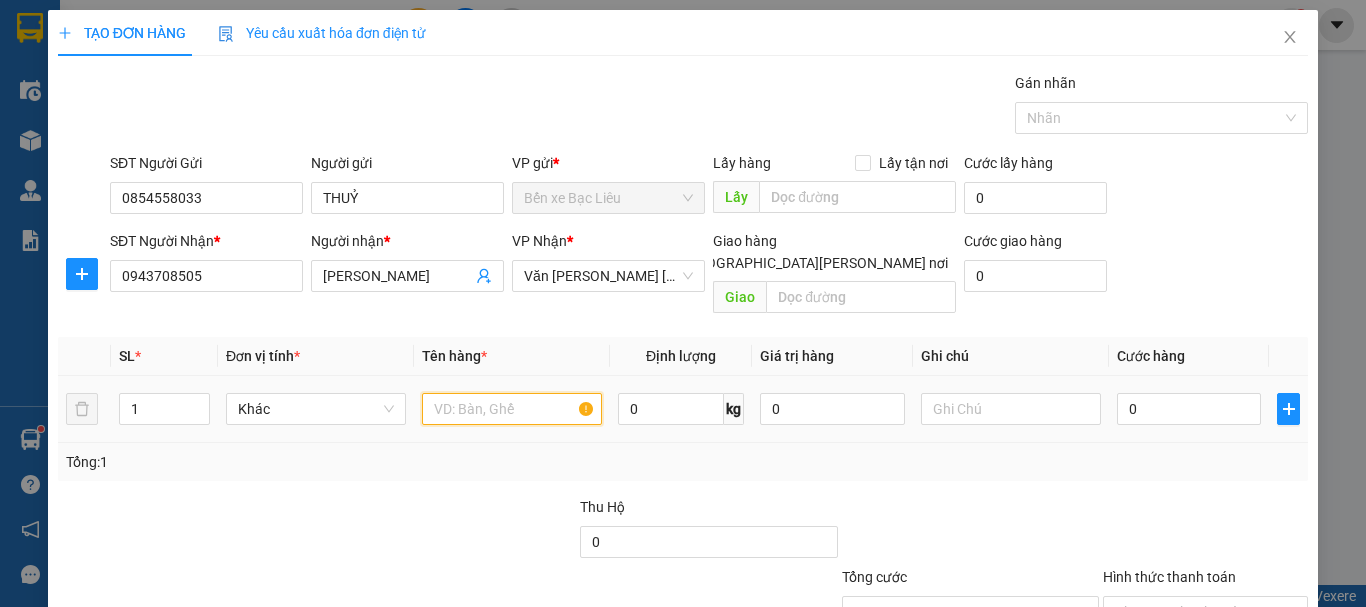 click at bounding box center (512, 409) 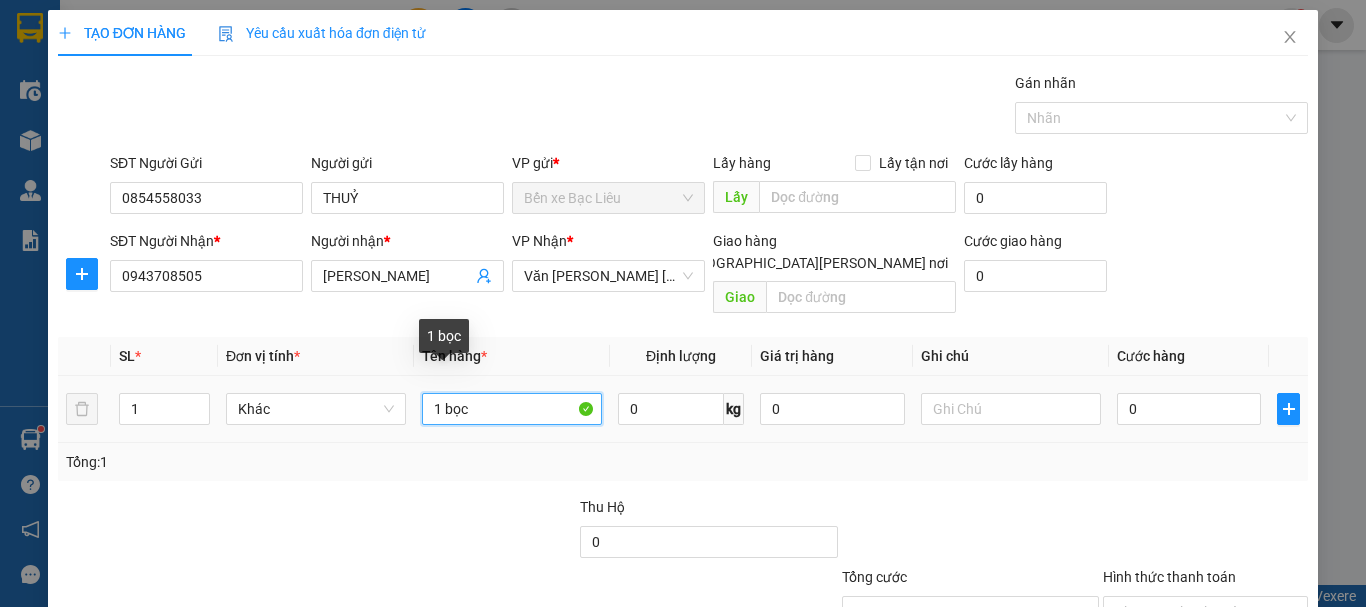 click on "1 bọc" at bounding box center (512, 409) 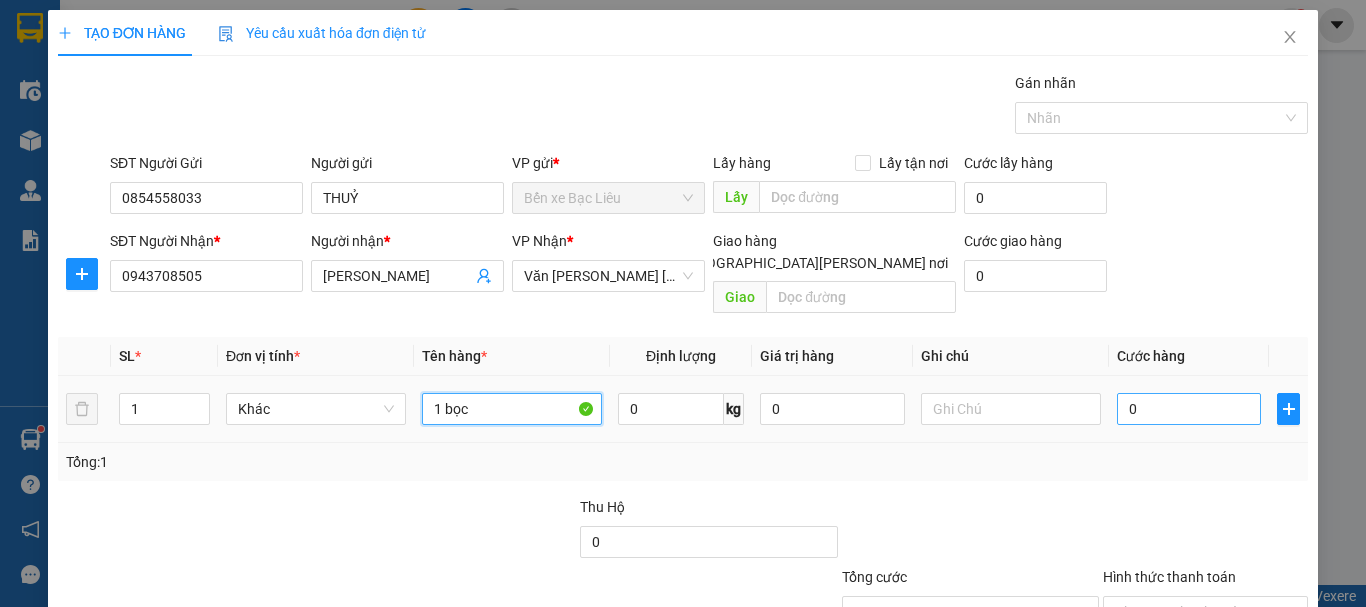 type on "1 bọc" 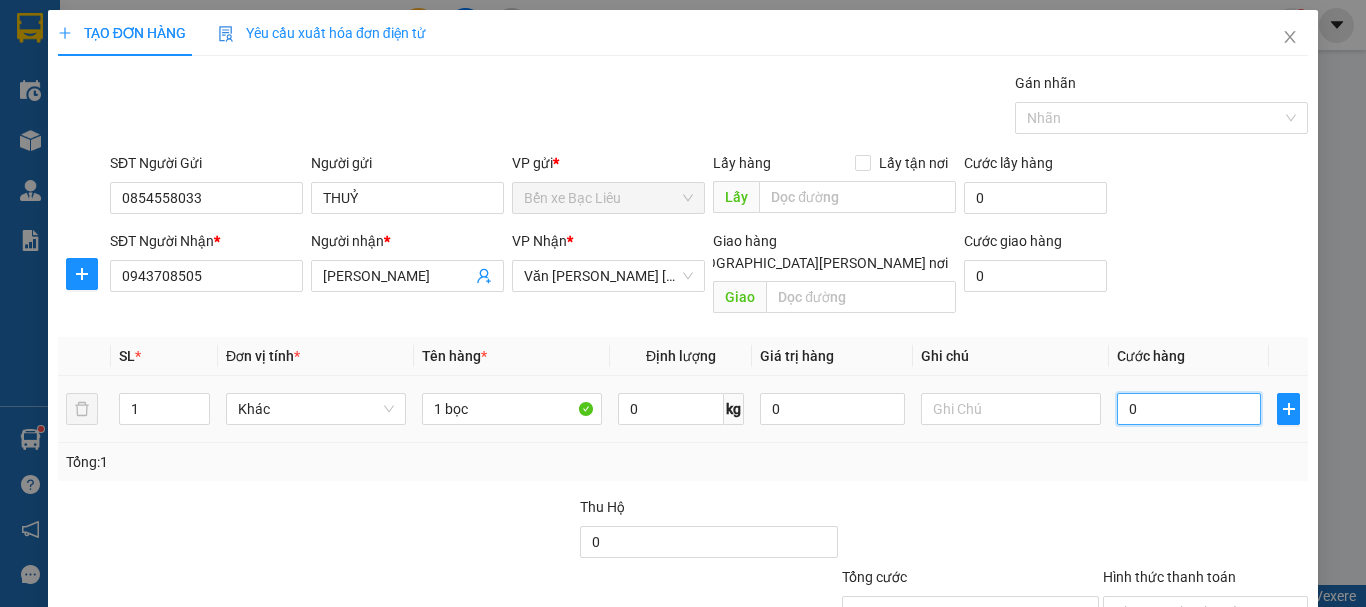 click on "0" at bounding box center [1189, 409] 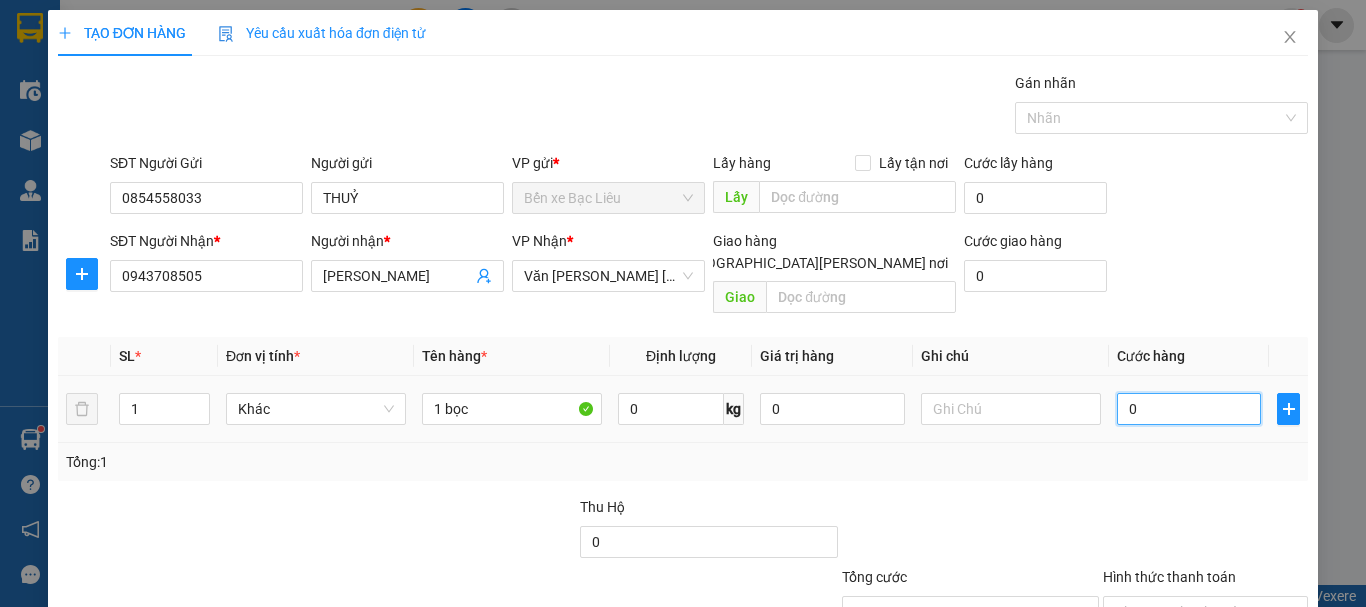 click on "0" at bounding box center (1189, 409) 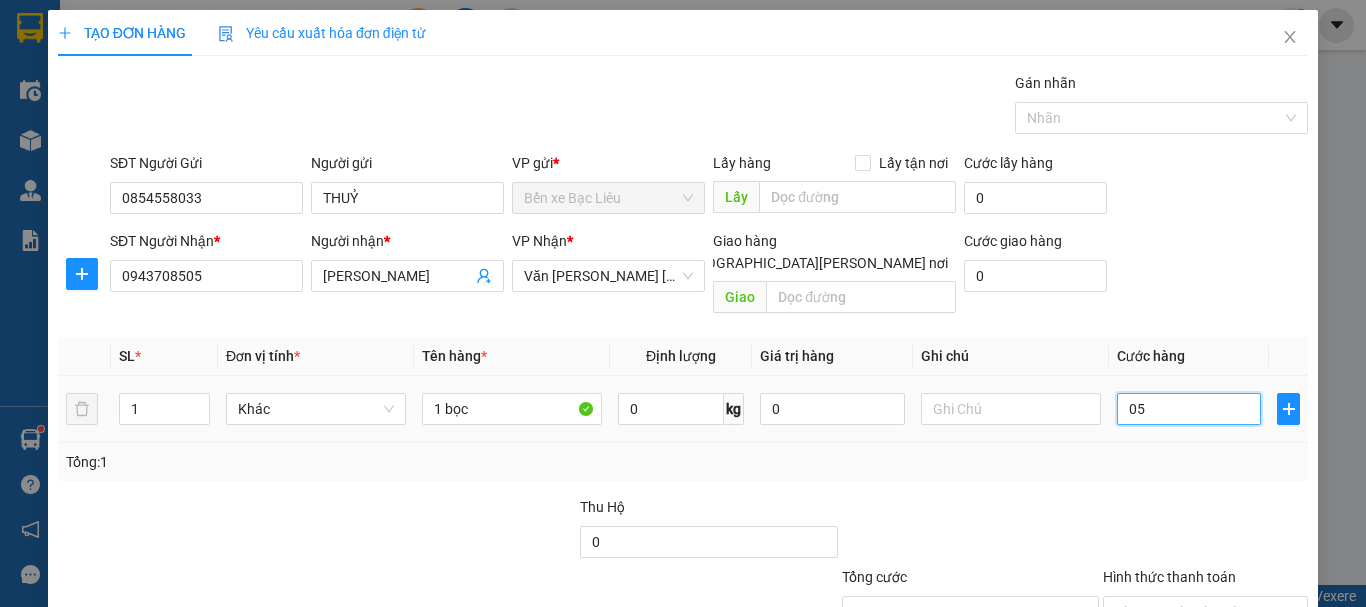 type on "050" 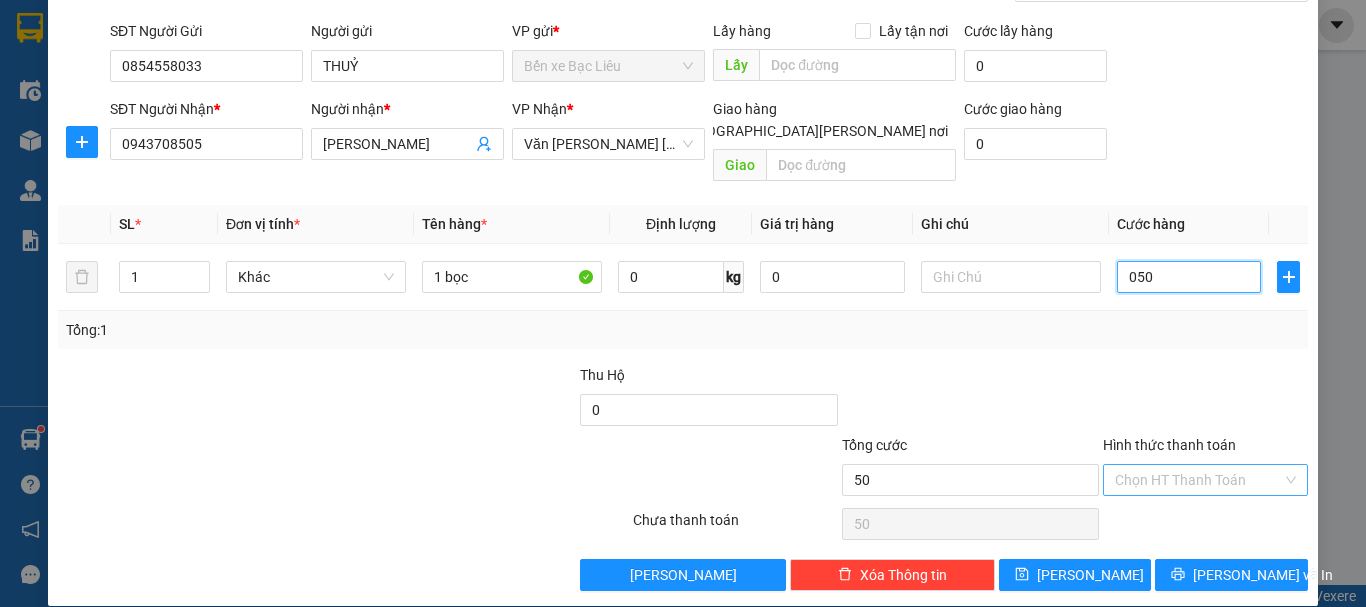 scroll, scrollTop: 133, scrollLeft: 0, axis: vertical 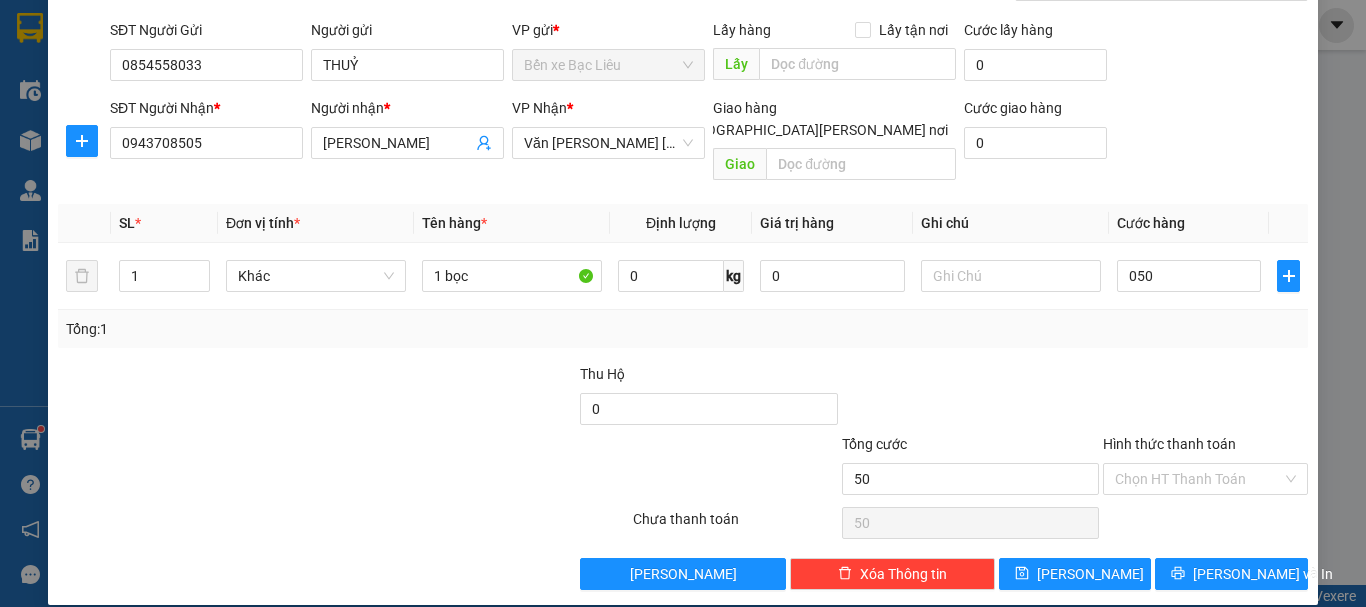 type on "50.000" 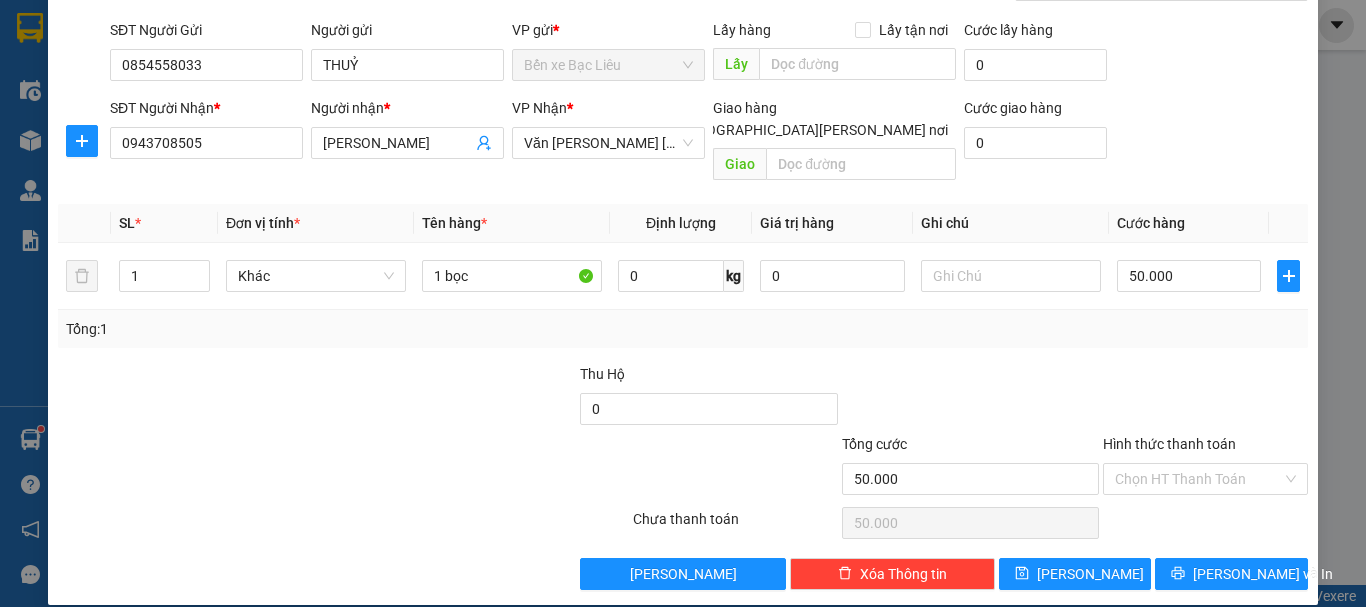 click on "Hình thức thanh toán" at bounding box center (1205, 448) 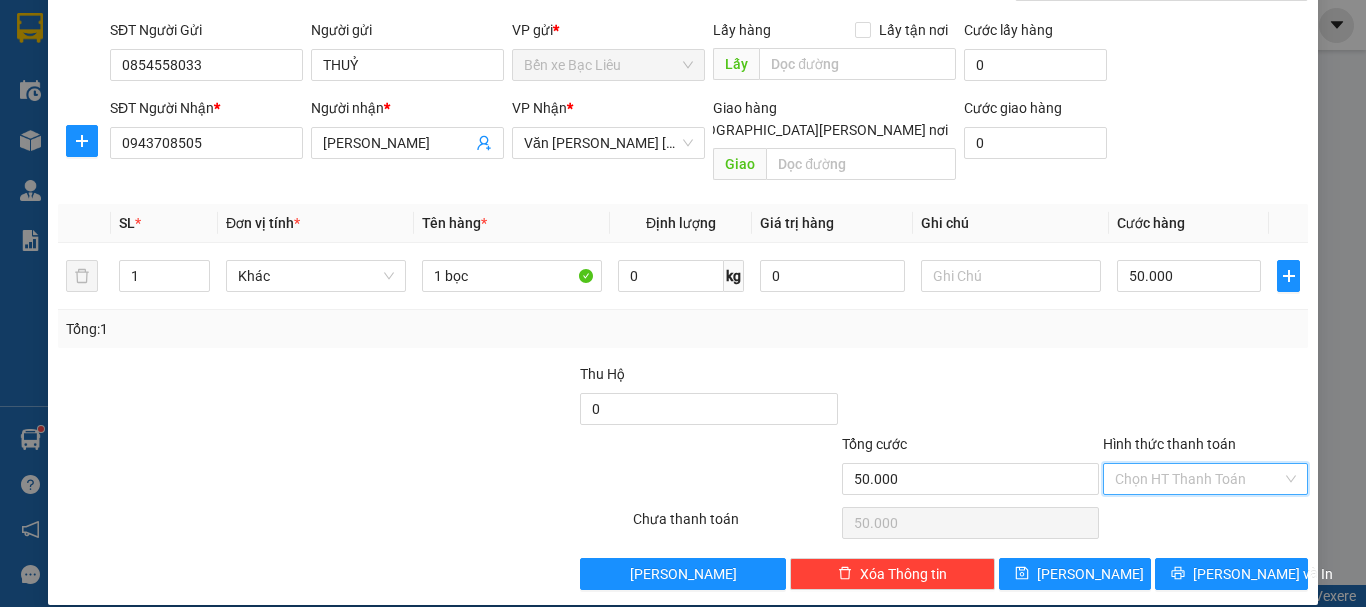 drag, startPoint x: 1140, startPoint y: 442, endPoint x: 1144, endPoint y: 460, distance: 18.439089 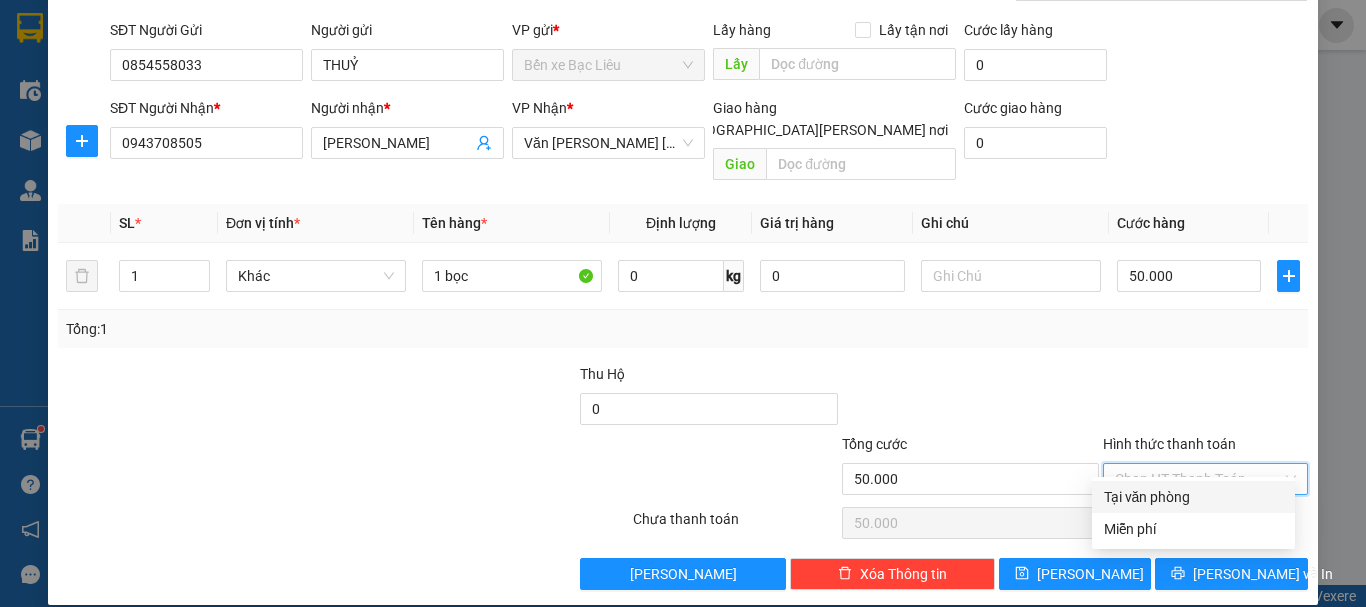 click on "Tại văn phòng" at bounding box center [1193, 497] 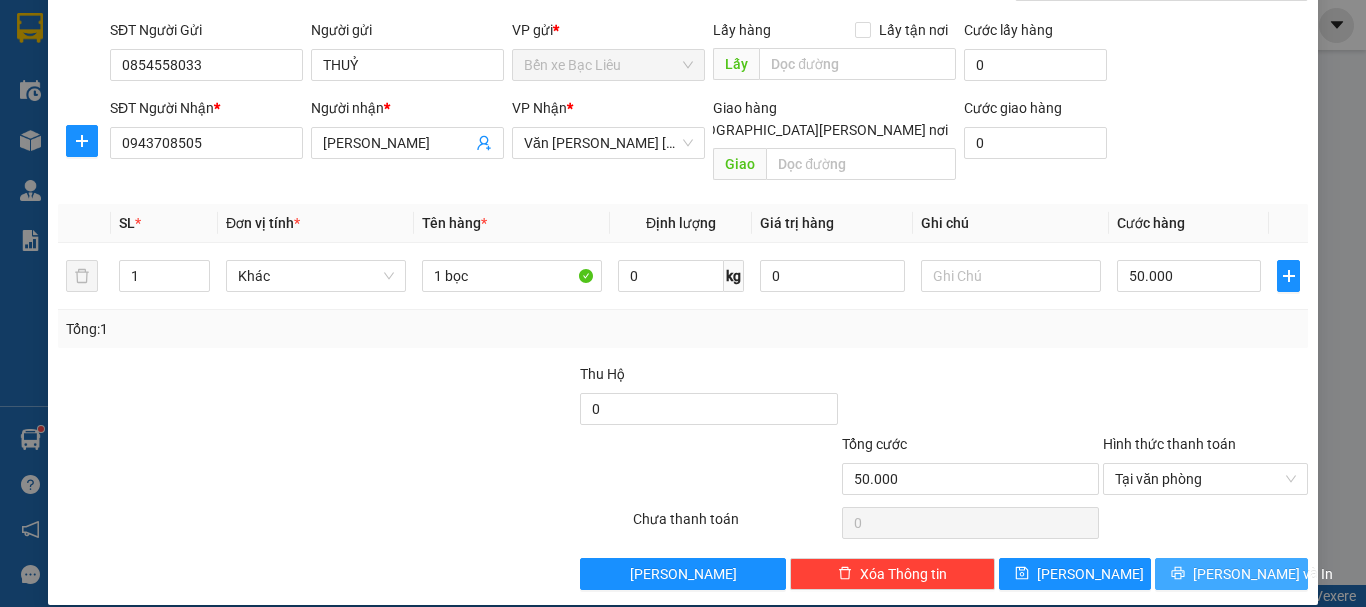 click on "[PERSON_NAME] và In" at bounding box center (1263, 574) 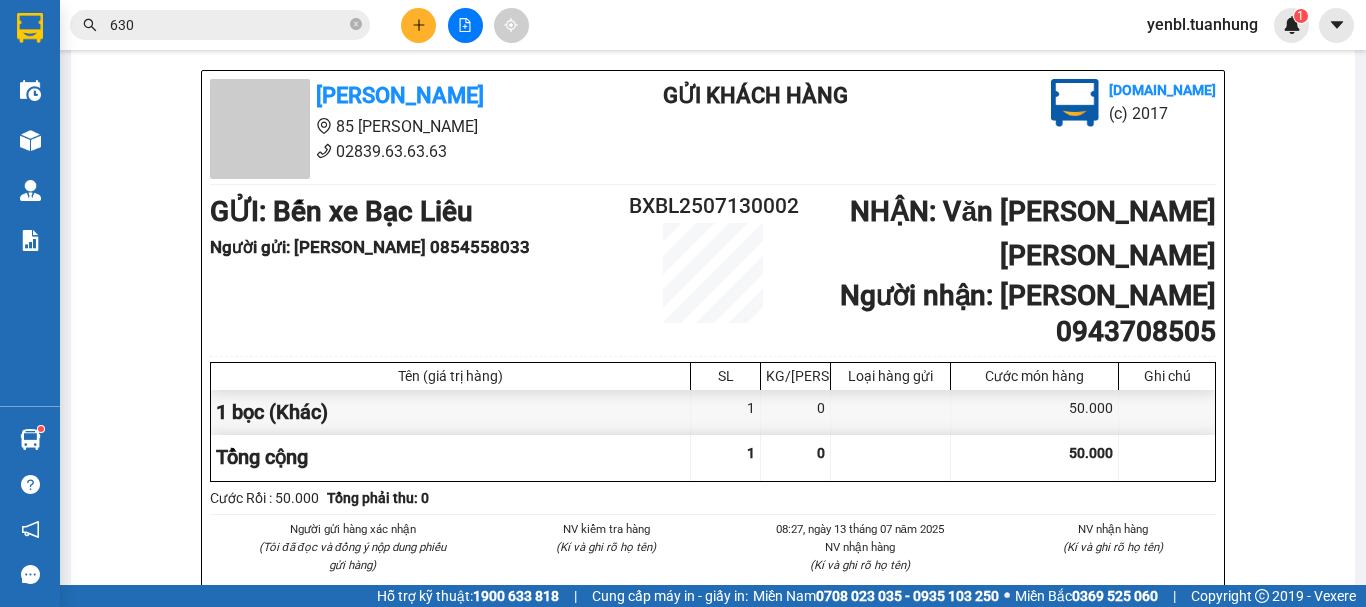 scroll, scrollTop: 200, scrollLeft: 0, axis: vertical 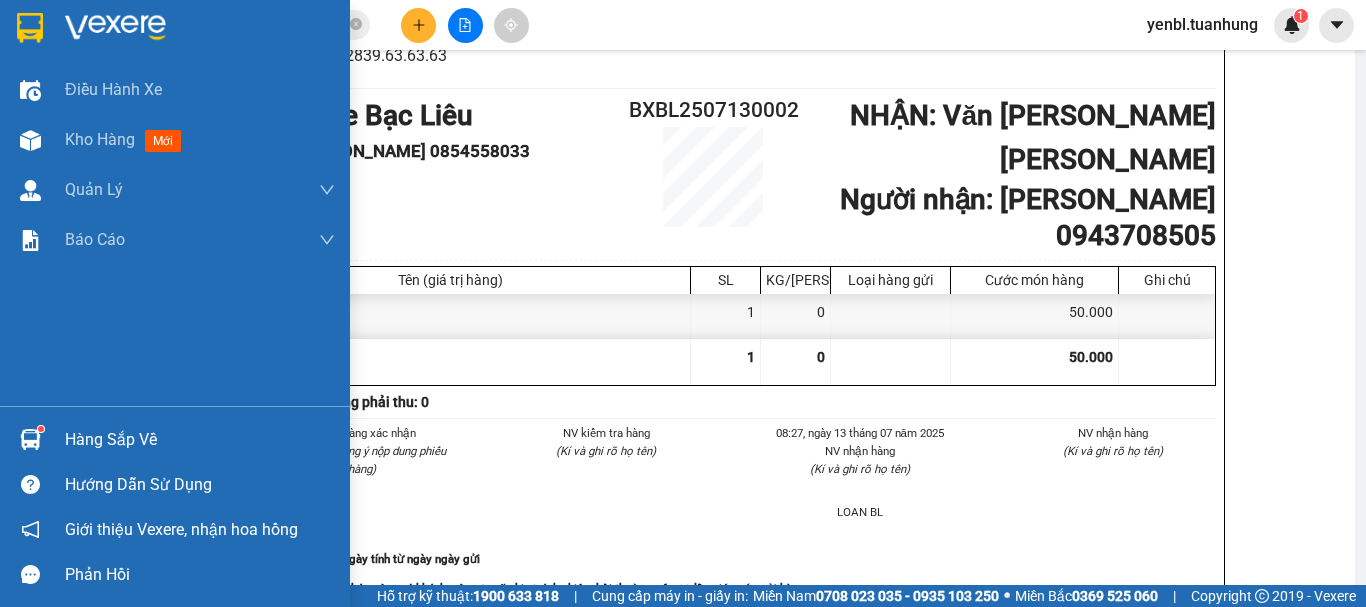 drag, startPoint x: 75, startPoint y: 428, endPoint x: 87, endPoint y: 433, distance: 13 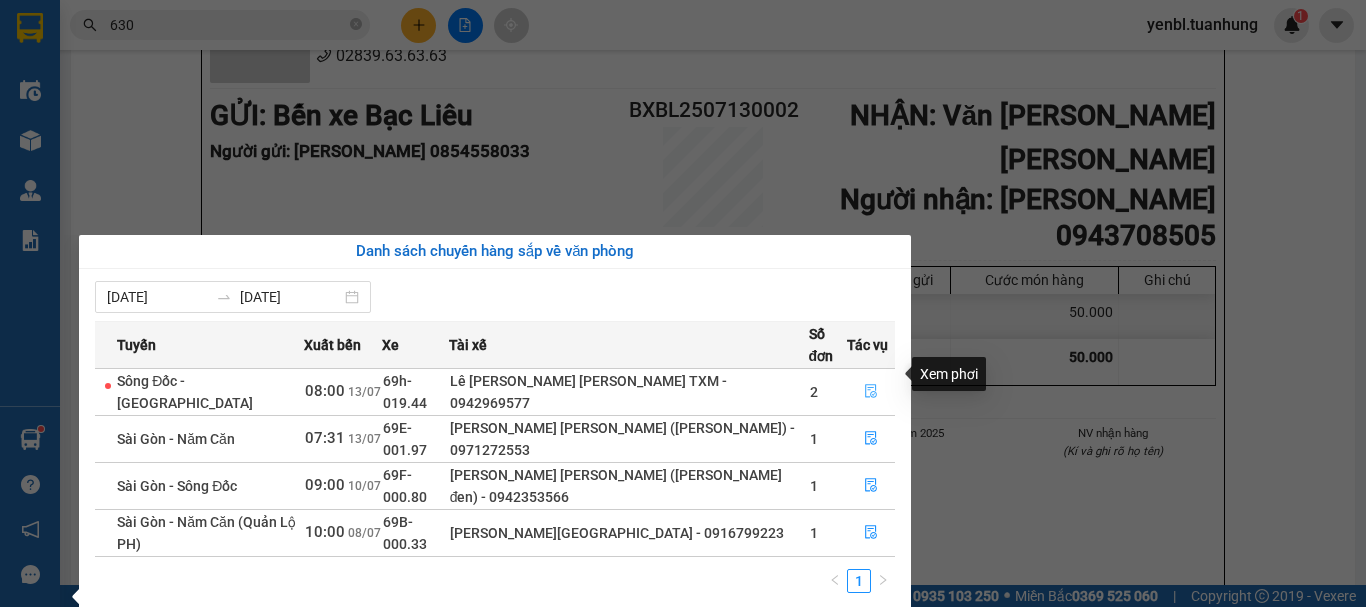 click 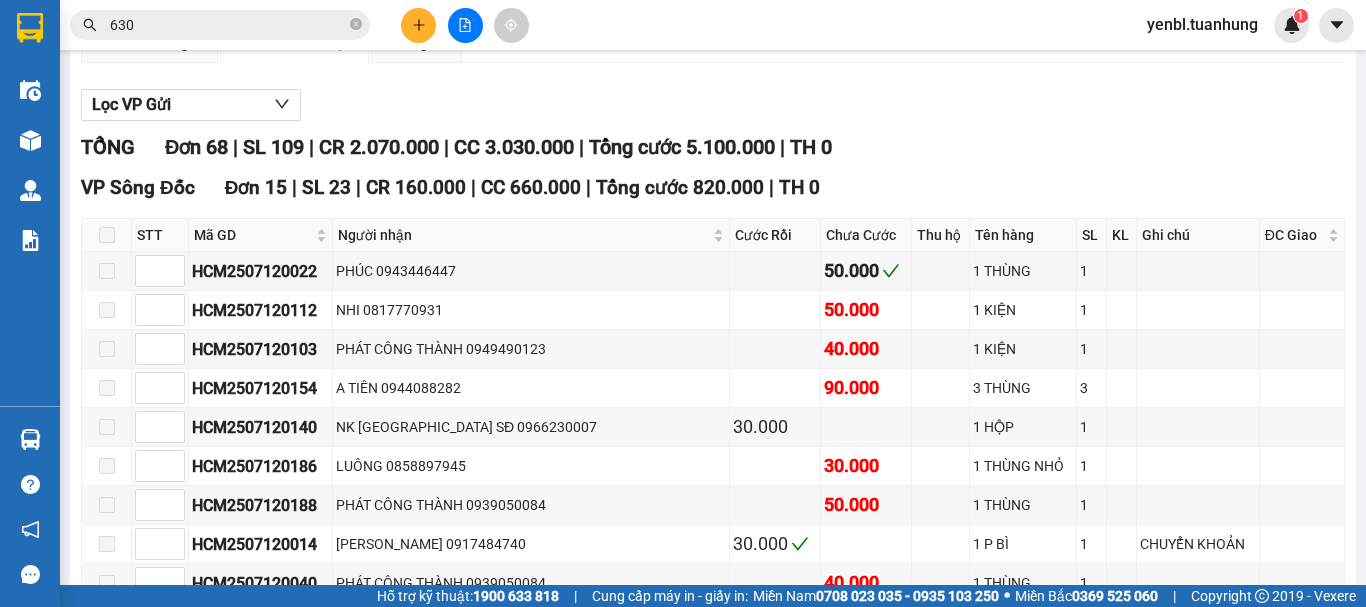 scroll, scrollTop: 0, scrollLeft: 0, axis: both 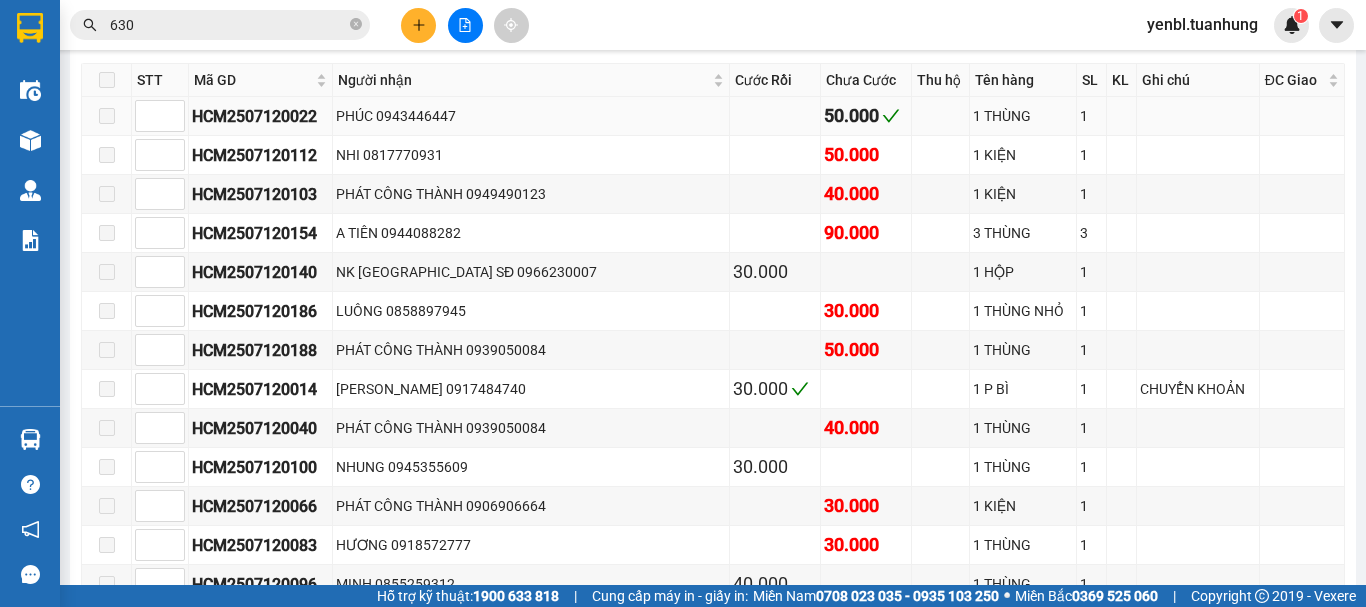 type on "[DATE]" 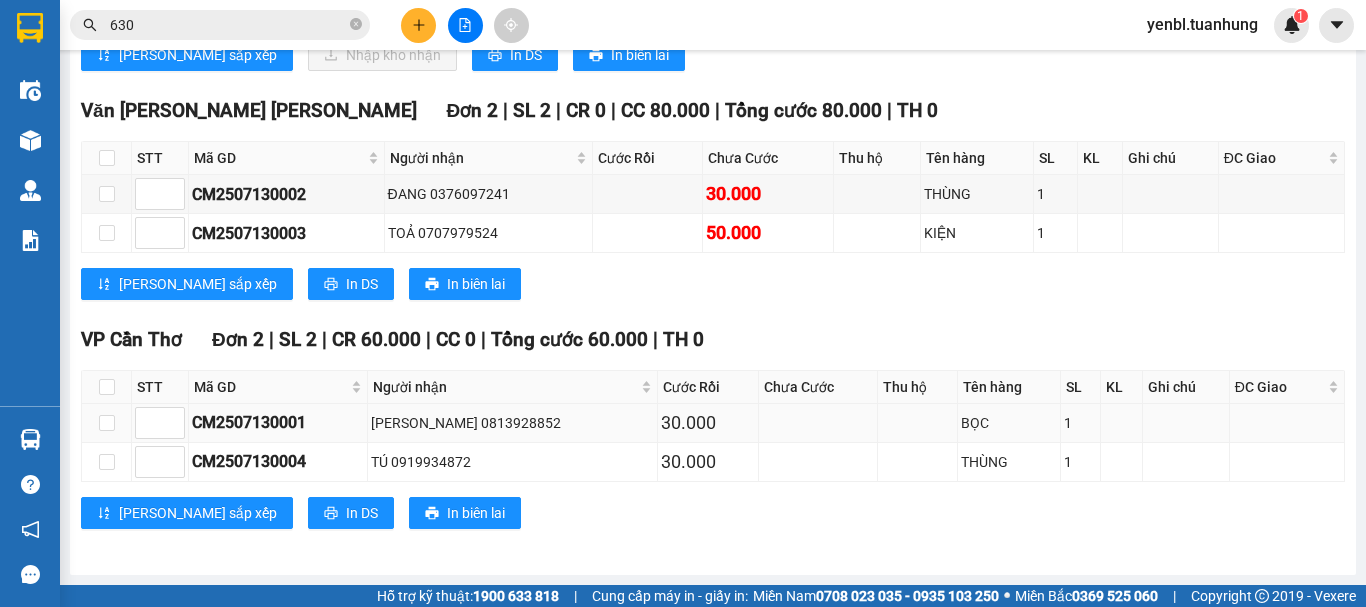scroll, scrollTop: 428, scrollLeft: 0, axis: vertical 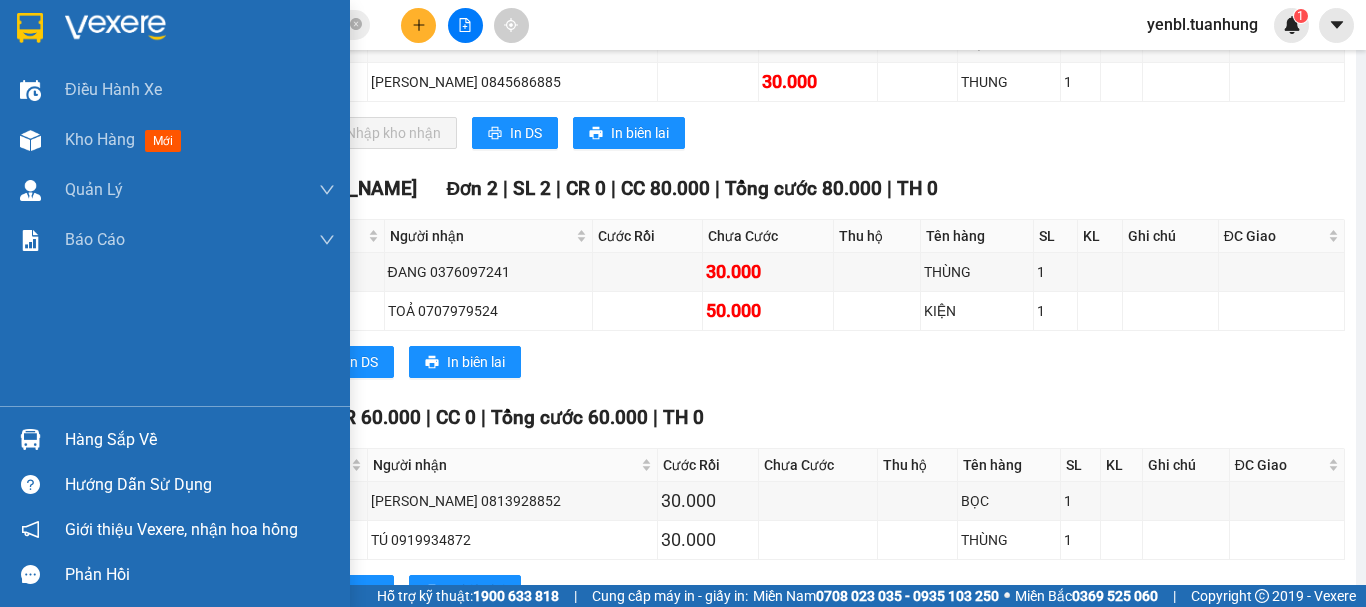 click on "Hàng sắp về" at bounding box center (200, 440) 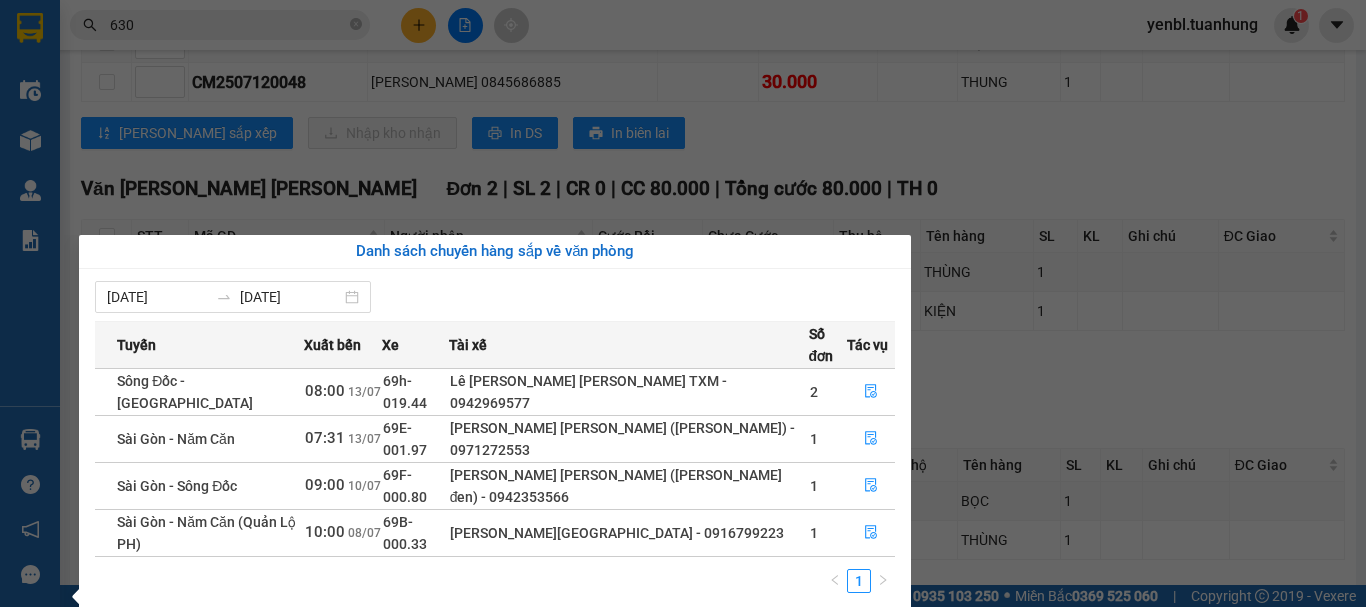 click on "Kết quả [PERSON_NAME] ( 2567 )  Bộ lọc  Mã ĐH Trạng thái Món hàng Thu hộ Tổng [PERSON_NAME] [PERSON_NAME] Người gửi VP Gửi Người [PERSON_NAME] [PERSON_NAME] HCM2507120292 20:55 [DATE] [PERSON_NAME]   69E-001.97 06:47 [DATE] 1 HỘP SL:  1 30.000 30.000 0795592959 LABO VẠN [PERSON_NAME] [PERSON_NAME] 0971878 630 [PERSON_NAME] [PERSON_NAME] xe Bạc Liêu CM2507120100 18:18 [DATE] [PERSON_NAME]   69E-001.97 04:24 [DATE] 1 [PERSON_NAME]:  1 30.000 0948393711 MẸ [PERSON_NAME] VP Cà Mau 0945770 630 [PERSON_NAME] [PERSON_NAME] Văn [PERSON_NAME][GEOGRAPHIC_DATA][PERSON_NAME] 20:56 [DATE] [PERSON_NAME]   69B-002.03 06:56 [DATE] 1 [PERSON_NAME]:  1 30.000 30.000 0795592959 LABO VẠN [PERSON_NAME][GEOGRAPHIC_DATA][PERSON_NAME] 0971878 [GEOGRAPHIC_DATA][PERSON_NAME] [PERSON_NAME] xe Bạc Liêu DD250 630 0008 18:59 [DATE] [PERSON_NAME]   69H-019.92 10:06 [DATE] 1 [PERSON_NAME]:  1 30.000 0983466168 [PERSON_NAME] VP Đầm Dơi 0906899973 [PERSON_NAME] [PERSON_NAME][GEOGRAPHIC_DATA] 630 0238 18:27 [DATE] [PERSON_NAME]   69H-019.51 07:02 [DATE] 1 HỘP SL:  1 30.000 0937394688" at bounding box center [683, 303] 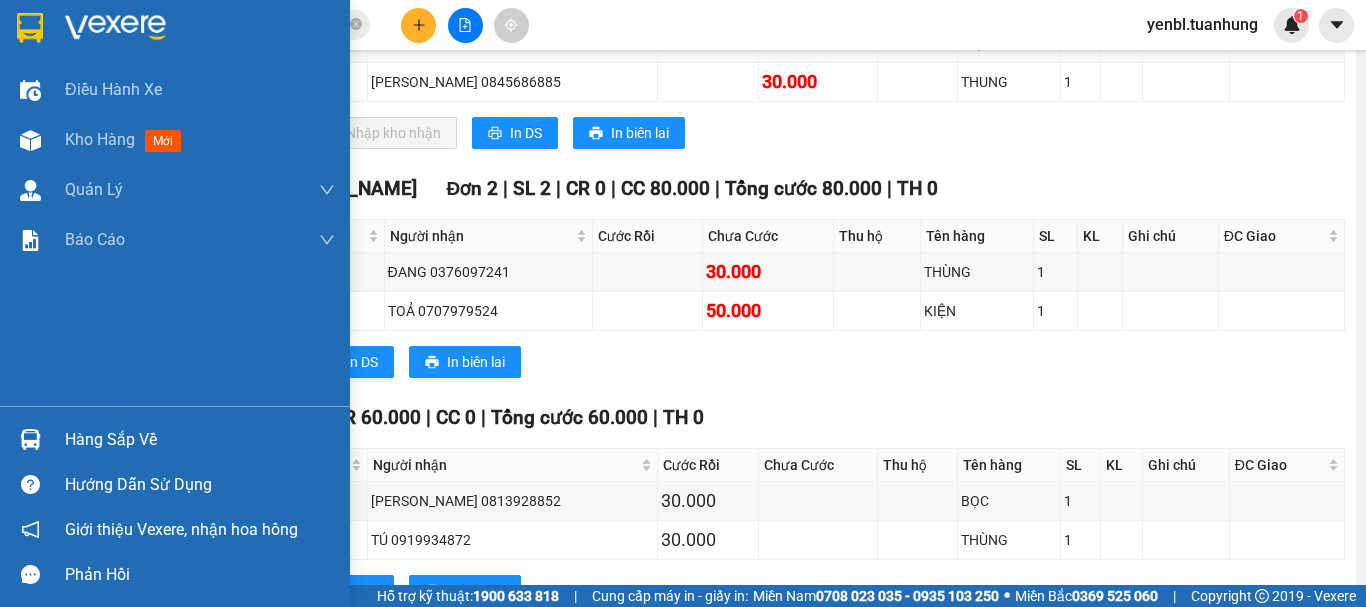 click on "Hàng sắp về" at bounding box center [200, 440] 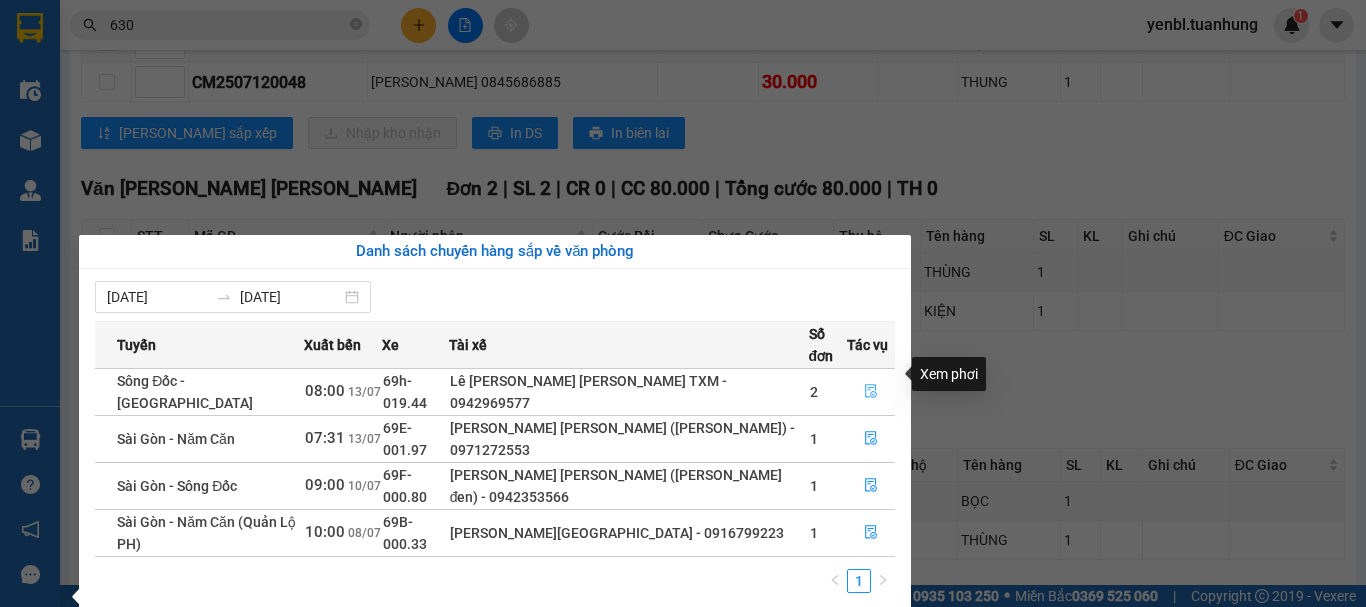 click 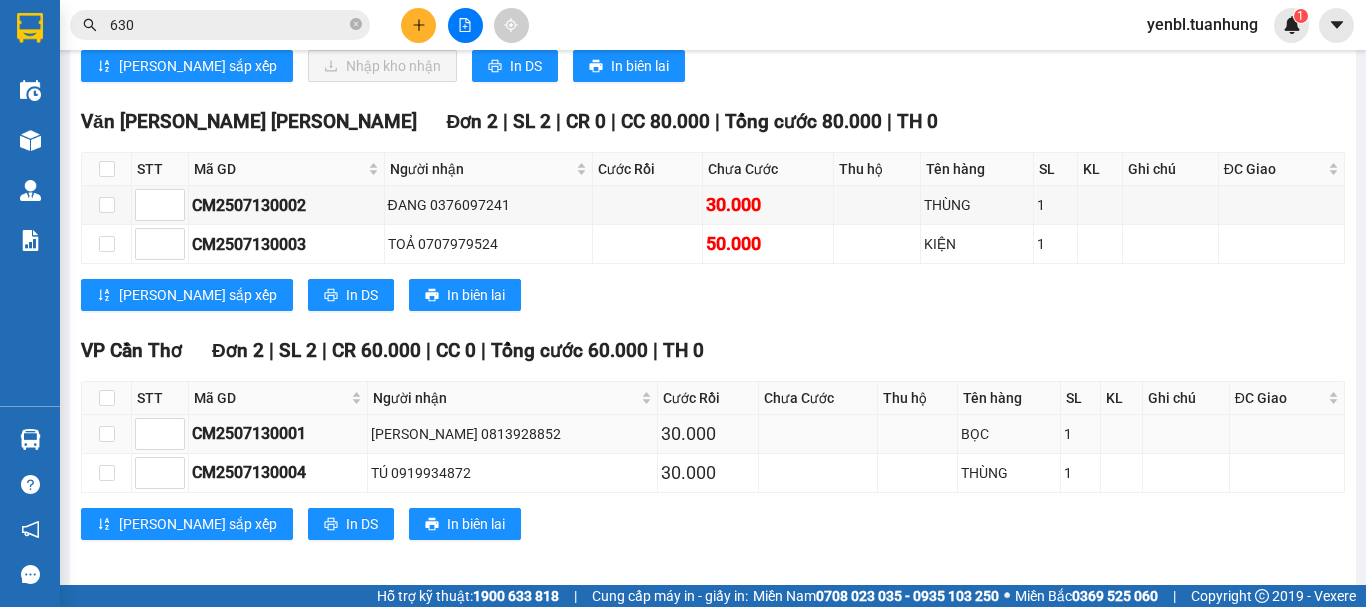 scroll, scrollTop: 528, scrollLeft: 0, axis: vertical 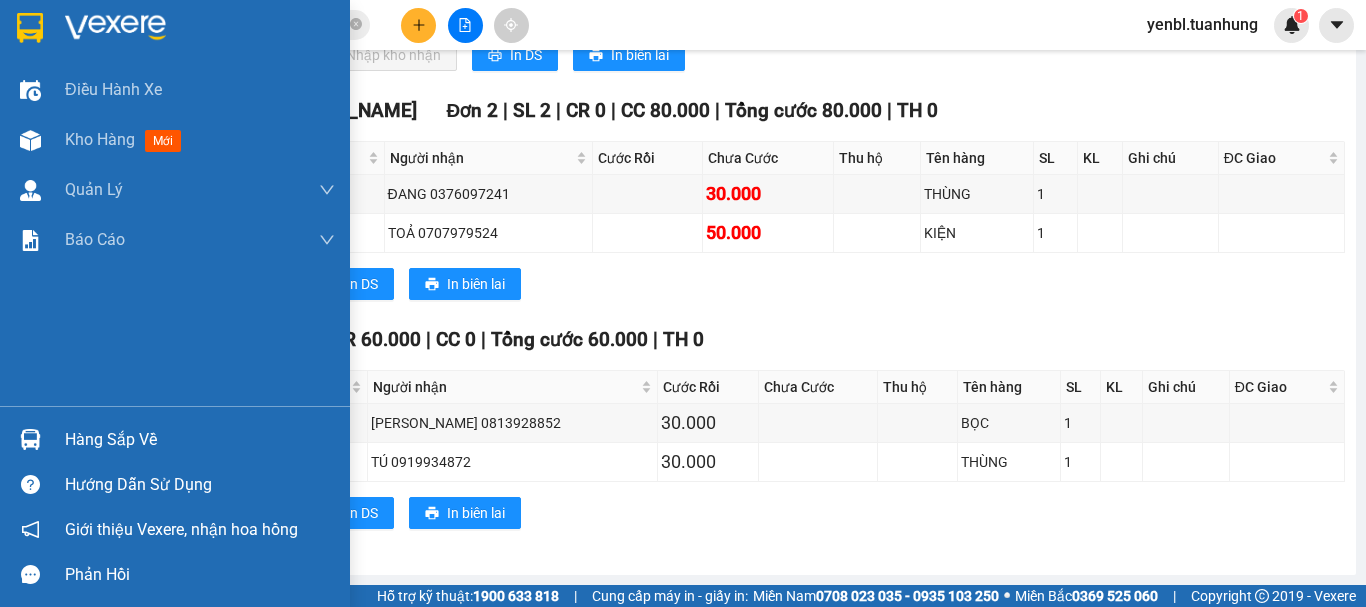 click on "Hàng sắp về" at bounding box center [200, 440] 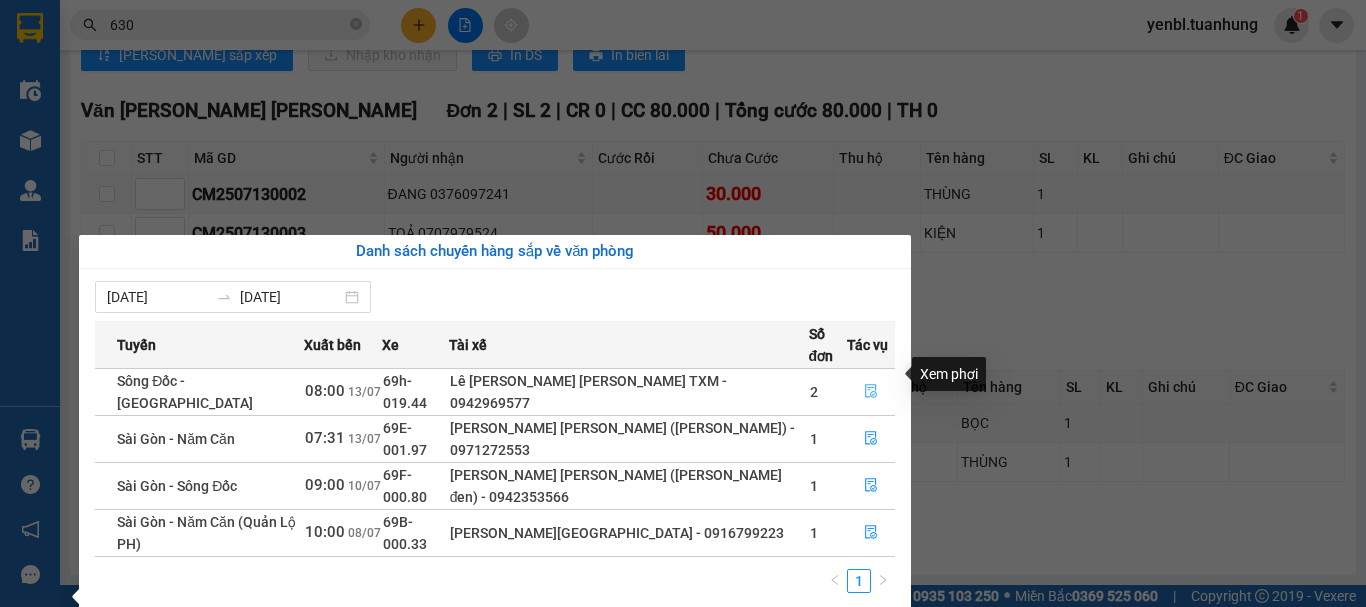 click 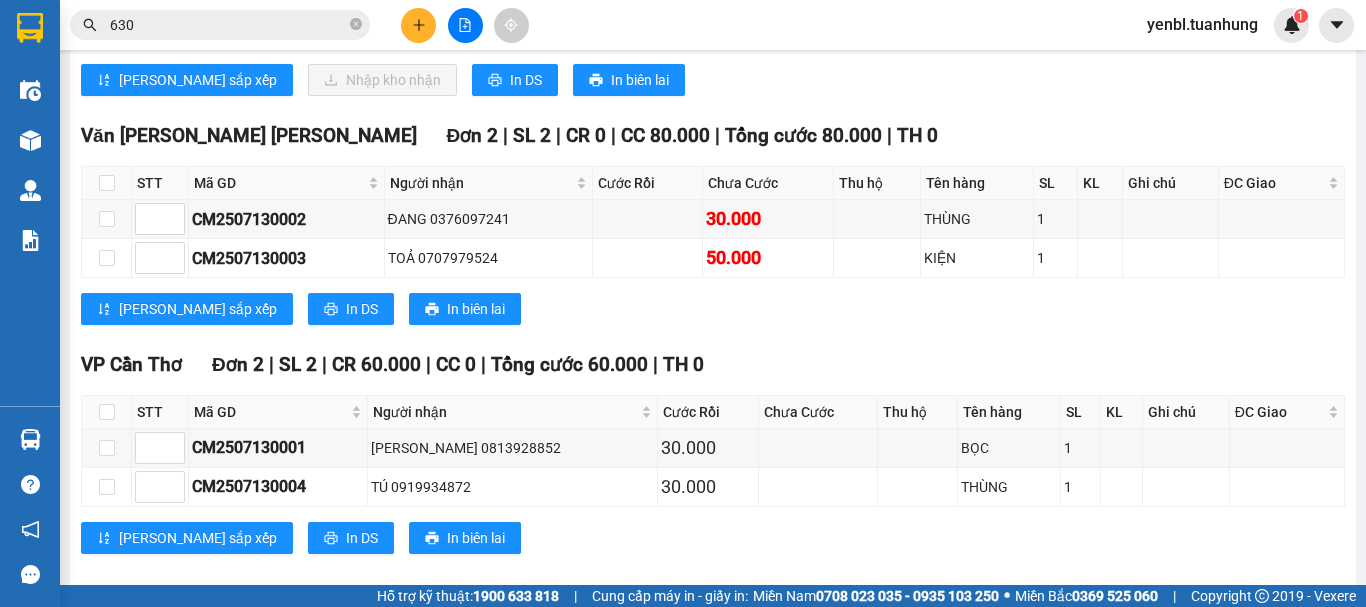 scroll, scrollTop: 528, scrollLeft: 0, axis: vertical 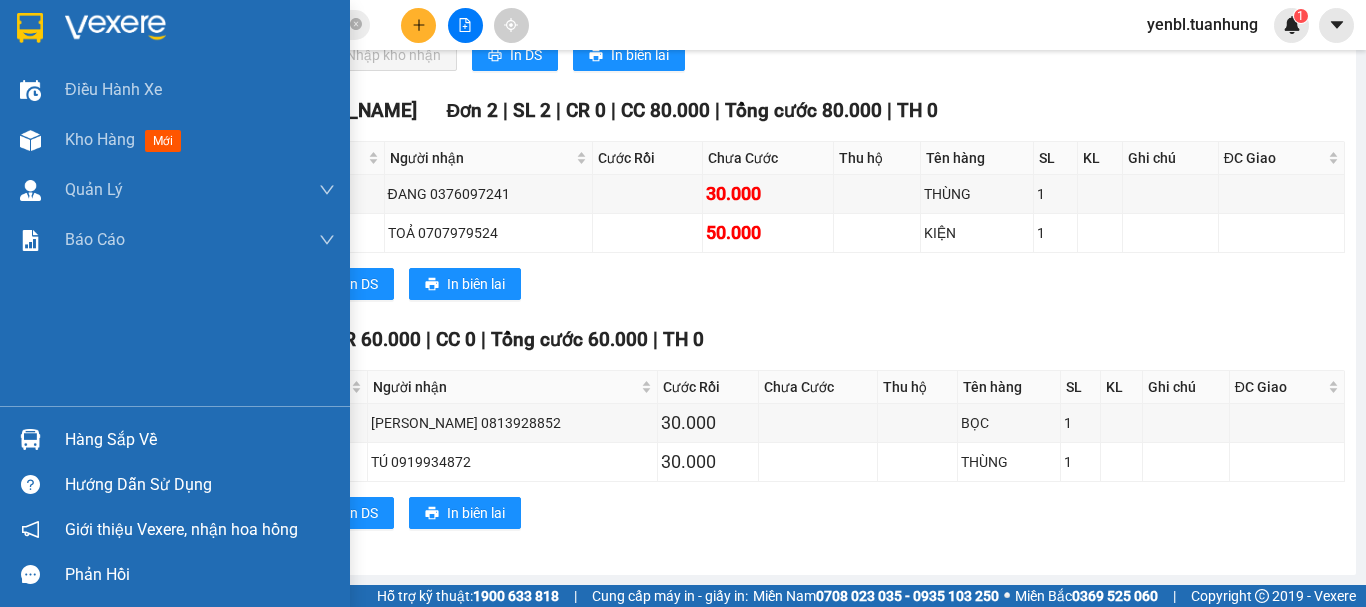 drag, startPoint x: 90, startPoint y: 439, endPoint x: 141, endPoint y: 432, distance: 51.47815 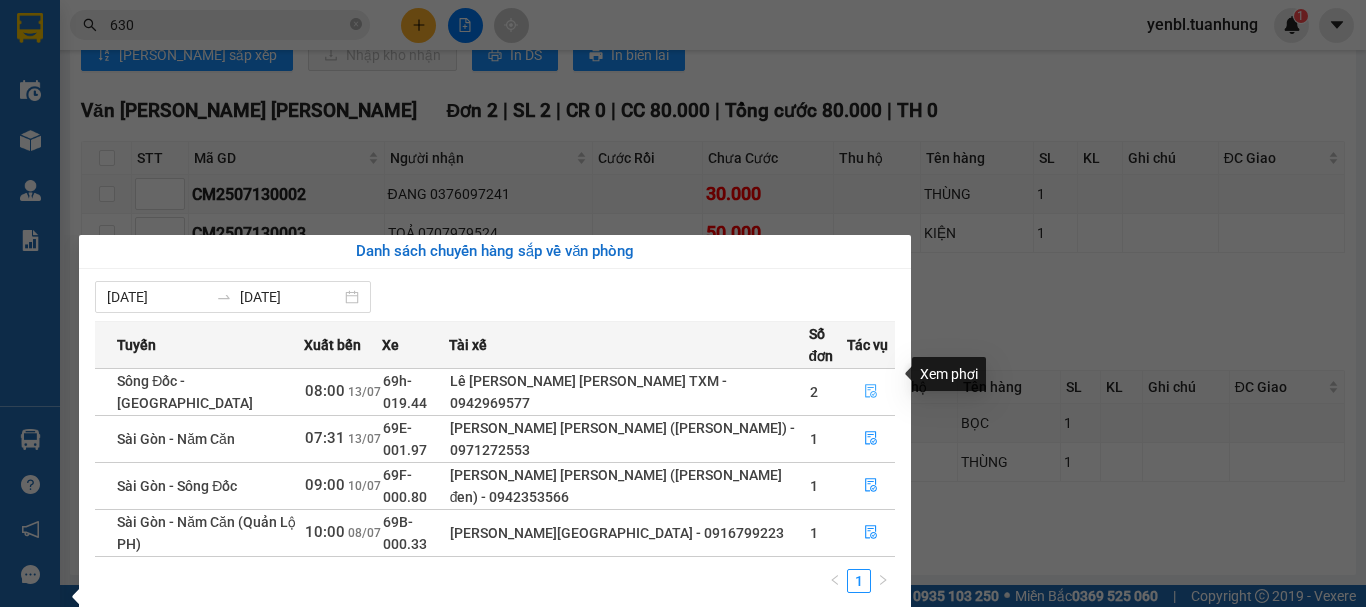 click at bounding box center [871, 392] 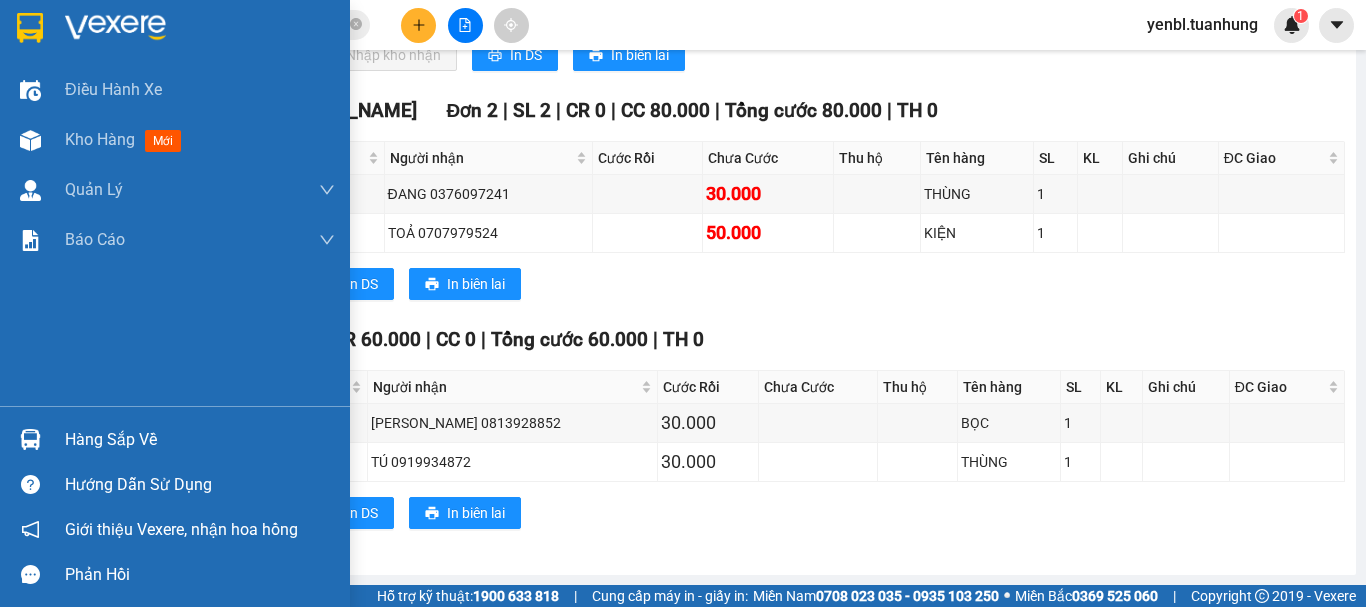 click on "Hàng sắp về" at bounding box center [175, 439] 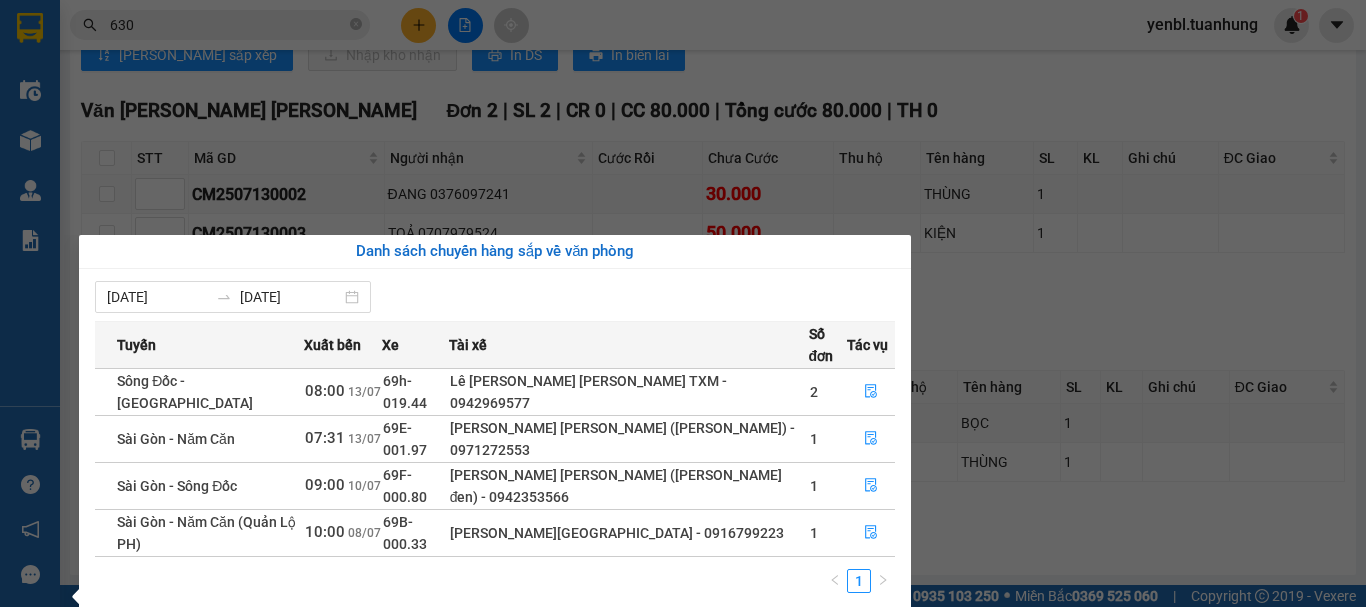 click on "Kết quả [PERSON_NAME] ( 2567 )  Bộ lọc  Mã ĐH Trạng thái Món hàng Thu hộ Tổng [PERSON_NAME] [PERSON_NAME] Người gửi VP Gửi Người [PERSON_NAME] [PERSON_NAME] HCM2507120292 20:55 [DATE] [PERSON_NAME]   69E-001.97 06:47 [DATE] 1 HỘP SL:  1 30.000 30.000 0795592959 LABO VẠN [PERSON_NAME] [PERSON_NAME] 0971878 630 [PERSON_NAME] [PERSON_NAME] xe Bạc Liêu CM2507120100 18:18 [DATE] [PERSON_NAME]   69E-001.97 04:24 [DATE] 1 [PERSON_NAME]:  1 30.000 0948393711 MẸ [PERSON_NAME] VP Cà Mau 0945770 630 [PERSON_NAME] [PERSON_NAME] Văn [PERSON_NAME][GEOGRAPHIC_DATA][PERSON_NAME] 20:56 [DATE] [PERSON_NAME]   69B-002.03 06:56 [DATE] 1 [PERSON_NAME]:  1 30.000 30.000 0795592959 LABO VẠN [PERSON_NAME][GEOGRAPHIC_DATA][PERSON_NAME] 0971878 [GEOGRAPHIC_DATA][PERSON_NAME] [PERSON_NAME] xe Bạc Liêu DD250 630 0008 18:59 [DATE] [PERSON_NAME]   69H-019.92 10:06 [DATE] 1 [PERSON_NAME]:  1 30.000 0983466168 [PERSON_NAME] VP Đầm Dơi 0906899973 [PERSON_NAME] [PERSON_NAME][GEOGRAPHIC_DATA] 630 0238 18:27 [DATE] [PERSON_NAME]   69H-019.51 07:02 [DATE] 1 HỘP SL:  1 30.000 0937394688" at bounding box center (683, 303) 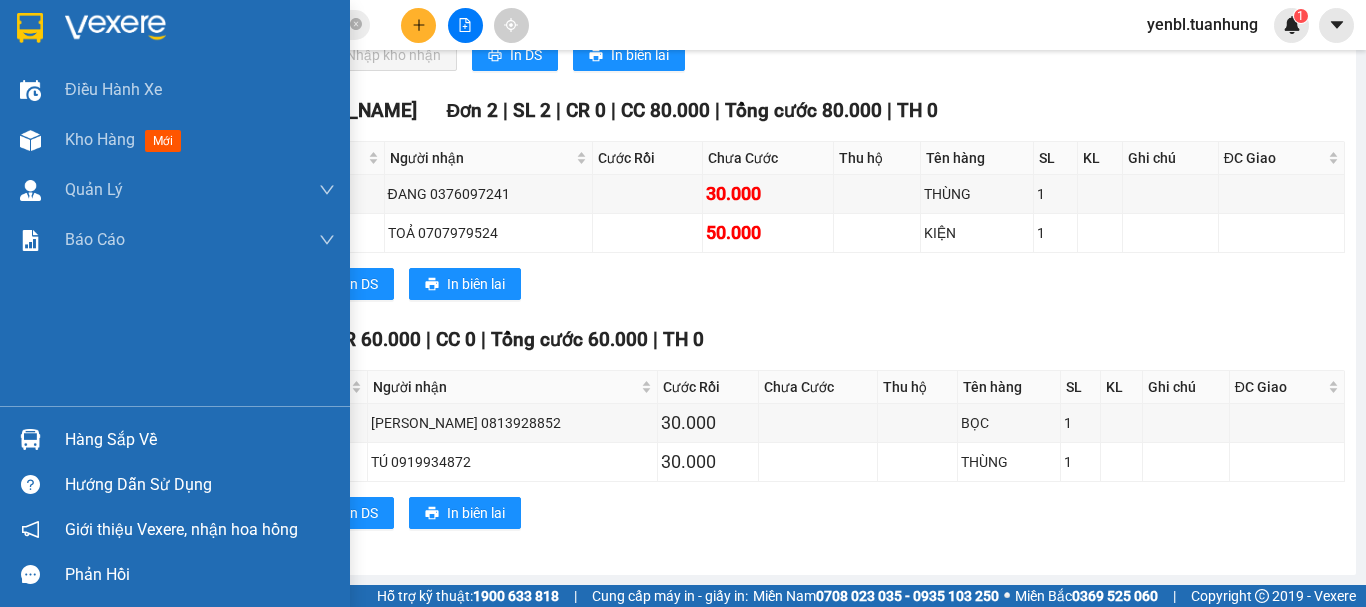 click on "Hàng sắp về" at bounding box center (200, 440) 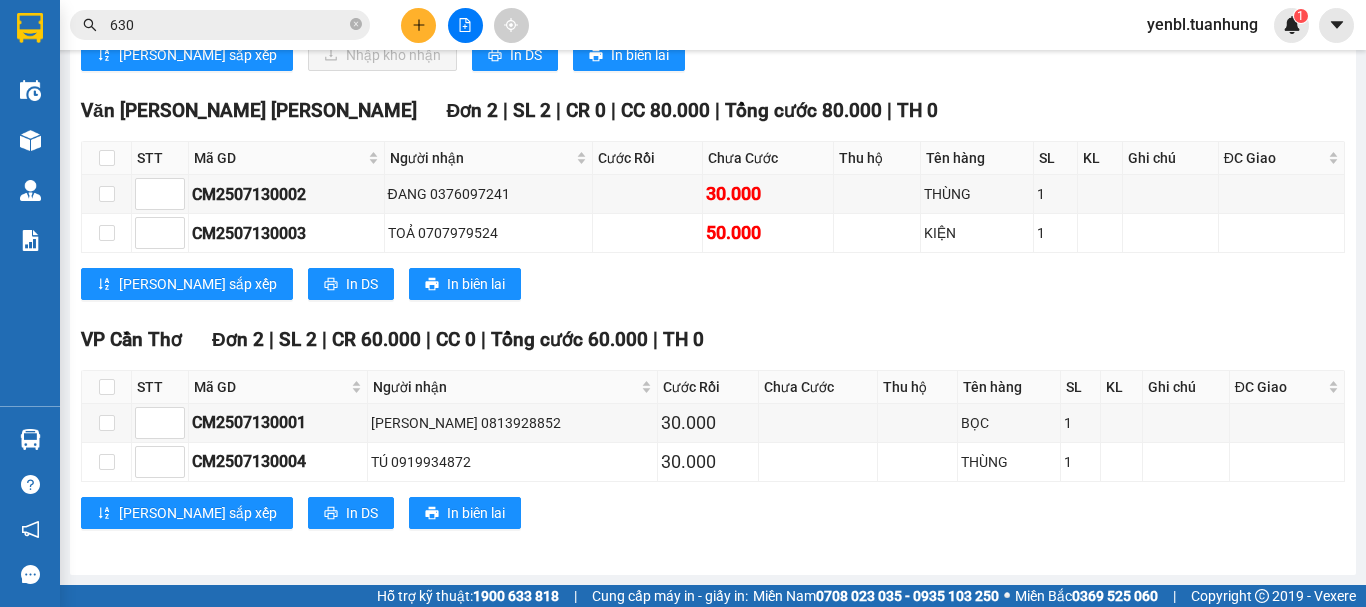 click on "Kết quả [PERSON_NAME] ( 2567 )  Bộ lọc  Mã ĐH Trạng thái Món hàng Thu hộ Tổng [PERSON_NAME] [PERSON_NAME] Người gửi VP Gửi Người [PERSON_NAME] [PERSON_NAME] HCM2507120292 20:55 [DATE] [PERSON_NAME]   69E-001.97 06:47 [DATE] 1 HỘP SL:  1 30.000 30.000 0795592959 LABO VẠN [PERSON_NAME] [PERSON_NAME] 0971878 630 [PERSON_NAME] [PERSON_NAME] xe Bạc Liêu CM2507120100 18:18 [DATE] [PERSON_NAME]   69E-001.97 04:24 [DATE] 1 [PERSON_NAME]:  1 30.000 0948393711 MẸ [PERSON_NAME] VP Cà Mau 0945770 630 [PERSON_NAME] [PERSON_NAME] Văn [PERSON_NAME][GEOGRAPHIC_DATA][PERSON_NAME] 20:56 [DATE] [PERSON_NAME]   69B-002.03 06:56 [DATE] 1 [PERSON_NAME]:  1 30.000 30.000 0795592959 LABO VẠN [PERSON_NAME][GEOGRAPHIC_DATA][PERSON_NAME] 0971878 [GEOGRAPHIC_DATA][PERSON_NAME] [PERSON_NAME] xe Bạc Liêu DD250 630 0008 18:59 [DATE] [PERSON_NAME]   69H-019.92 10:06 [DATE] 1 [PERSON_NAME]:  1 30.000 0983466168 [PERSON_NAME] VP Đầm Dơi 0906899973 [PERSON_NAME] [PERSON_NAME][GEOGRAPHIC_DATA] 630 0238 18:27 [DATE] [PERSON_NAME]   69H-019.51 07:02 [DATE] 1 HỘP SL:  1 30.000 0937394688" at bounding box center (683, 303) 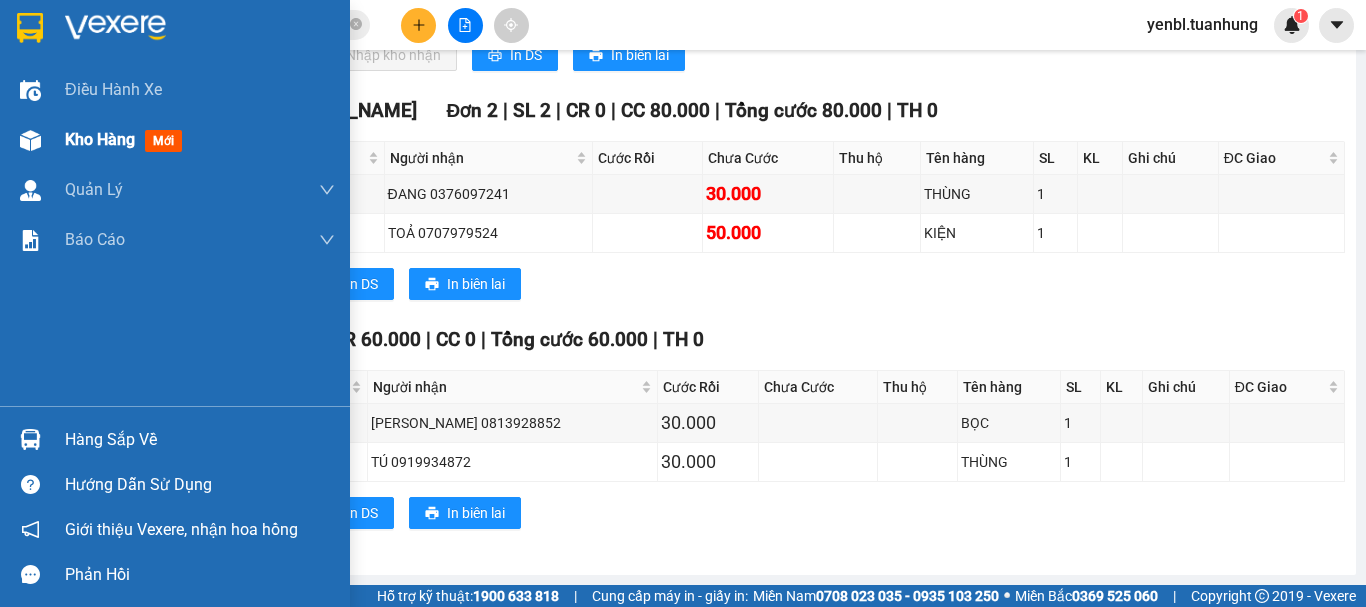 click on "Kho hàng mới" at bounding box center [200, 140] 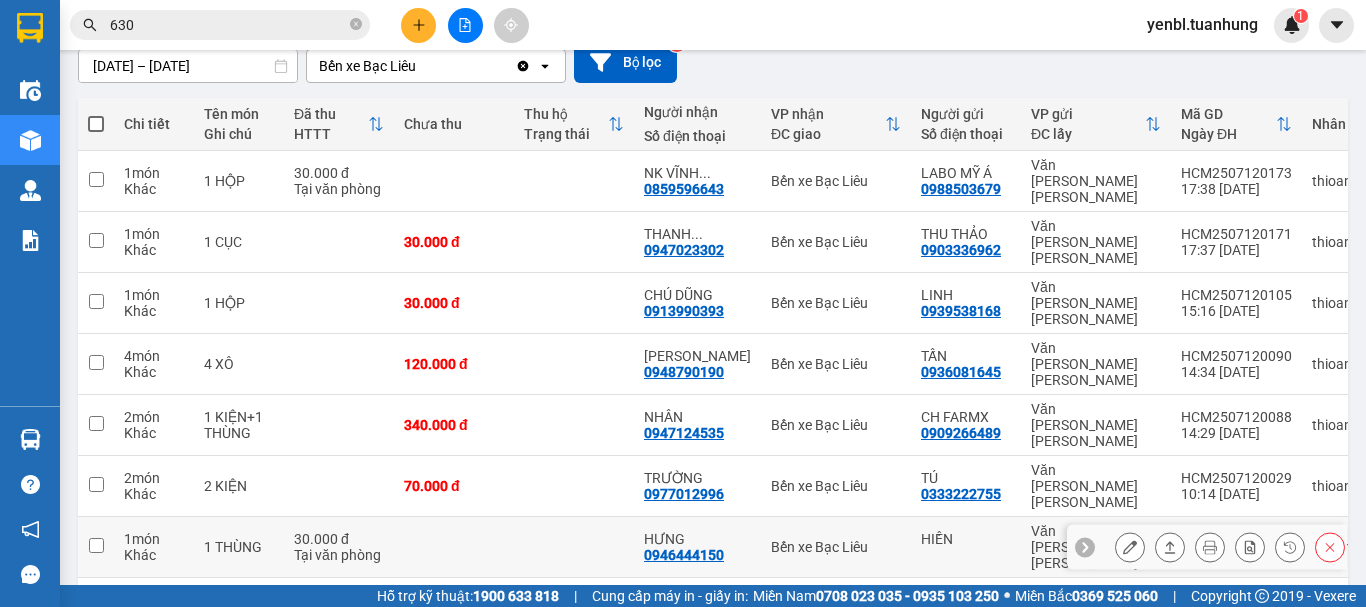 scroll, scrollTop: 200, scrollLeft: 0, axis: vertical 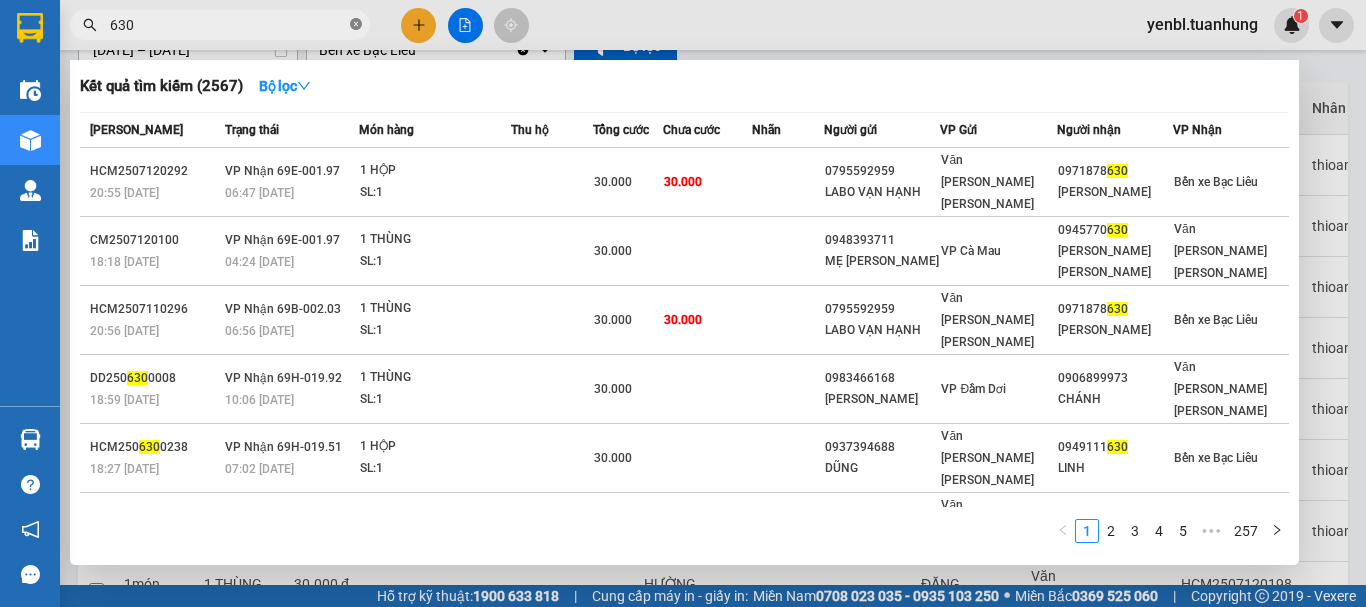 click 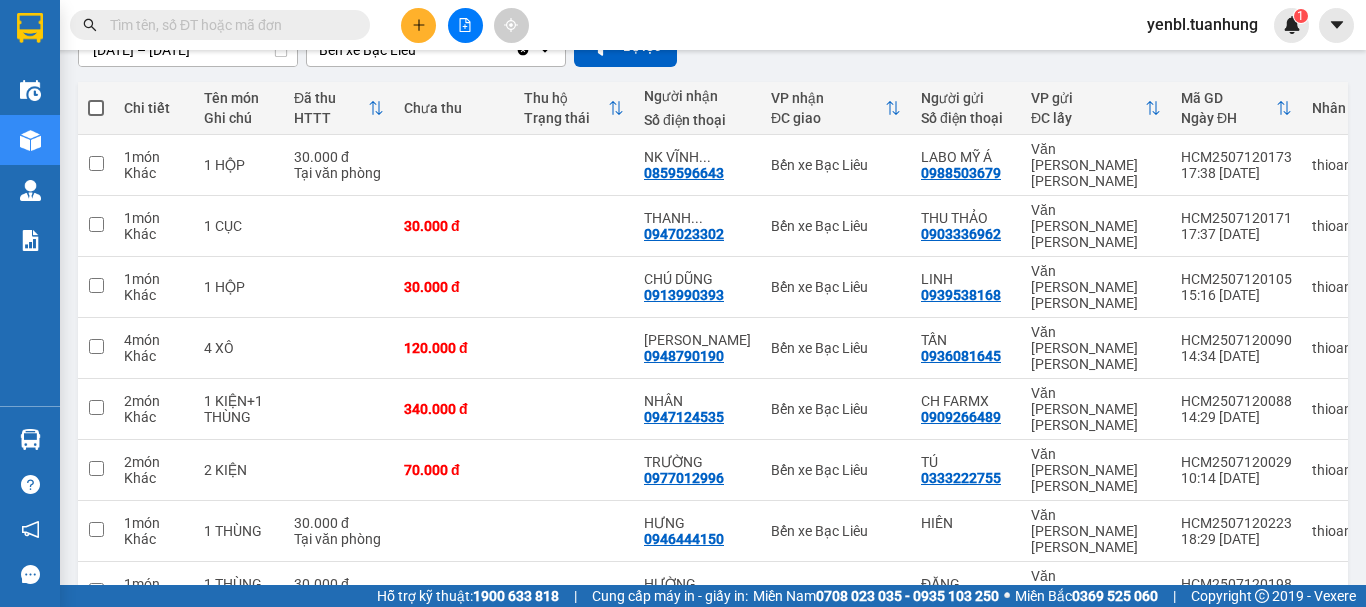click at bounding box center (220, 25) 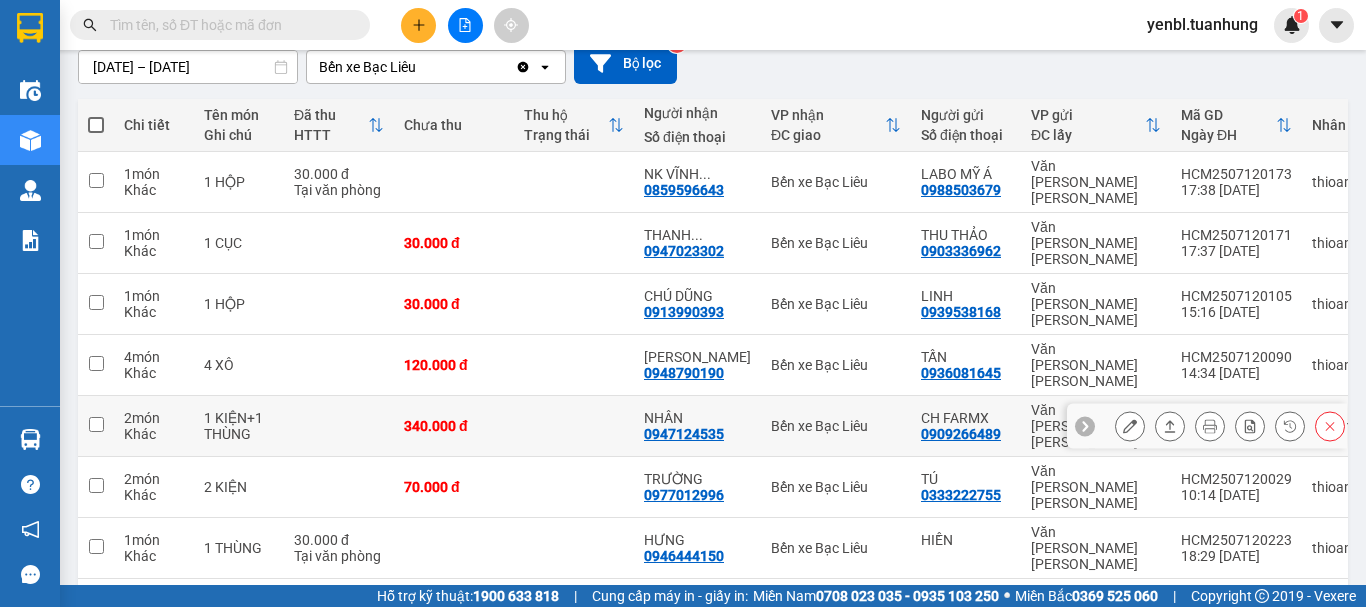 scroll, scrollTop: 200, scrollLeft: 0, axis: vertical 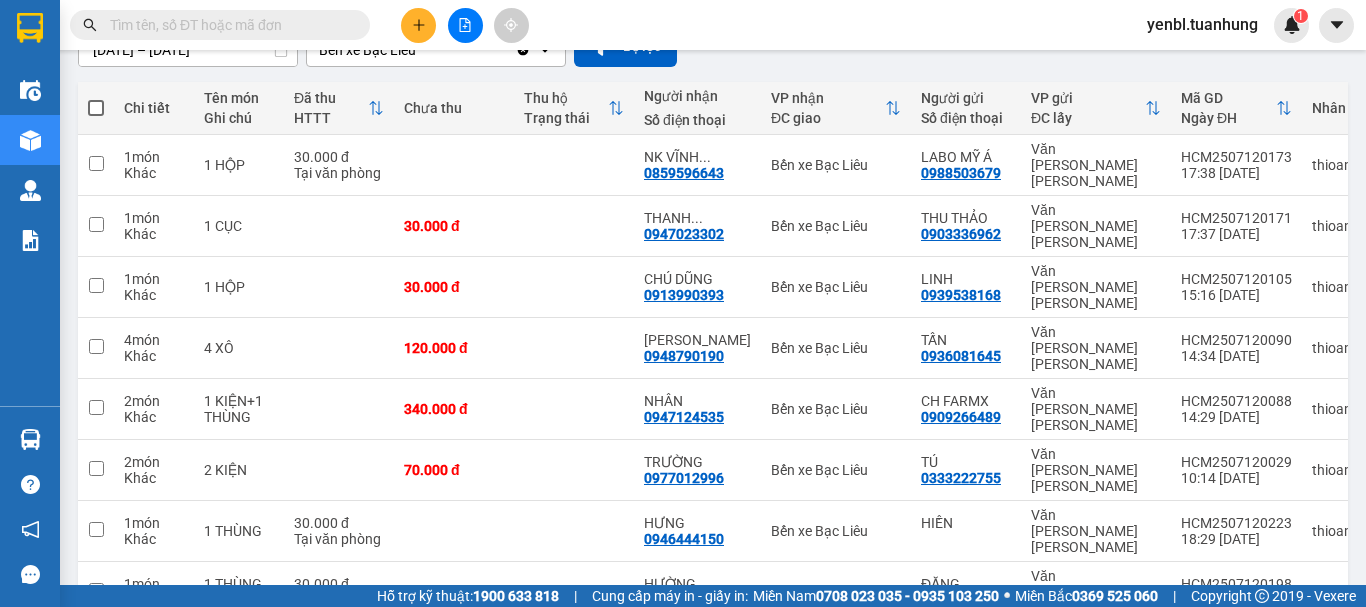 click at bounding box center (228, 25) 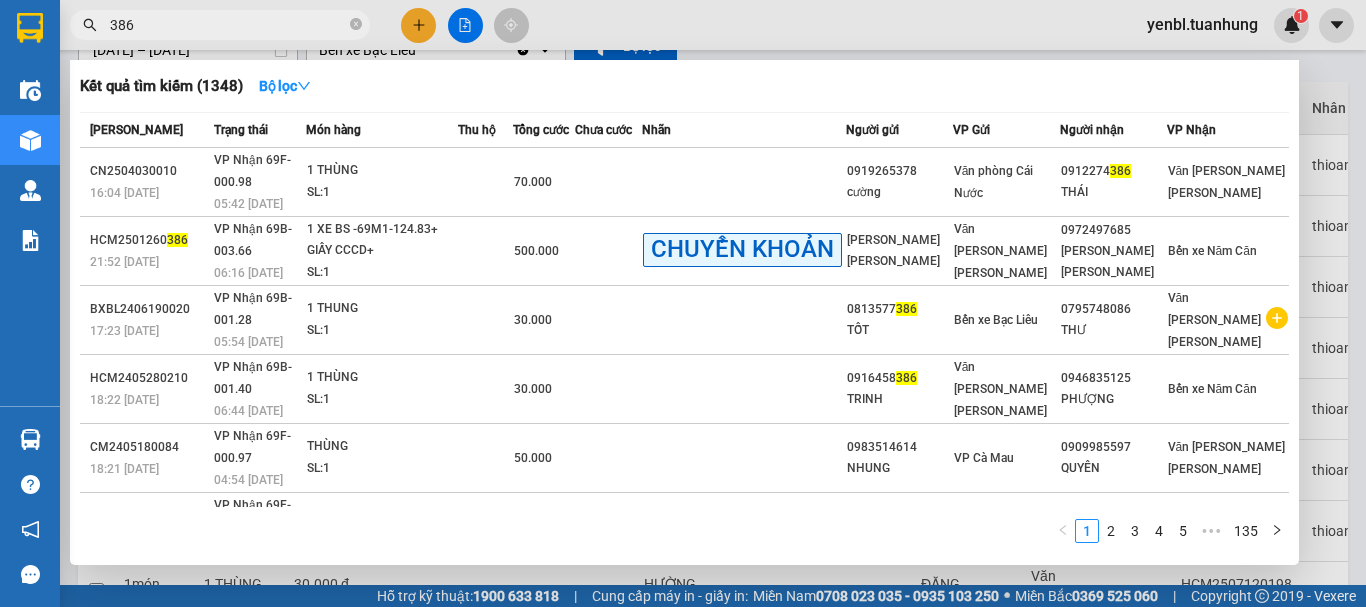 type on "386" 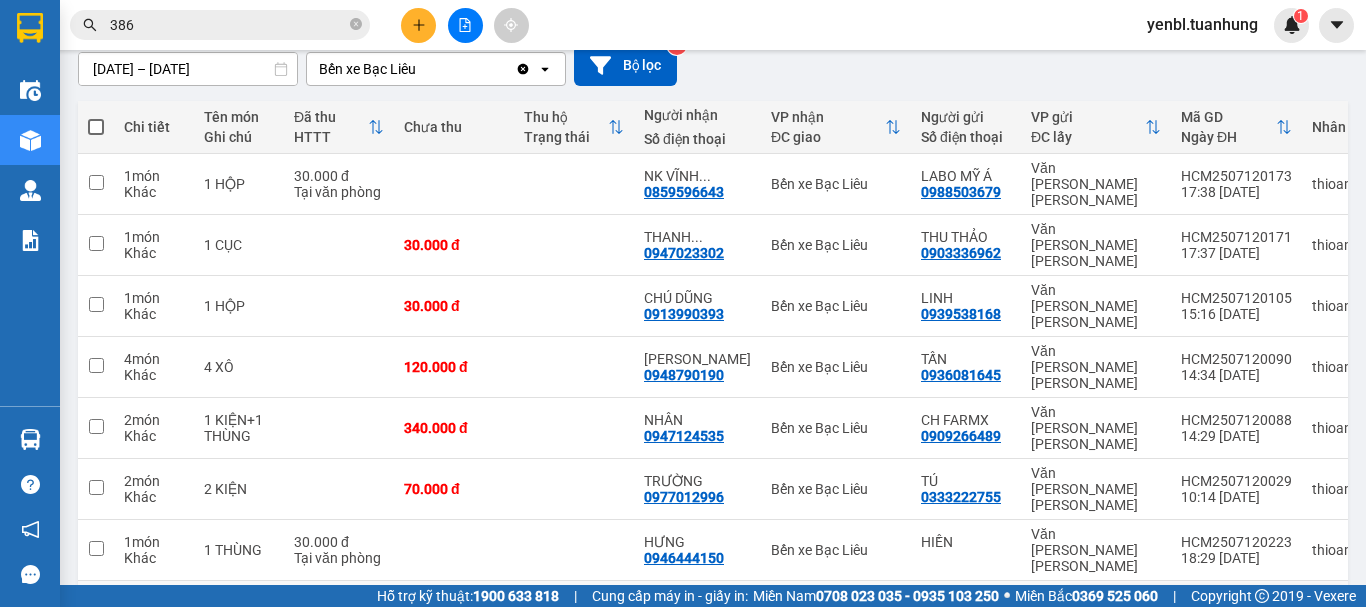 scroll, scrollTop: 306, scrollLeft: 0, axis: vertical 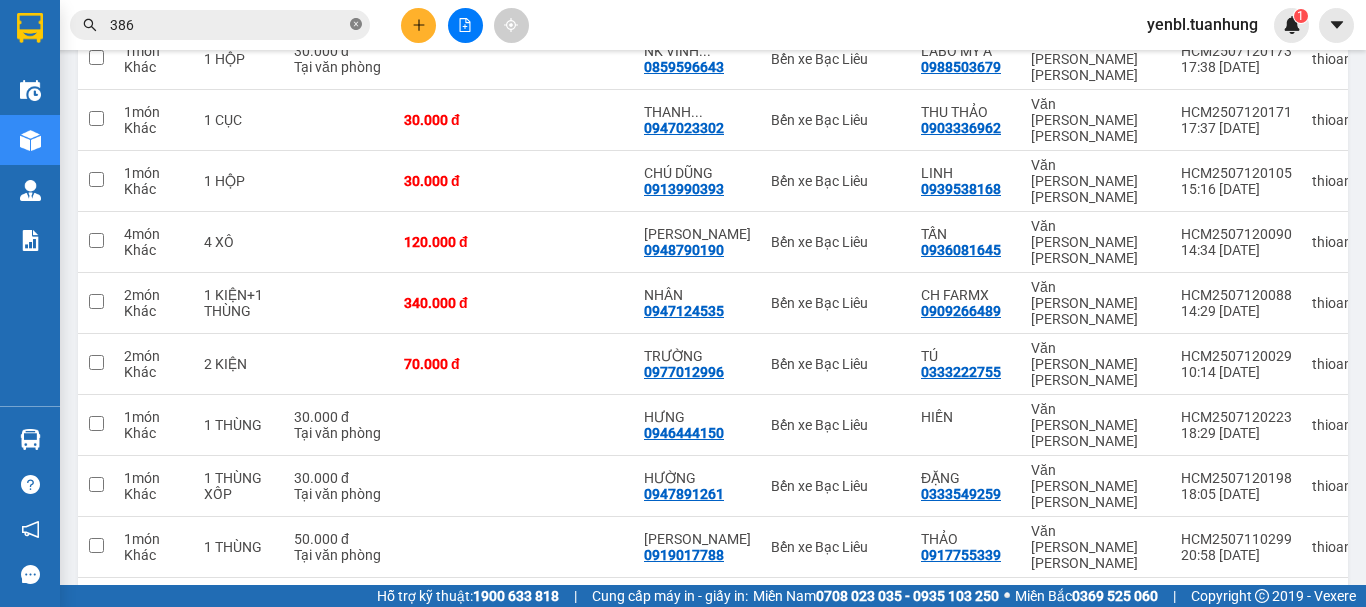 click at bounding box center (356, 25) 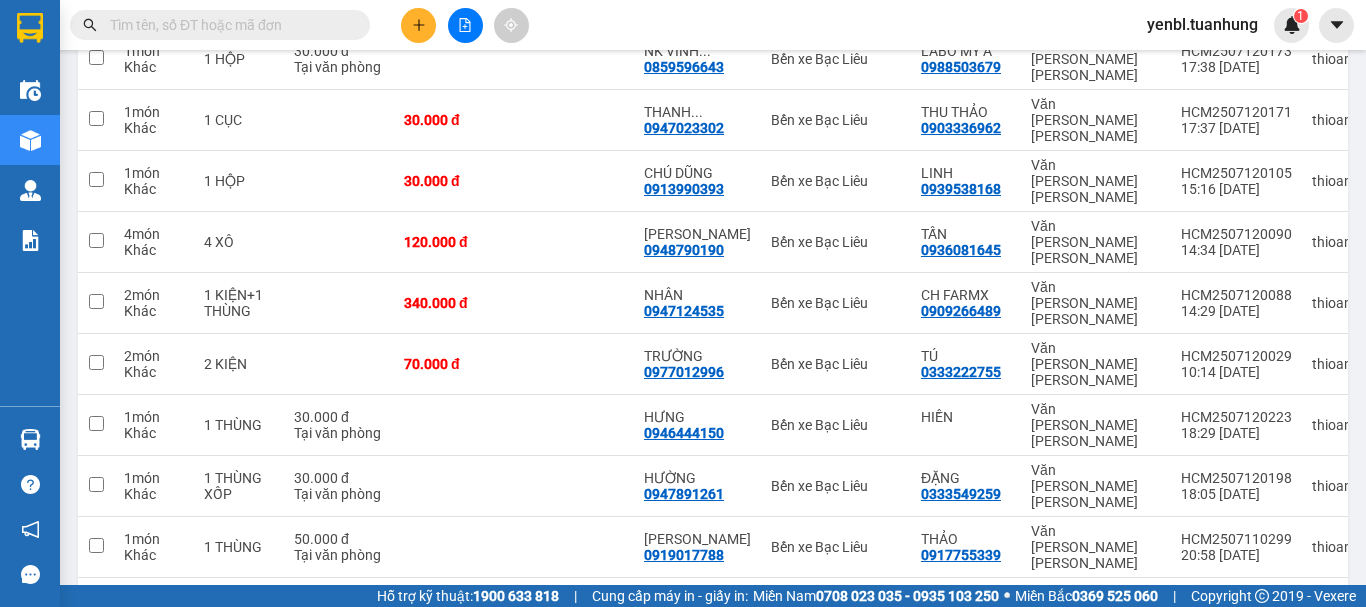 click at bounding box center [356, 25] 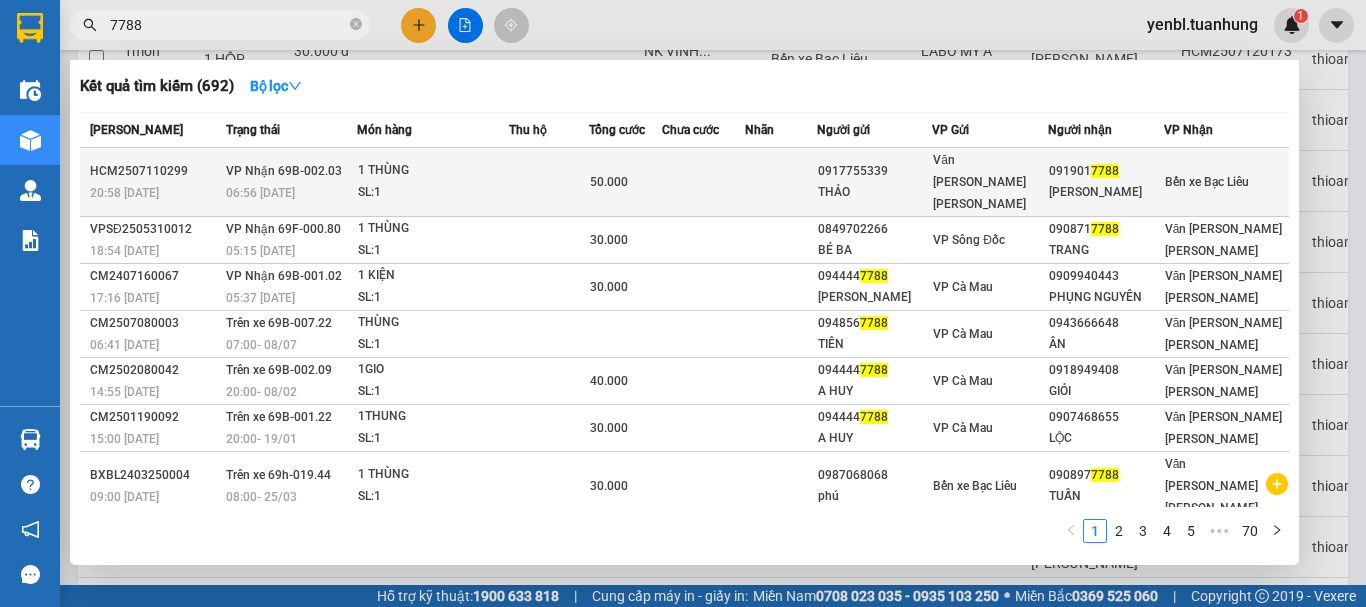 type on "7788" 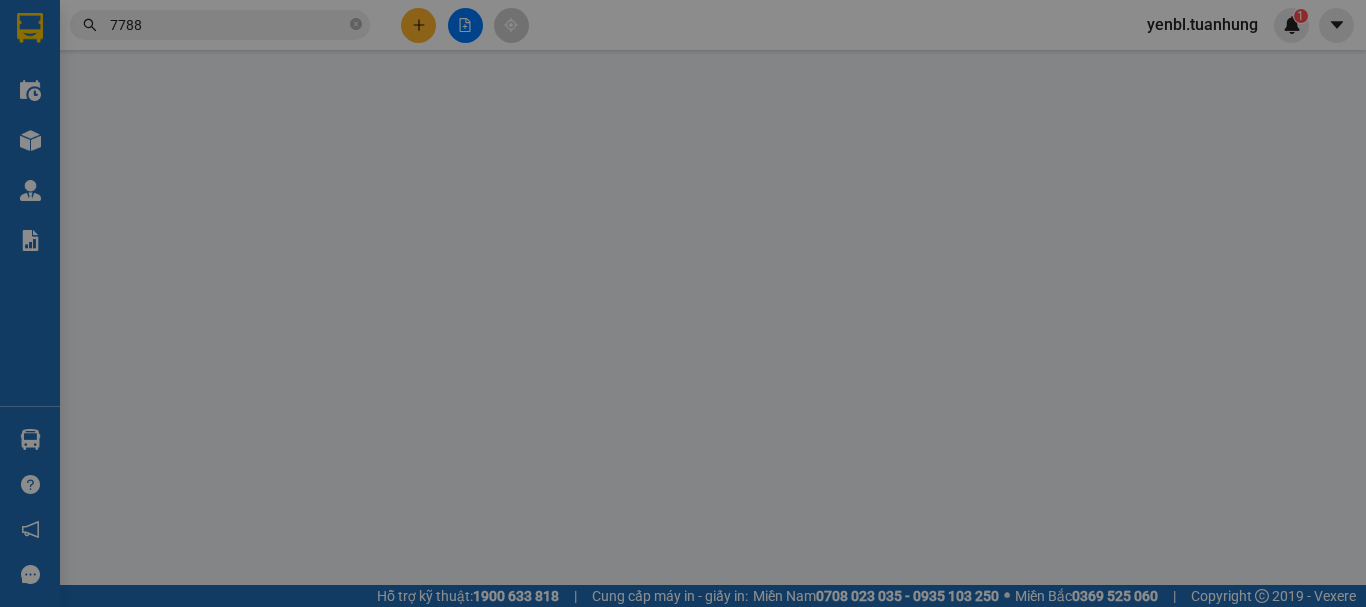 scroll, scrollTop: 0, scrollLeft: 0, axis: both 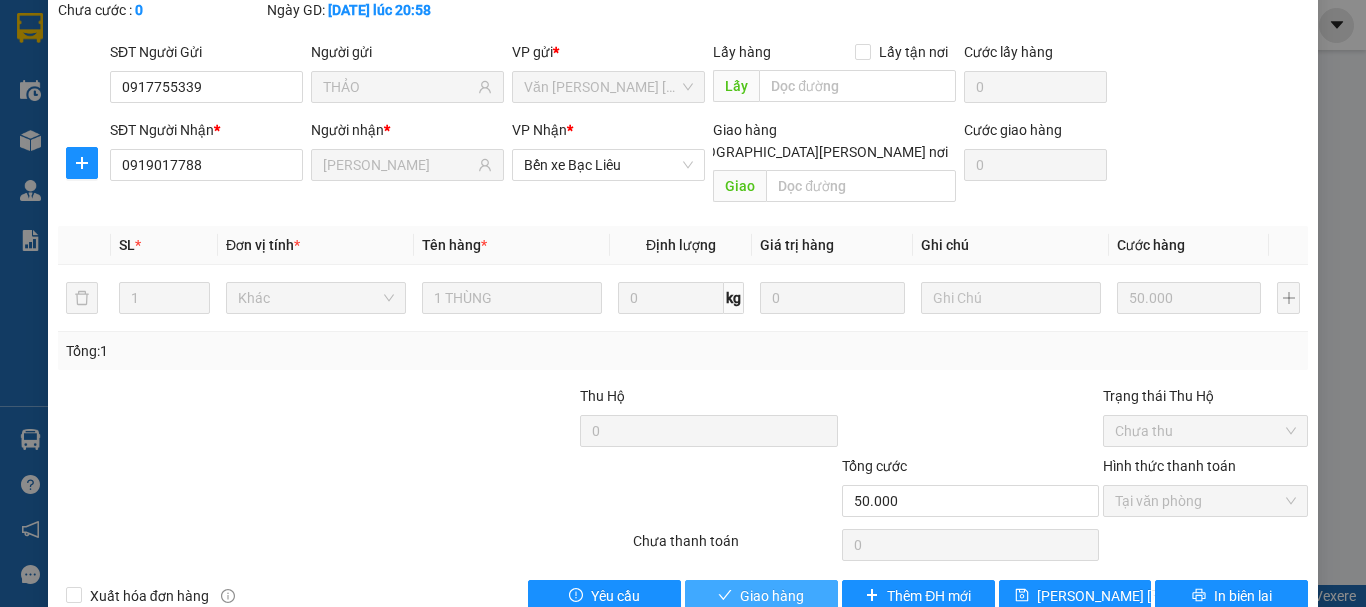 click on "Giao hàng" at bounding box center (772, 596) 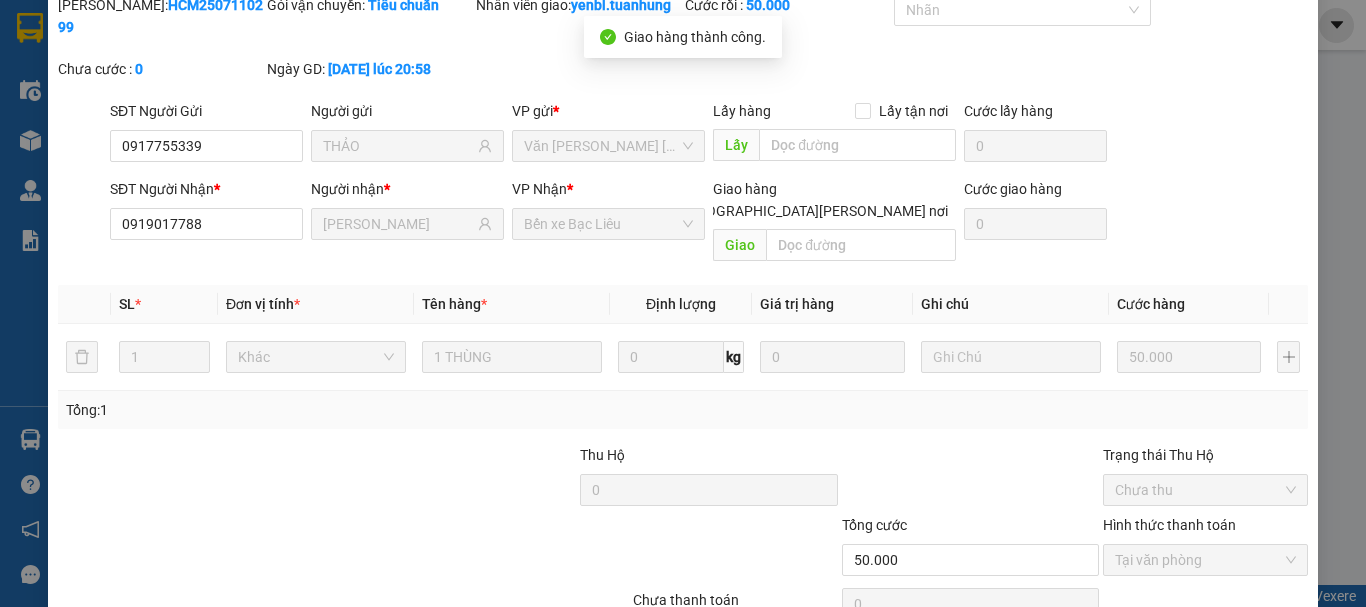 scroll, scrollTop: 0, scrollLeft: 0, axis: both 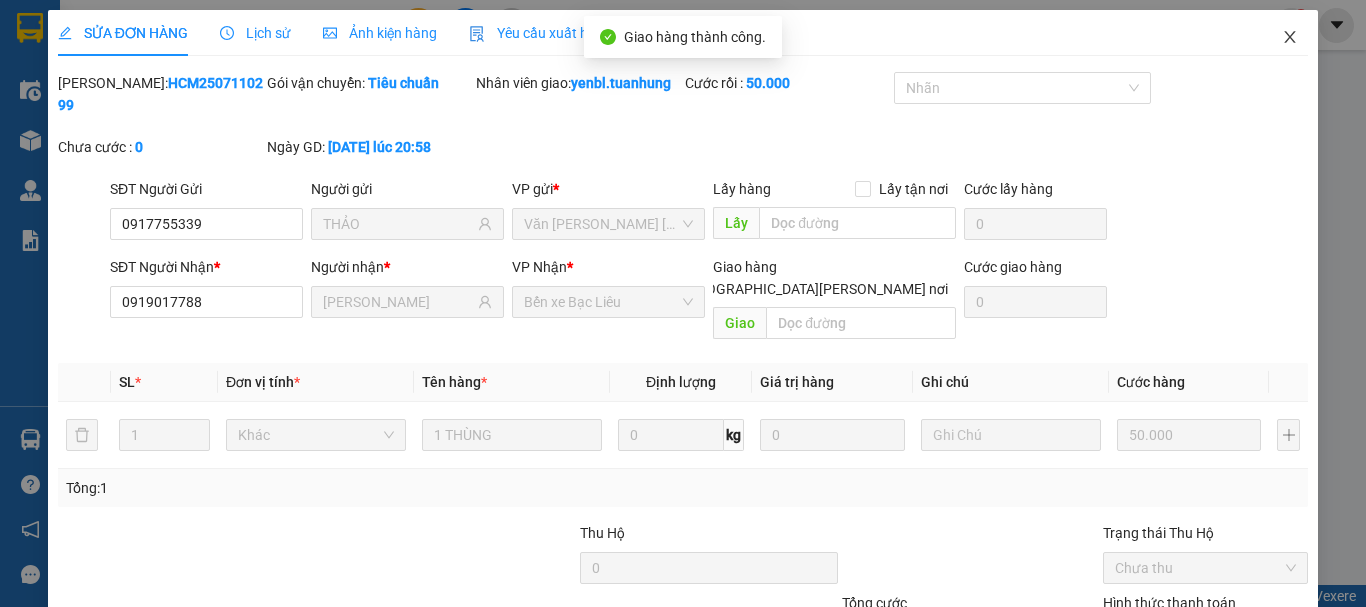 click 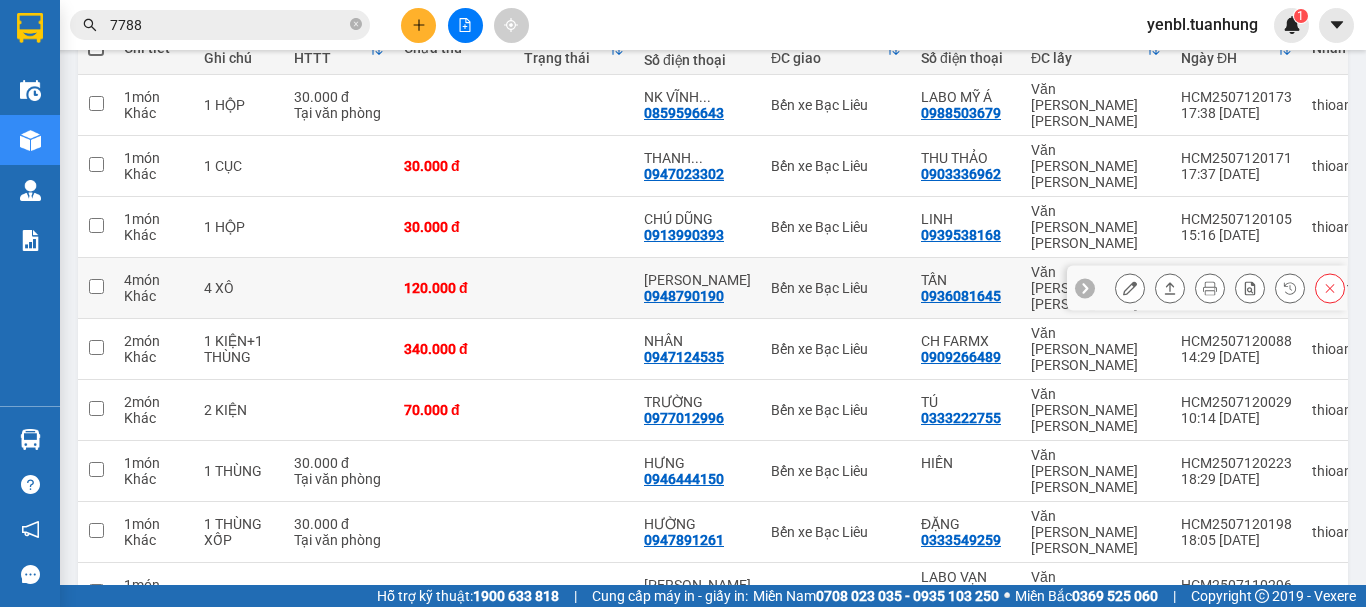 scroll, scrollTop: 306, scrollLeft: 0, axis: vertical 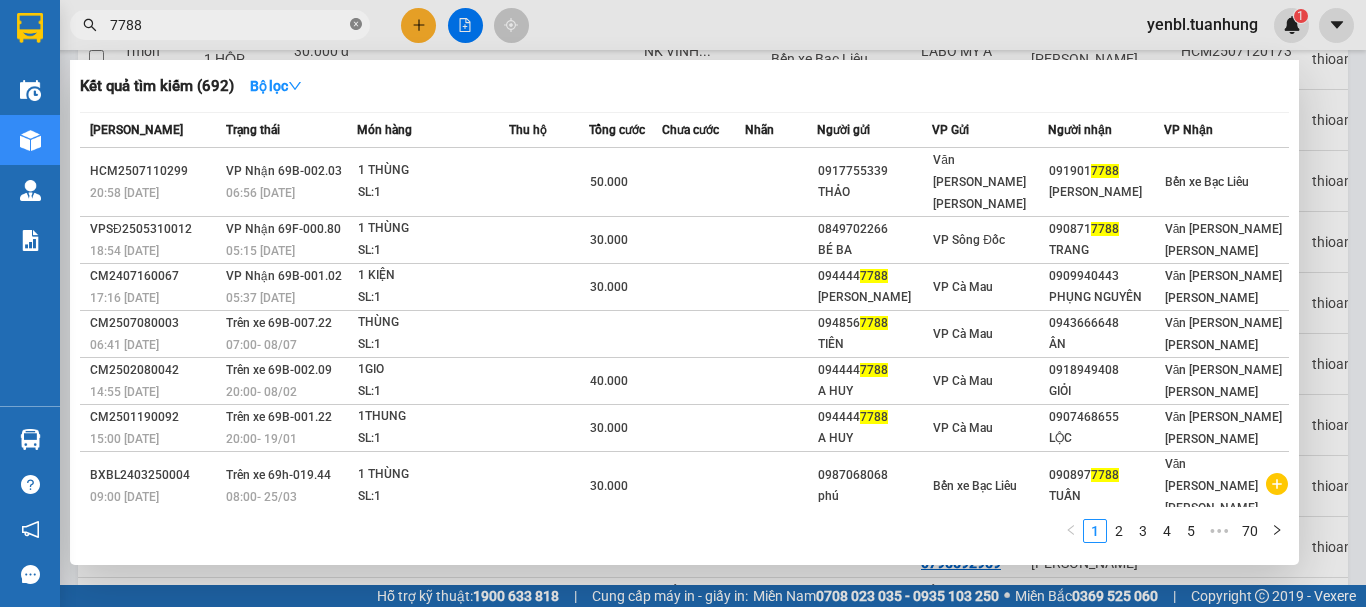 click 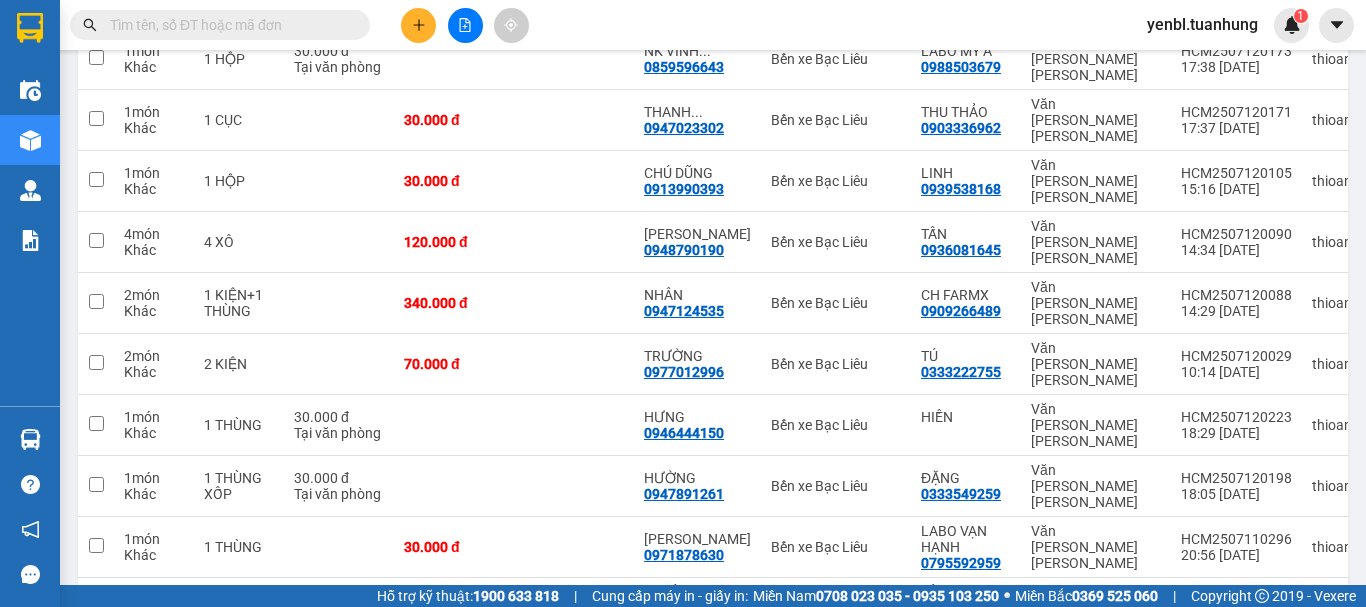 click at bounding box center [228, 25] 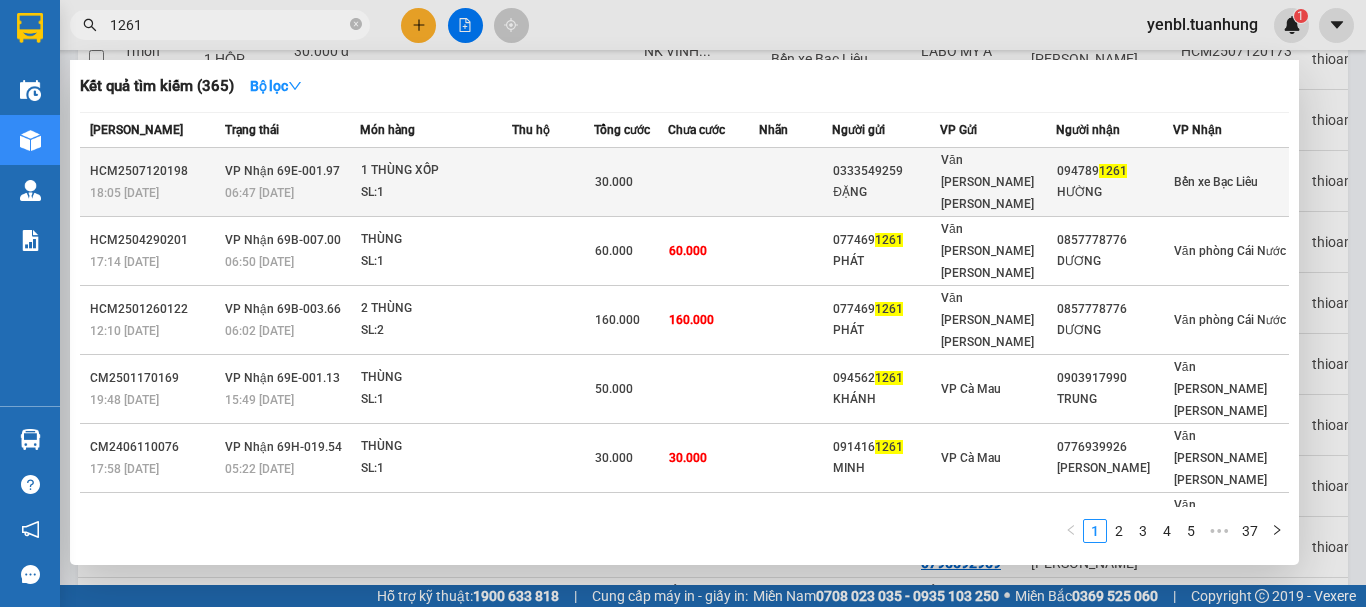 type on "1261" 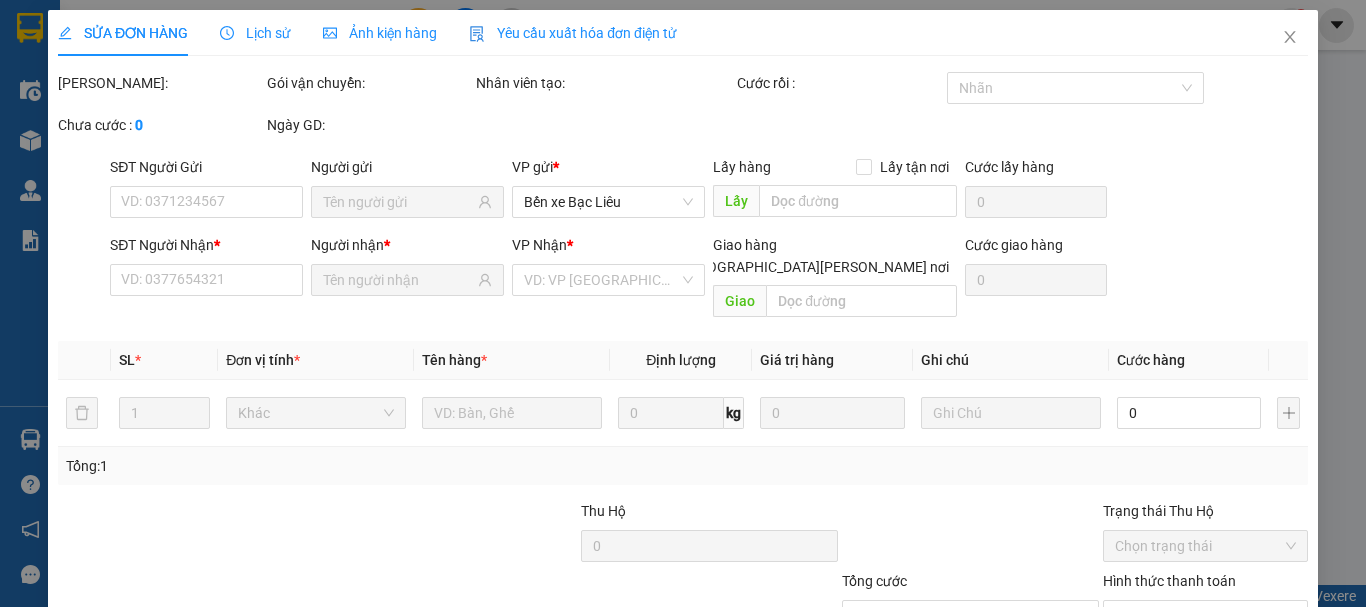 scroll, scrollTop: 0, scrollLeft: 0, axis: both 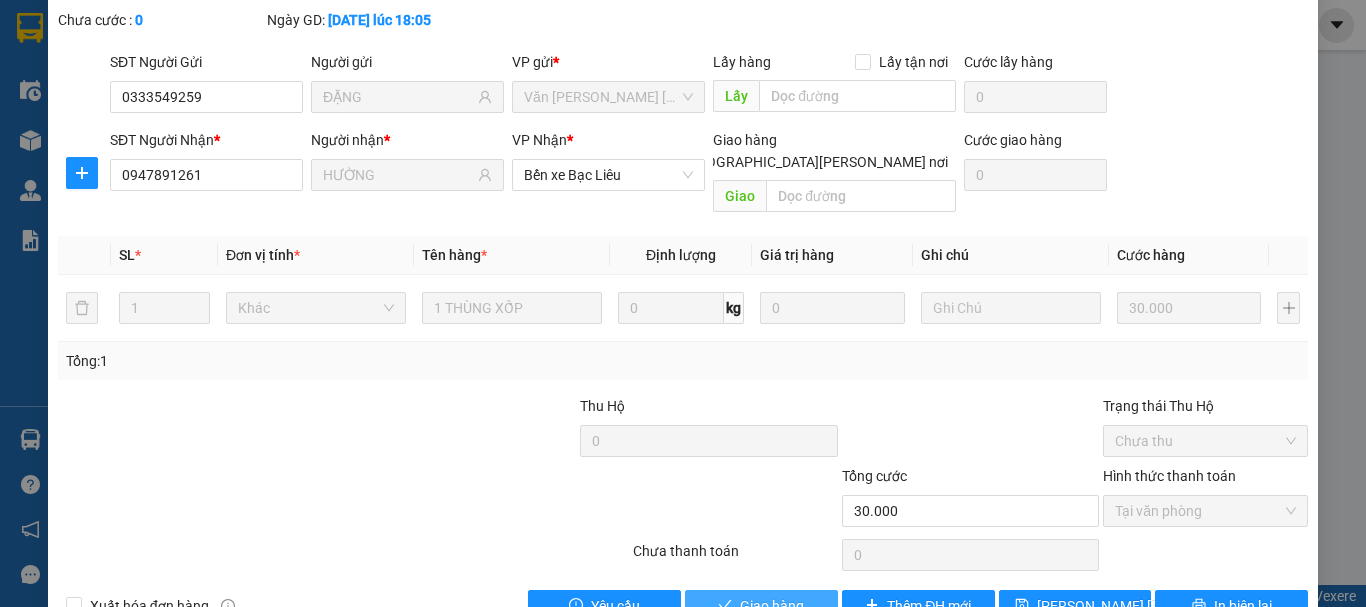 click 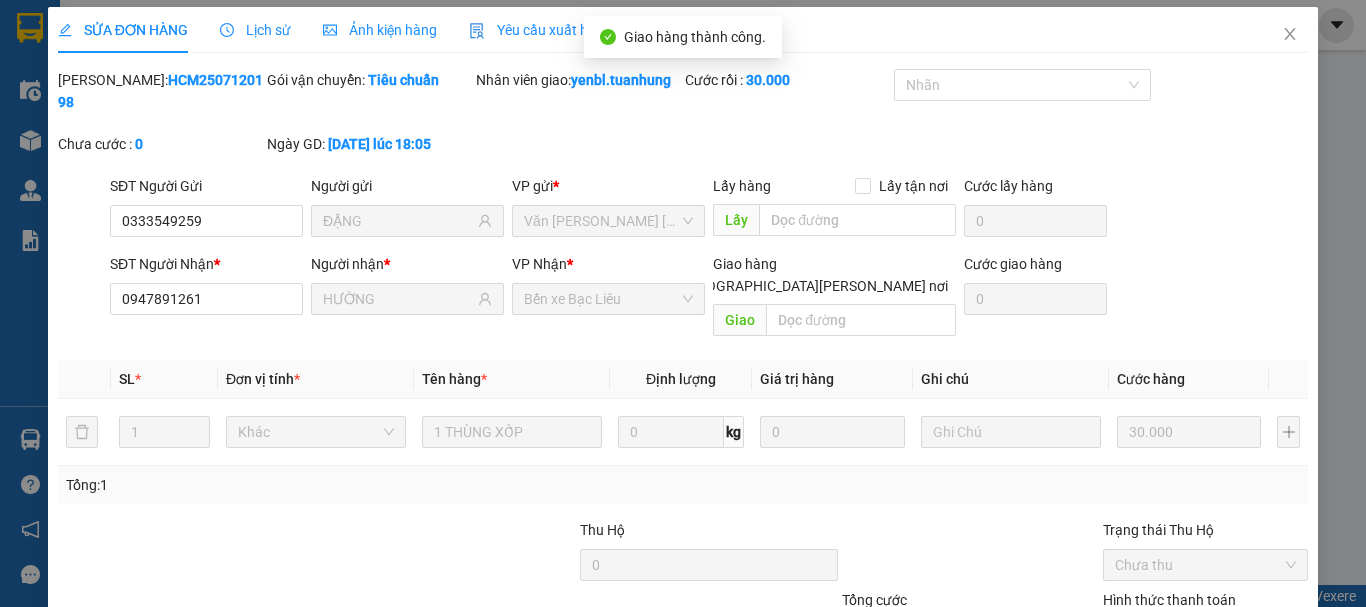 scroll, scrollTop: 0, scrollLeft: 0, axis: both 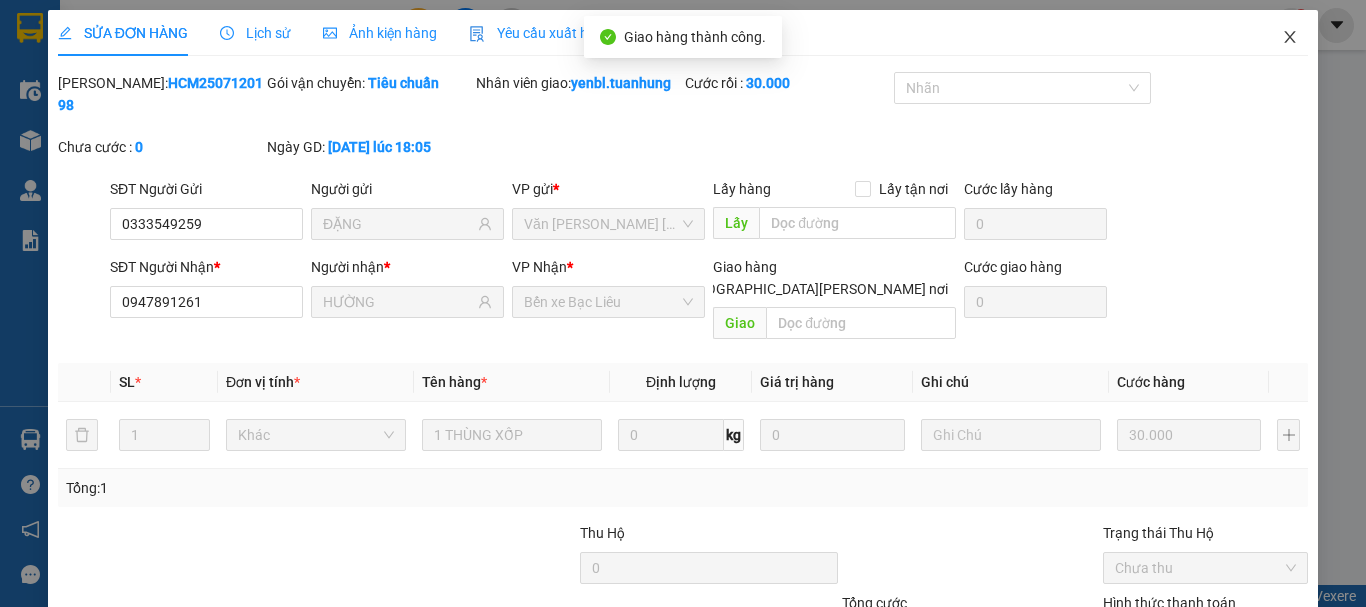 click 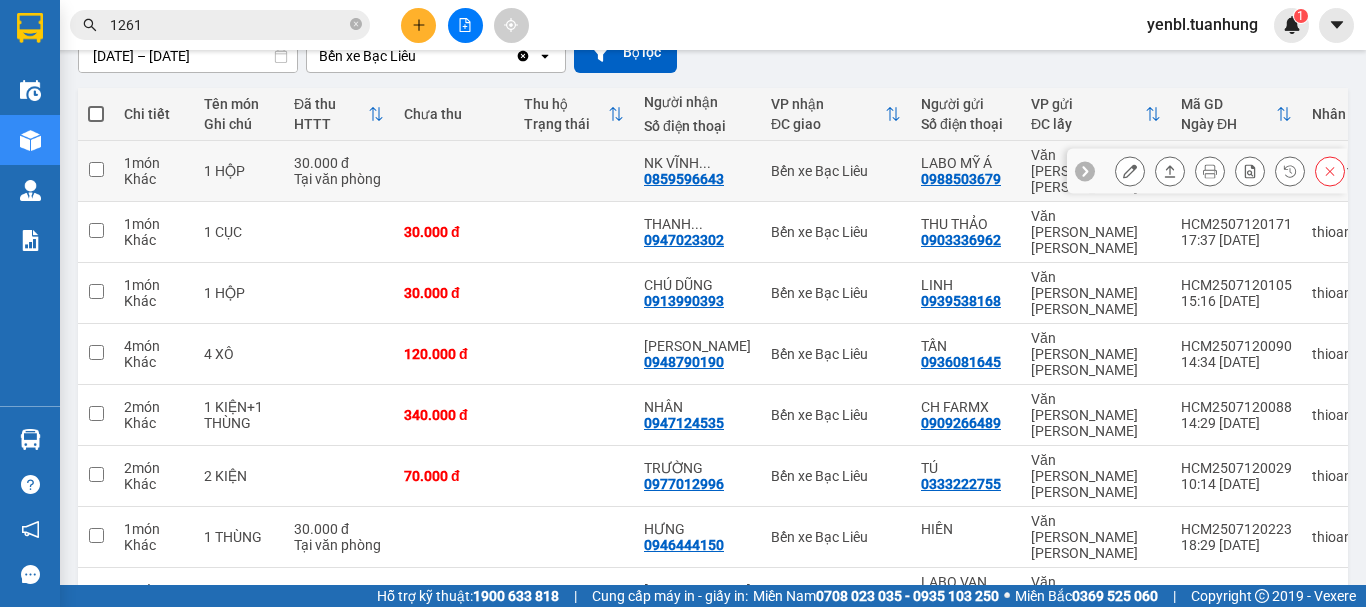 scroll, scrollTop: 306, scrollLeft: 0, axis: vertical 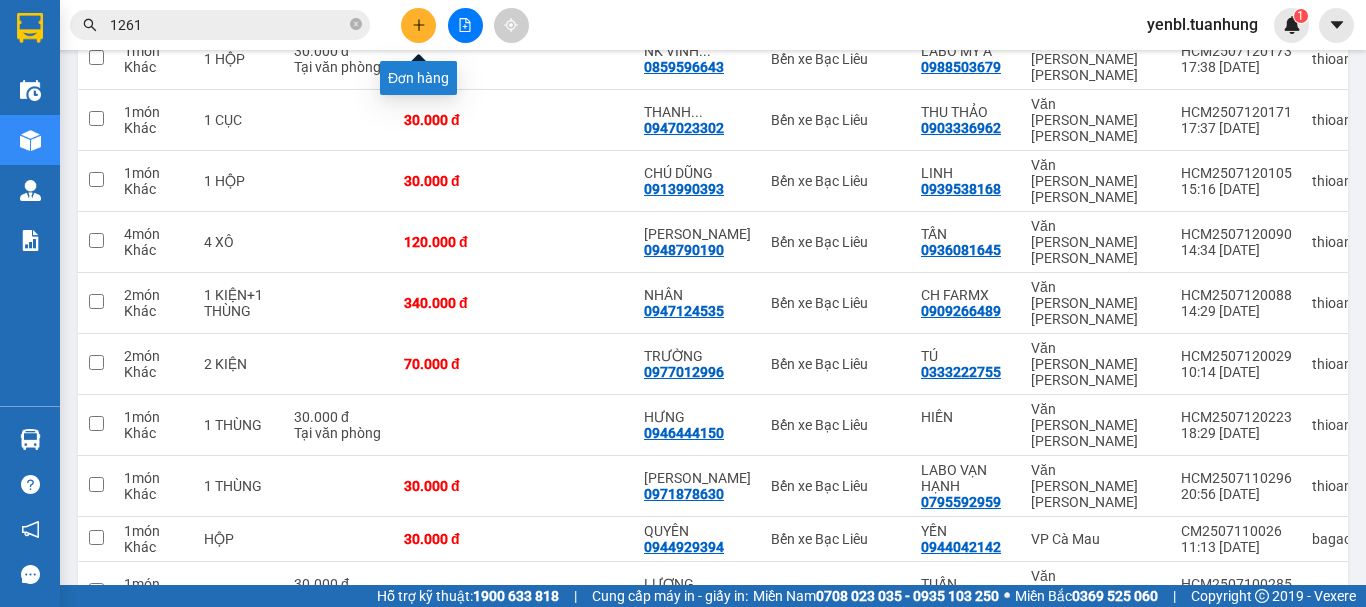 click at bounding box center (418, 25) 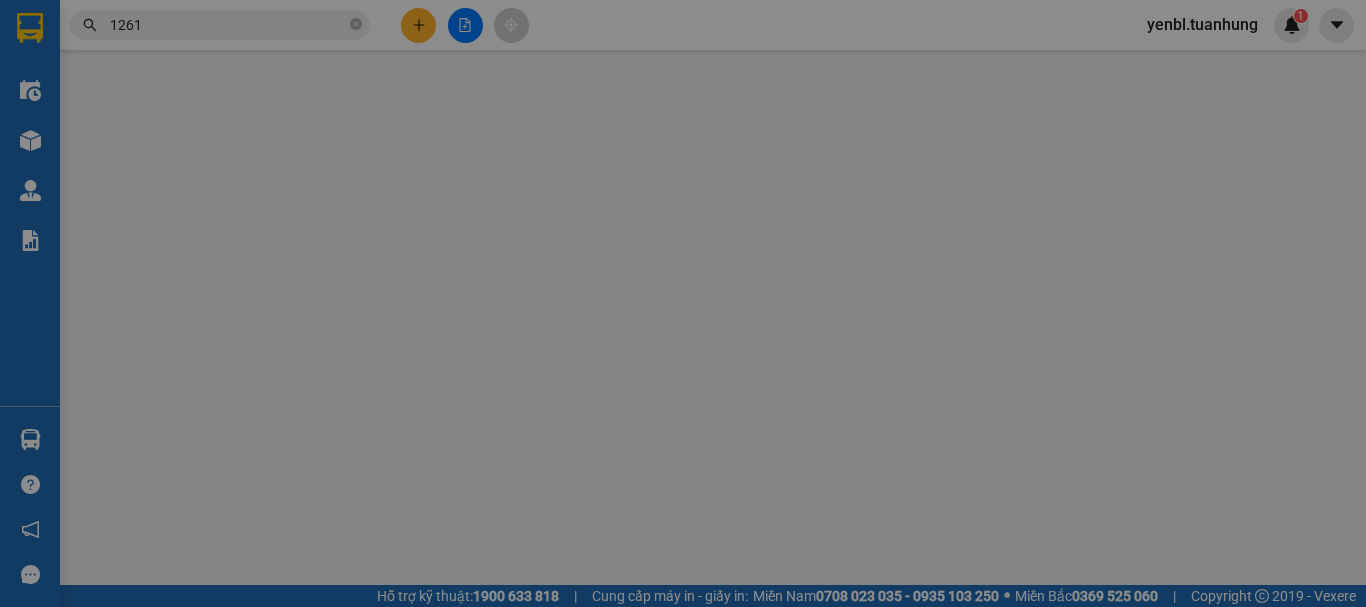 scroll, scrollTop: 0, scrollLeft: 0, axis: both 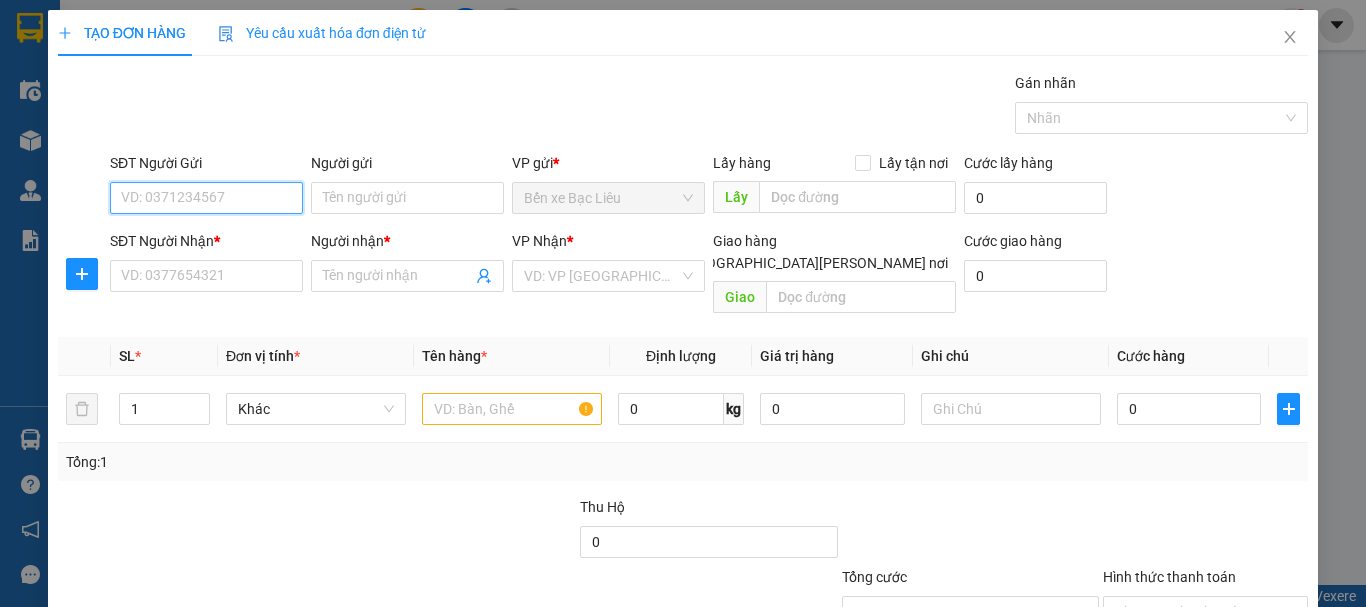 click on "SĐT Người Gửi" at bounding box center (206, 198) 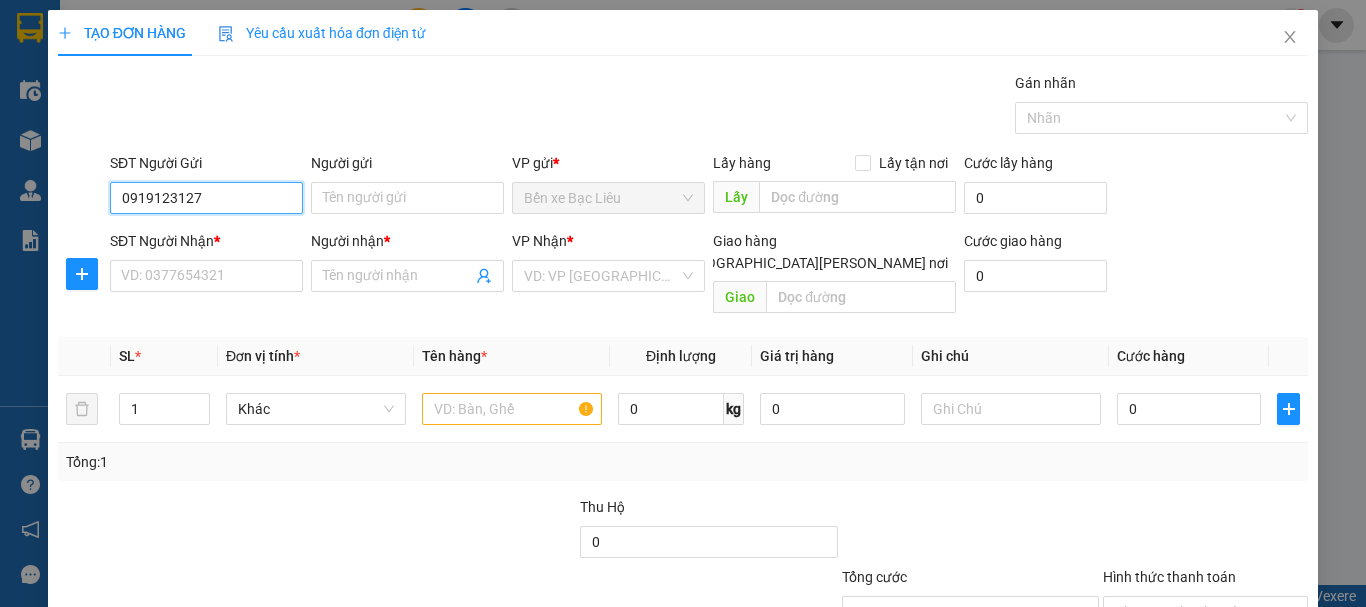 click on "0919123127" at bounding box center (206, 198) 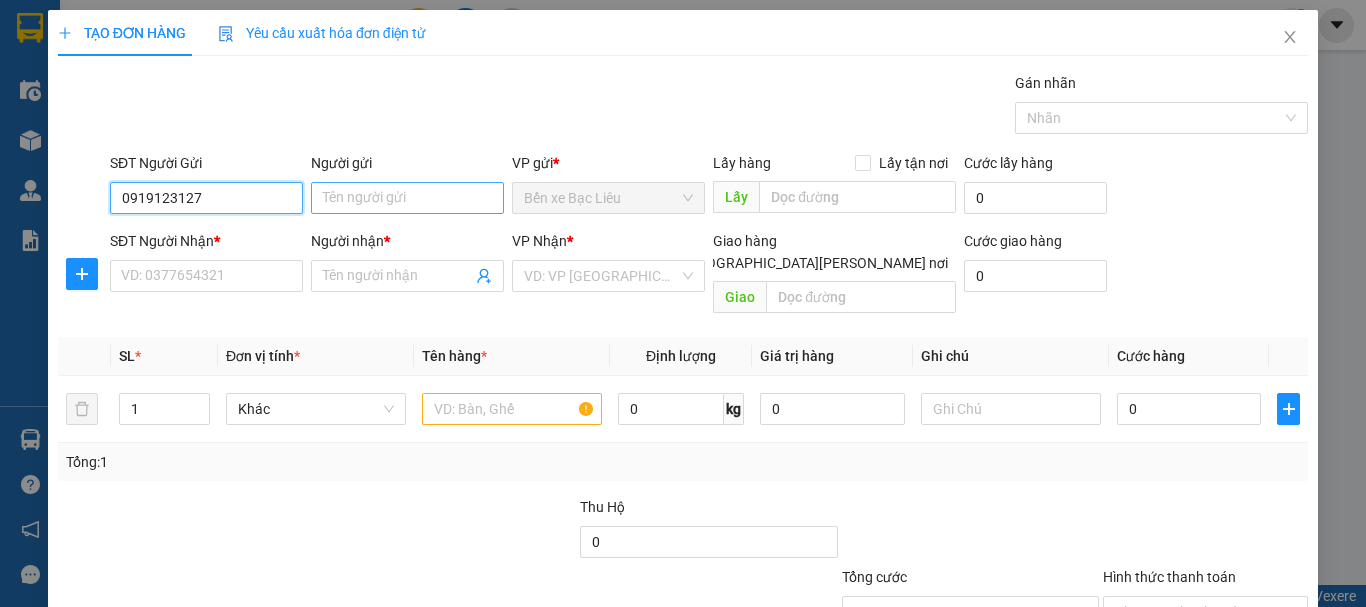 type on "0919123127" 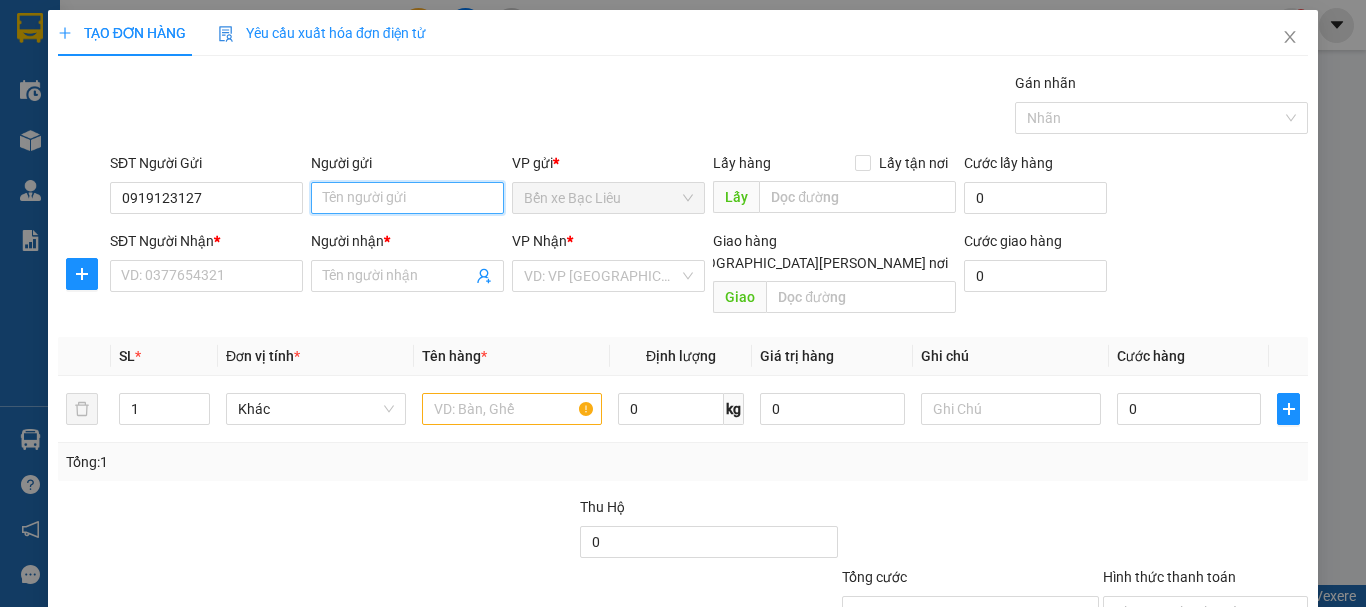 click on "Người gửi" at bounding box center [407, 198] 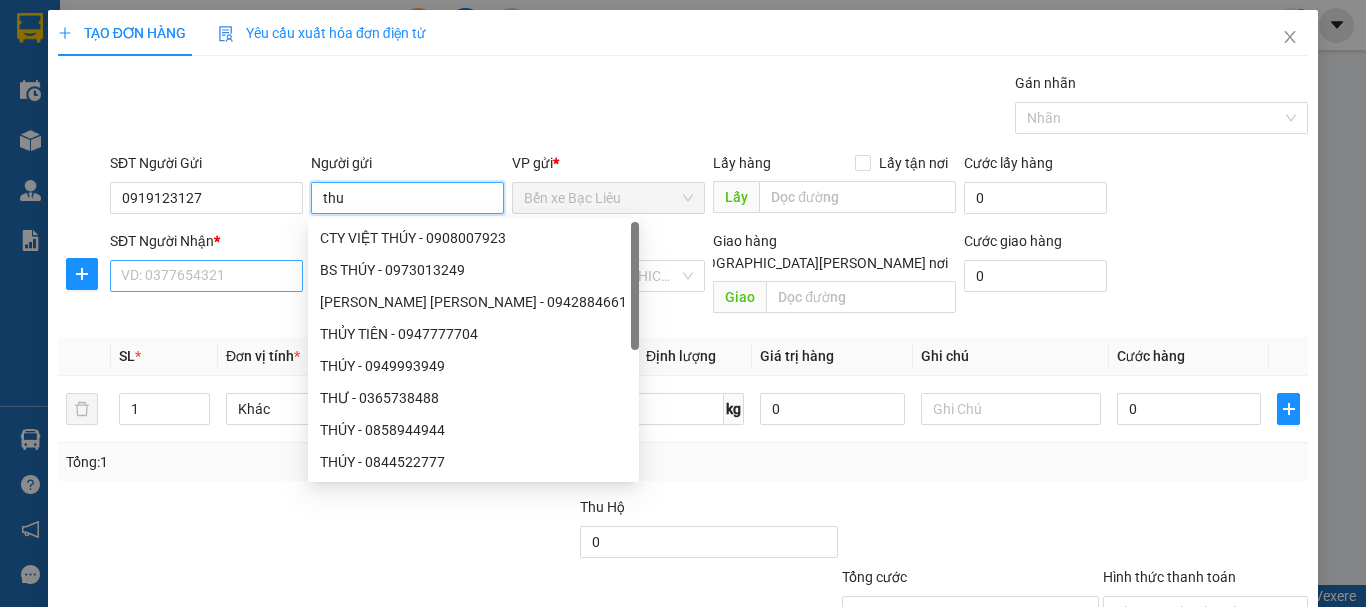 type on "thu" 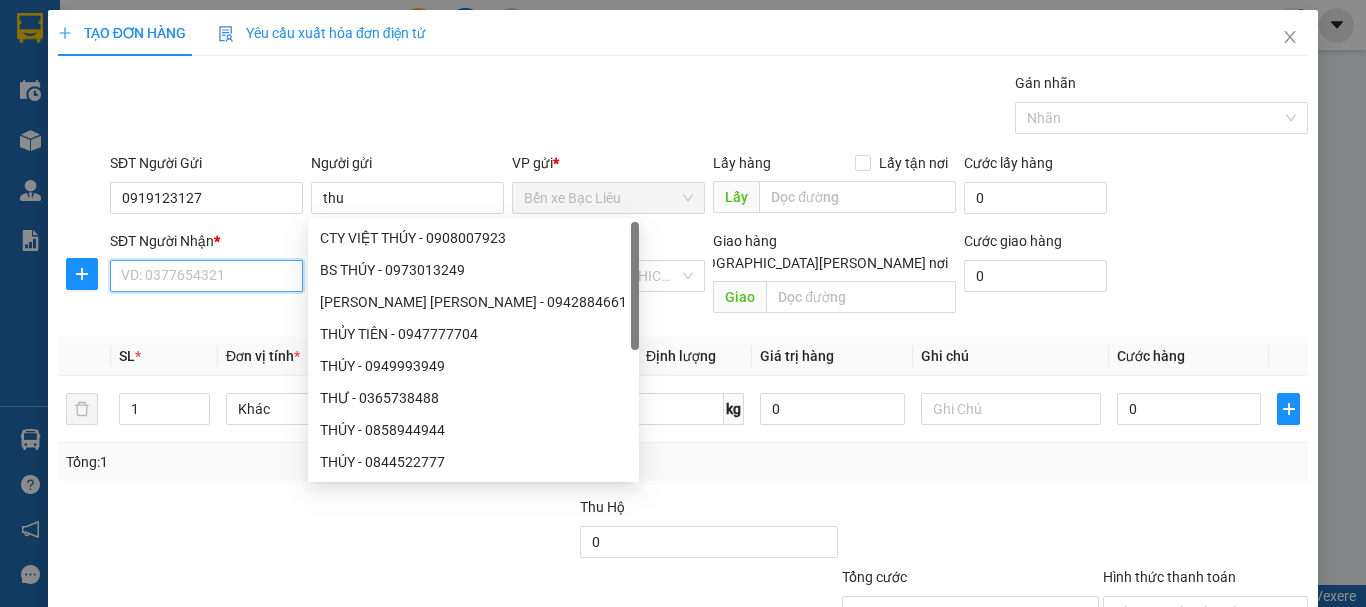 click on "SĐT Người Nhận  *" at bounding box center (206, 276) 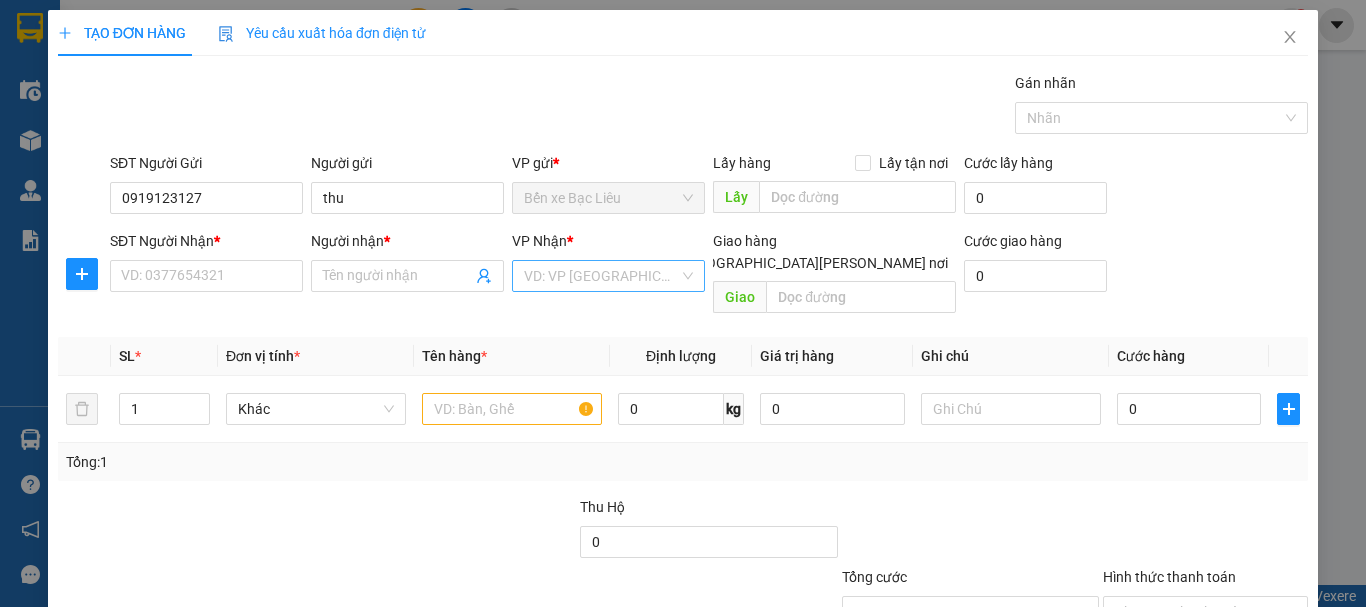 click at bounding box center (601, 276) 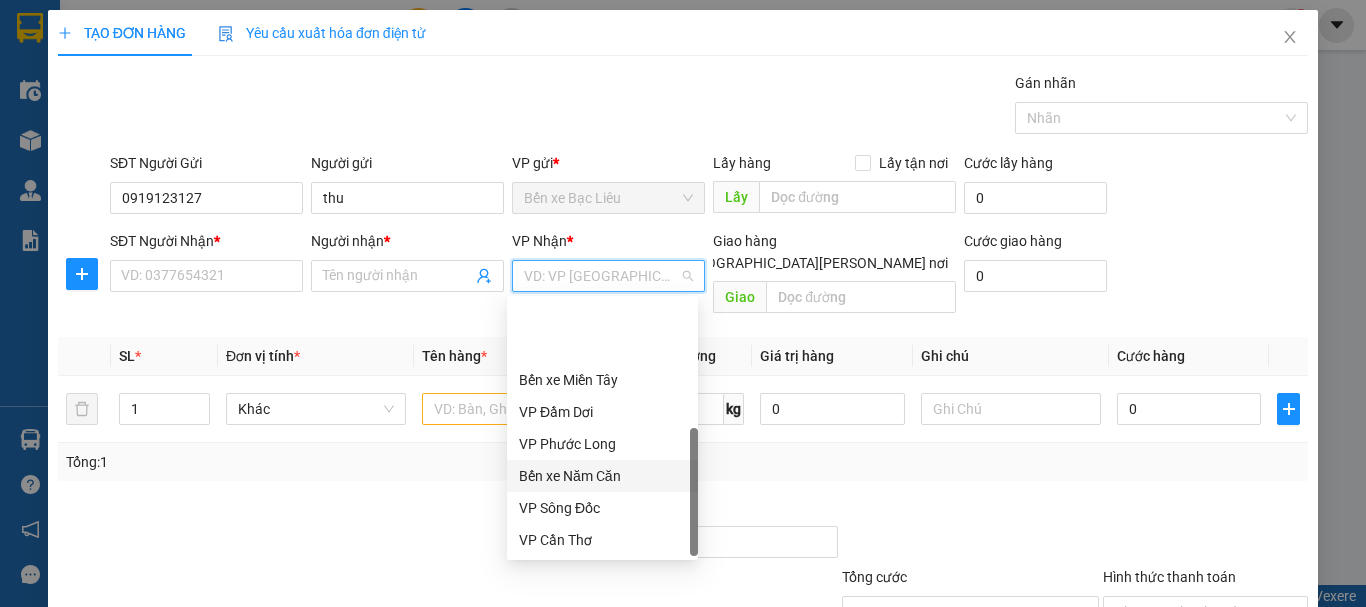 scroll, scrollTop: 96, scrollLeft: 0, axis: vertical 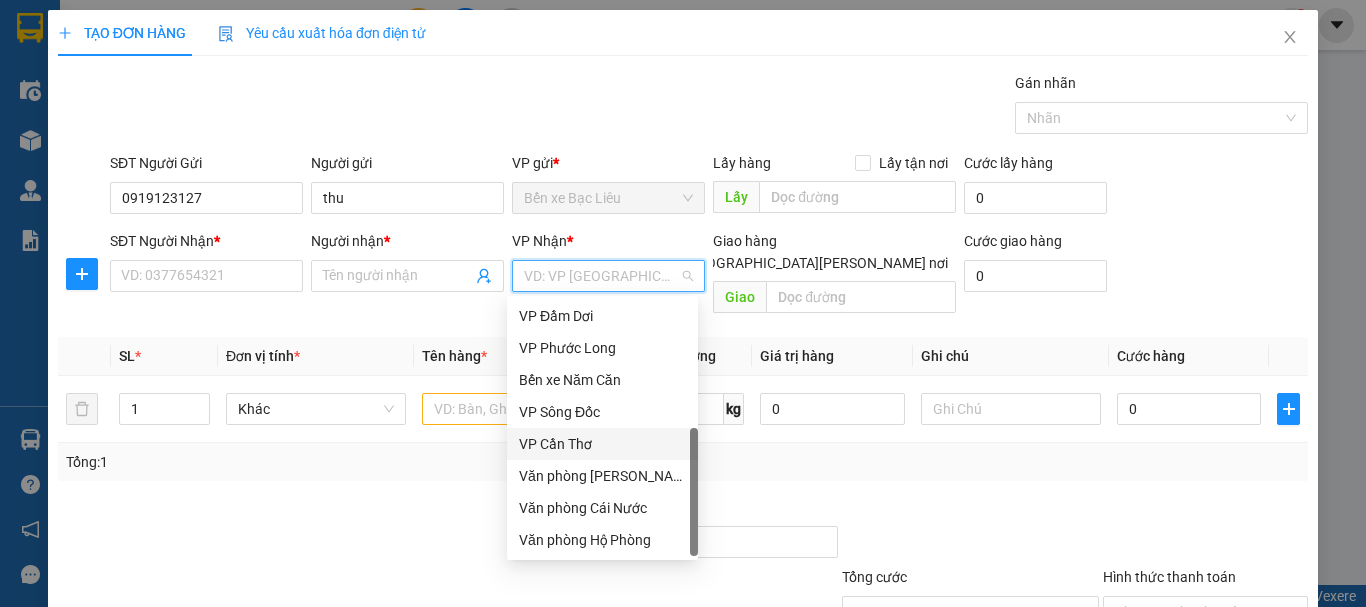 click on "VP Cần Thơ" at bounding box center [602, 444] 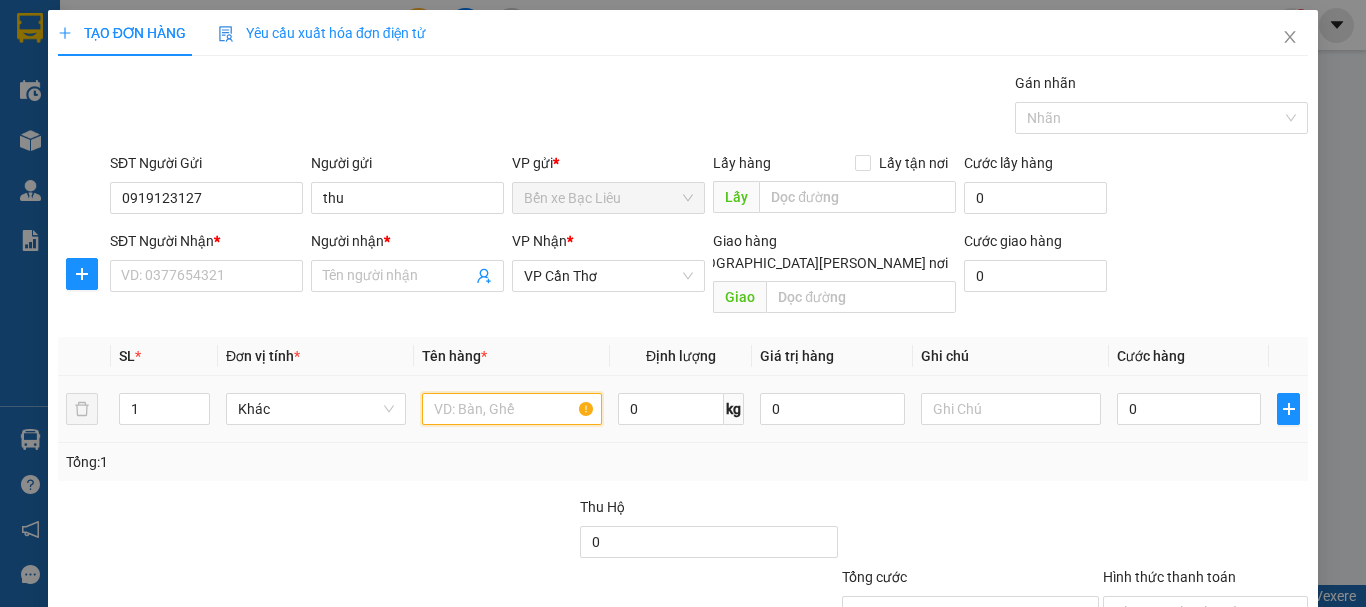 click at bounding box center [512, 409] 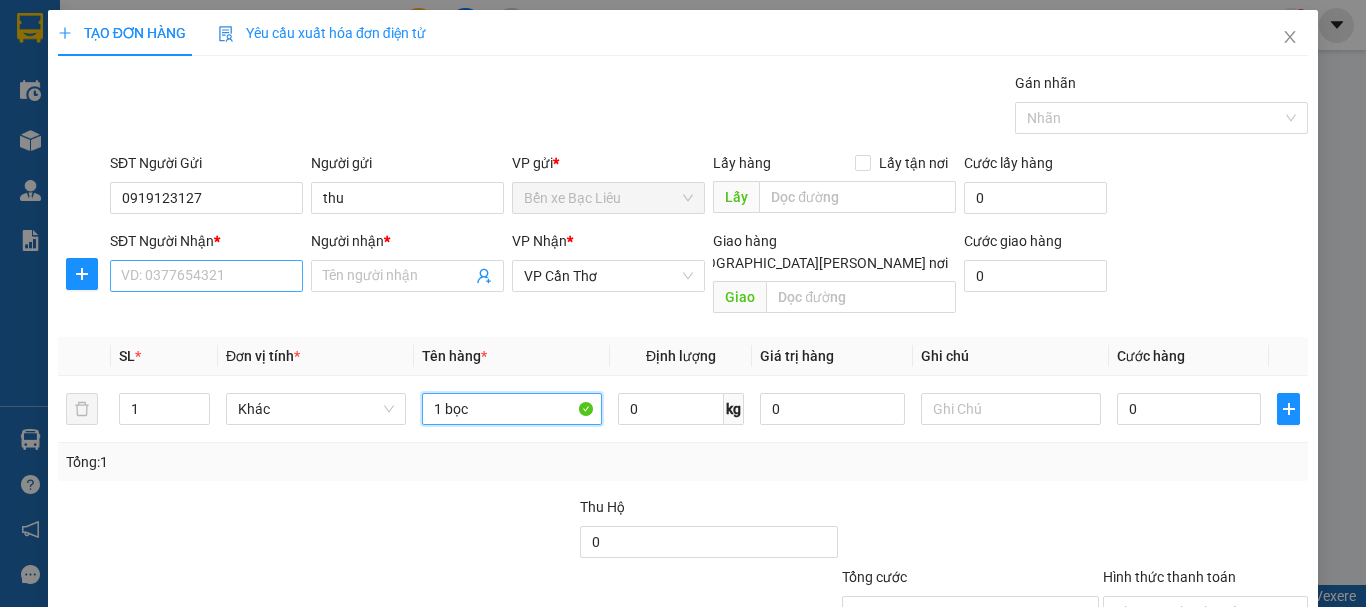 type on "1 bọc" 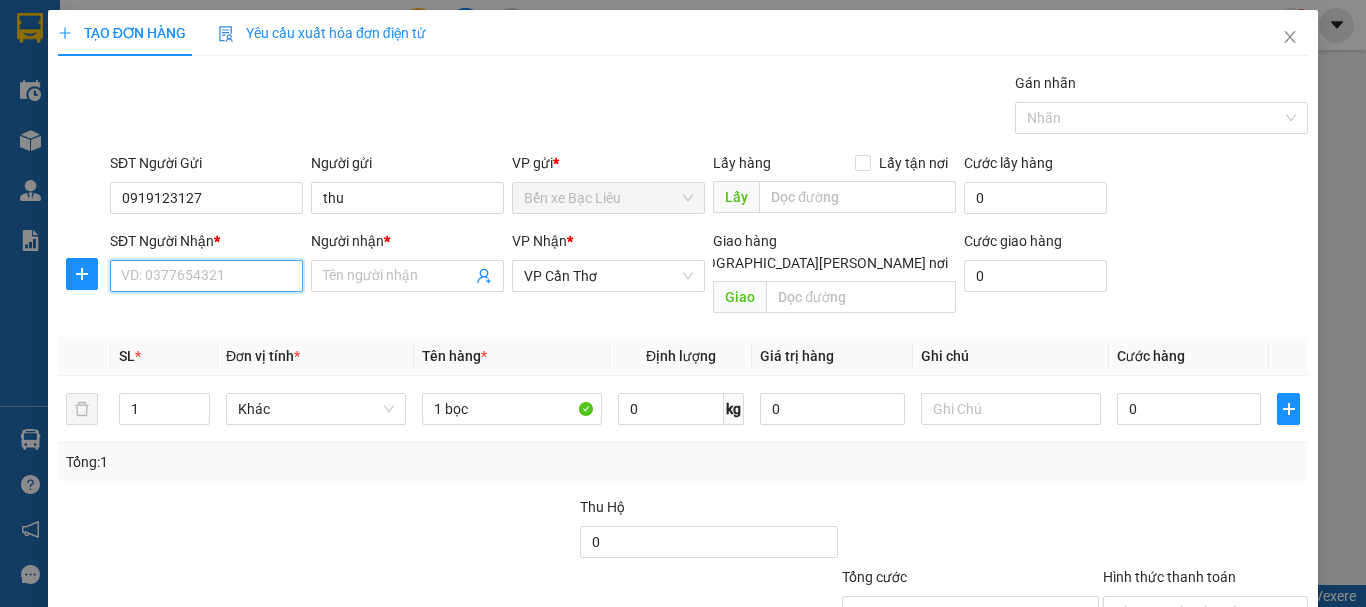 click on "SĐT Người Nhận  *" at bounding box center (206, 276) 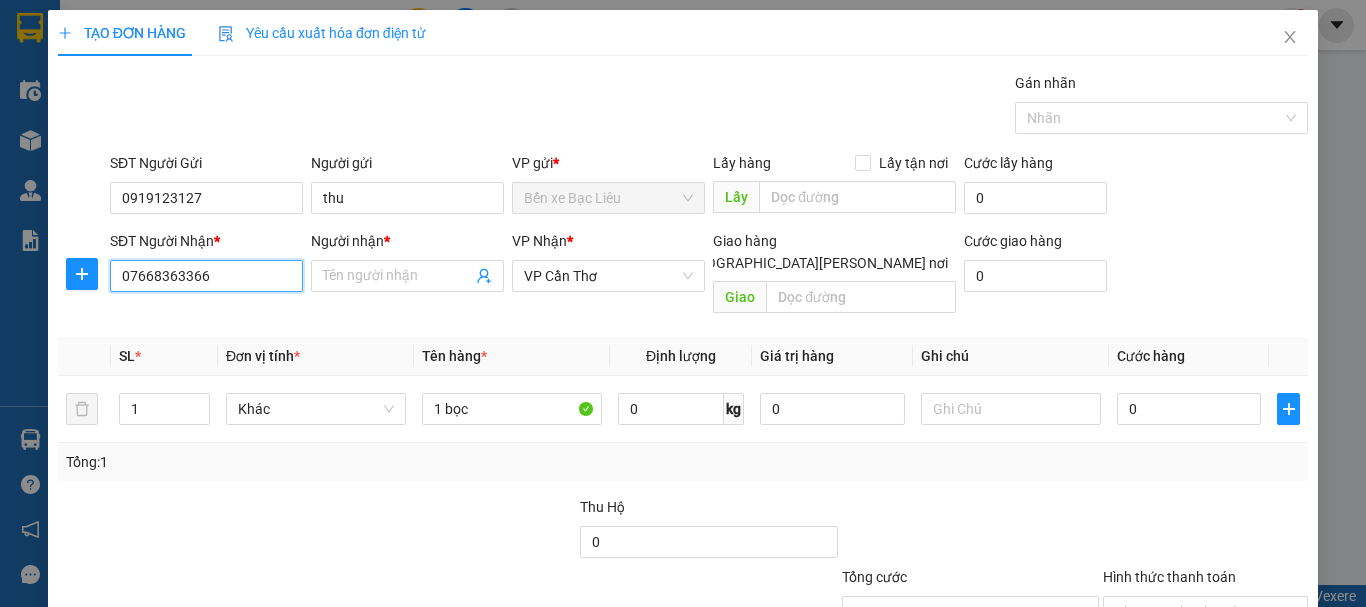 click on "07668363366" at bounding box center (206, 276) 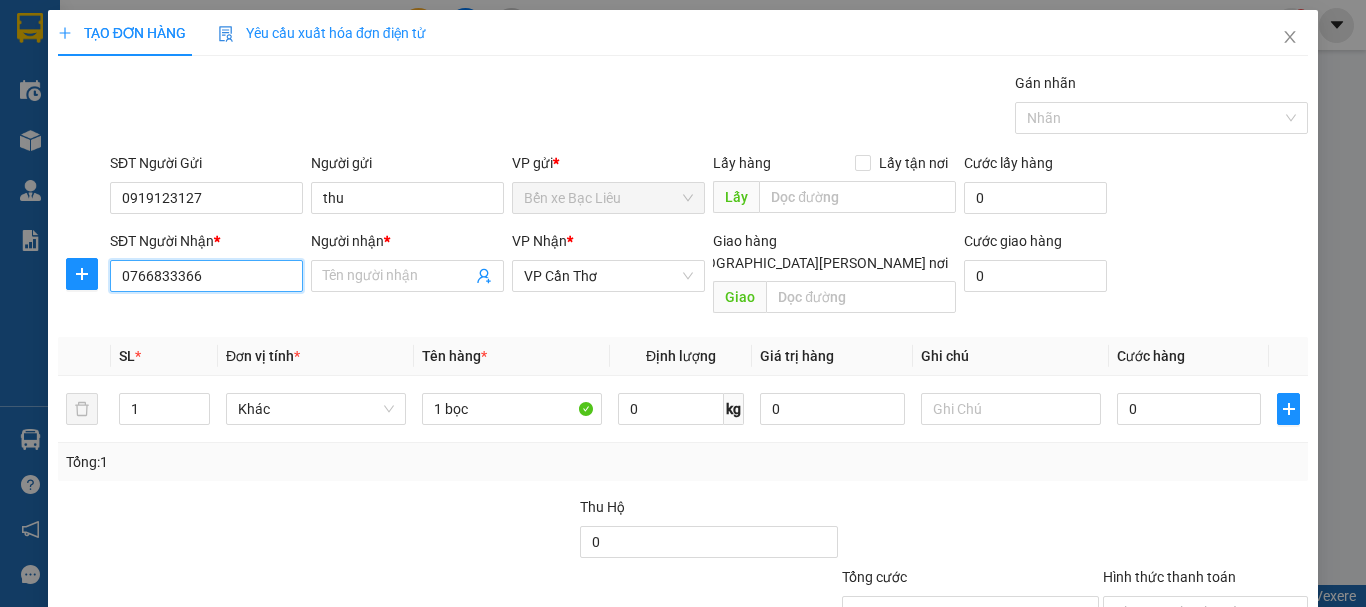 click on "0766833366" at bounding box center [206, 276] 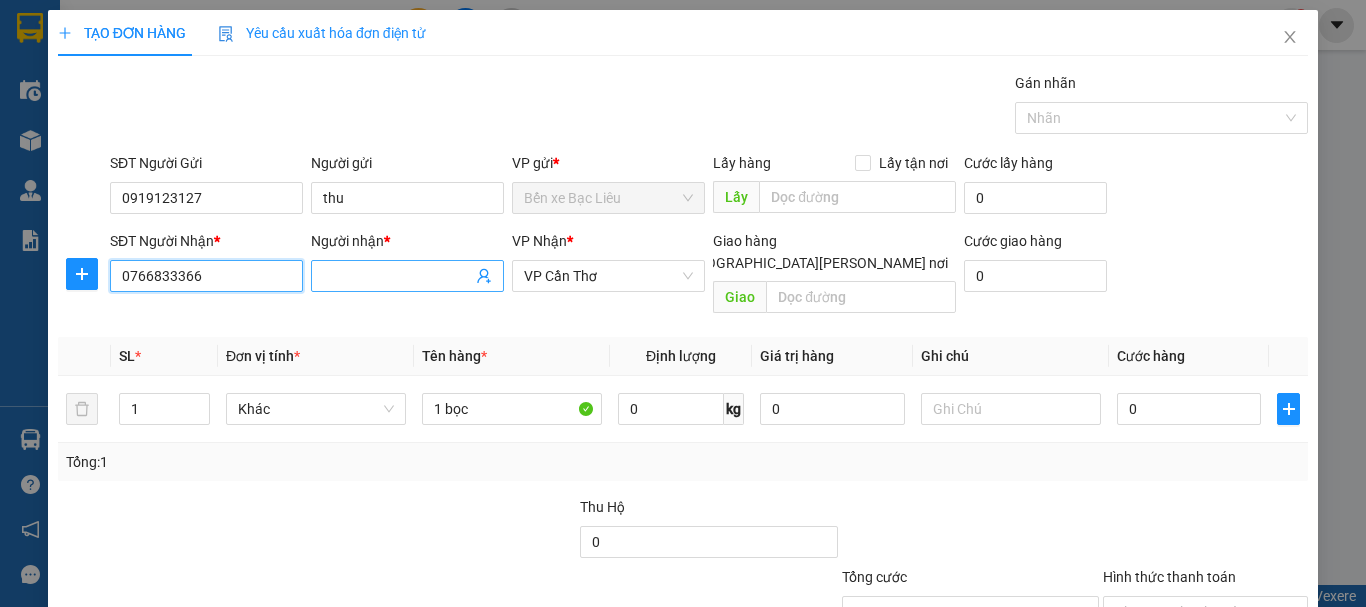 type on "0766833366" 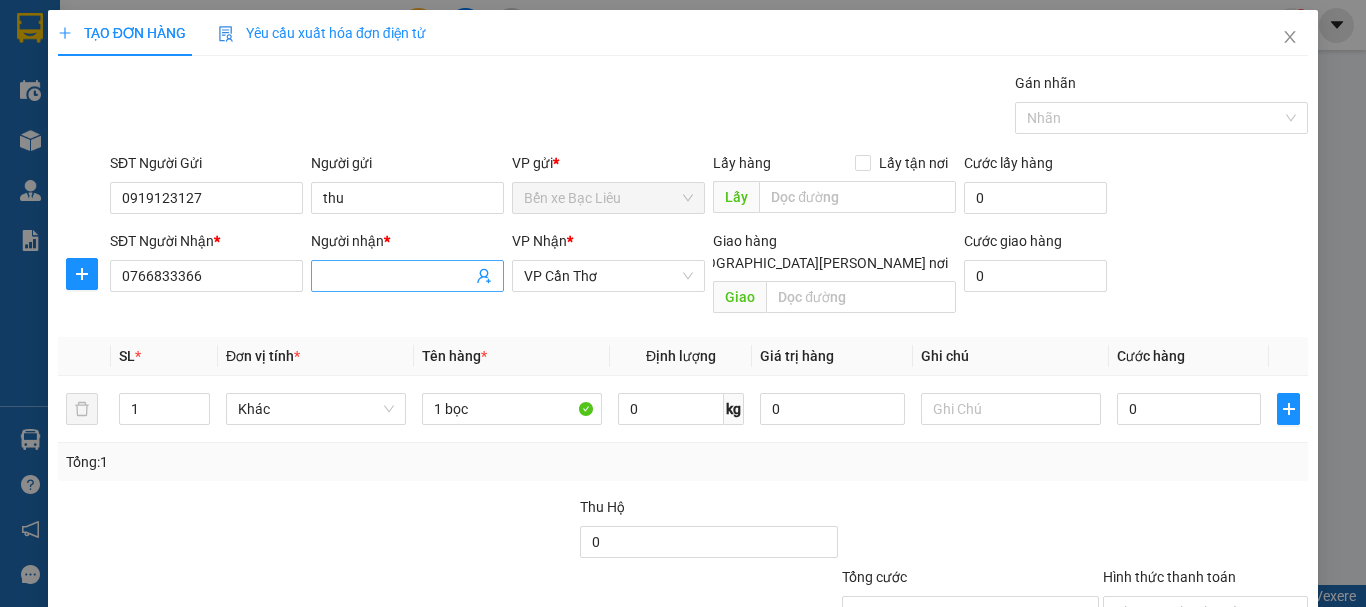 click on "Người nhận  *" at bounding box center (397, 276) 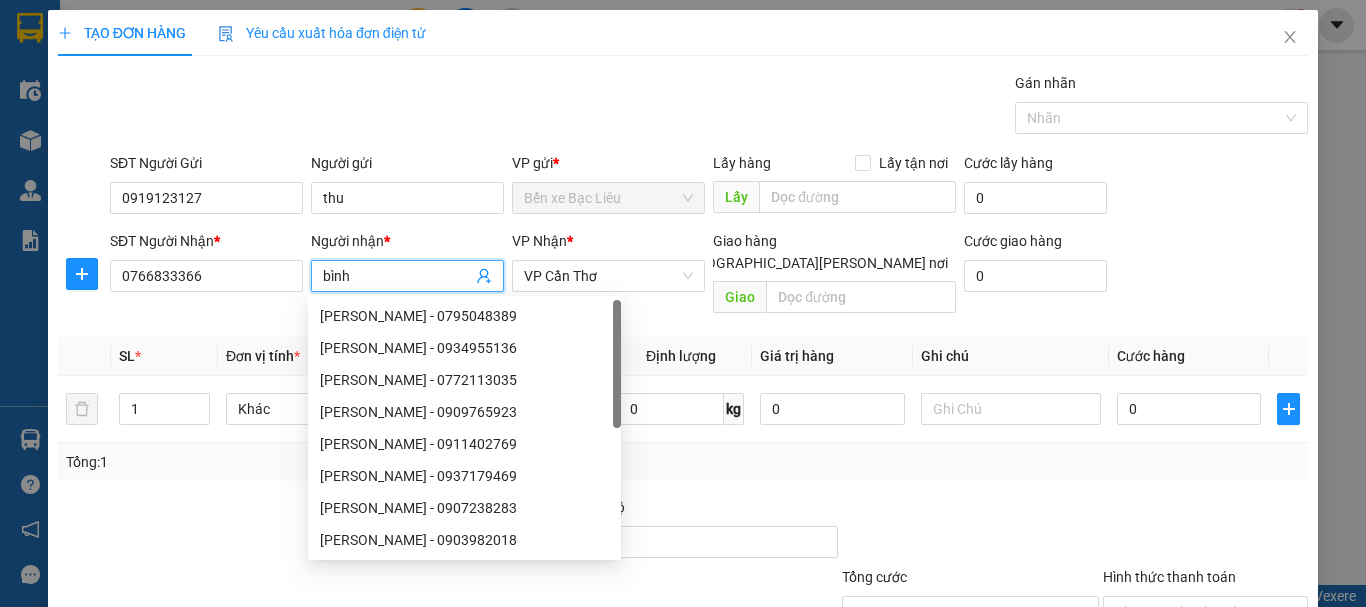 type on "bình" 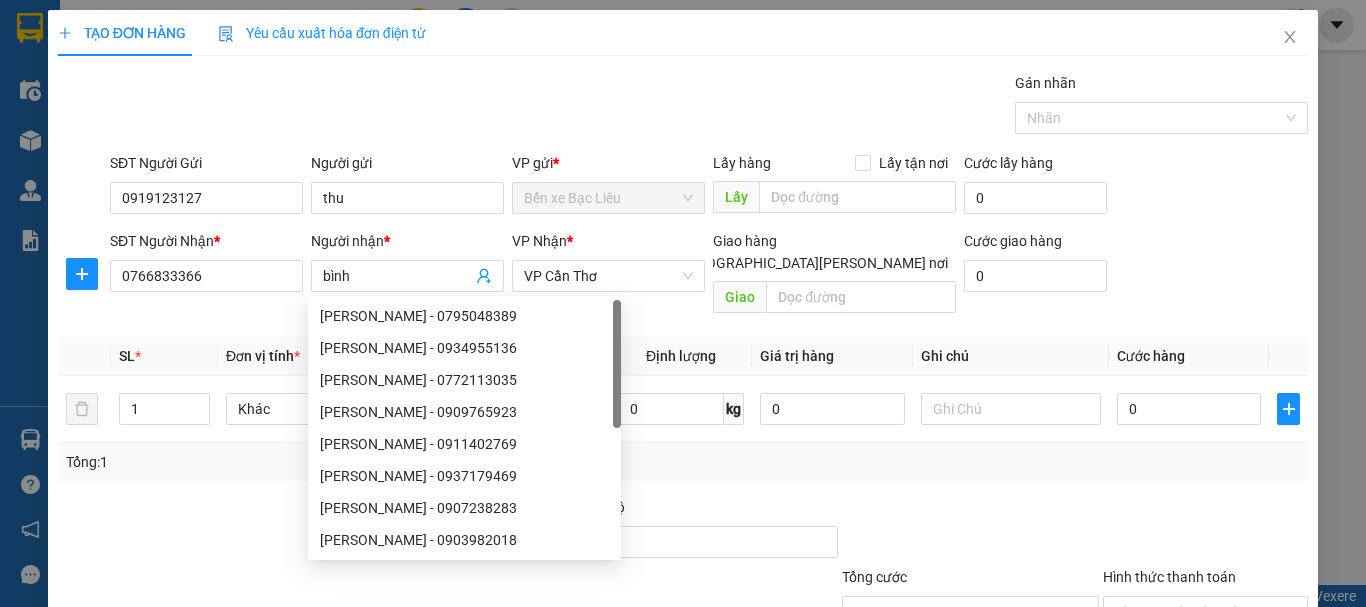click on "Transit Pickup Surcharge Ids Transit Deliver Surcharge Ids Transit Deliver Surcharge Transit Deliver Surcharge Gói vận chuyển  * [PERSON_NAME] Gán [PERSON_NAME] SĐT Người Gửi 0919123127 Người gửi thu VP gửi  * Bến xe Bạc Liêu Lấy hàng Lấy tận nơi Lấy [PERSON_NAME] hàng 0 SĐT Người [PERSON_NAME]  * 0766833366 Người [PERSON_NAME]  * [PERSON_NAME] [PERSON_NAME]  * VP Cần Thơ Giao hàng [PERSON_NAME] nơi [PERSON_NAME] [PERSON_NAME] hàng 0 SL  * Đơn vị tính  * Tên hàng  * Định [PERSON_NAME] trị hàng Ghi [PERSON_NAME] hàng                   1 Khác 1 bọc 0 kg 0 0 Tổng:  1 Thu Hộ 0 [PERSON_NAME] 0 [PERSON_NAME] [PERSON_NAME] HT [PERSON_NAME] Số [PERSON_NAME] thu trước 0 Chưa [PERSON_NAME] 0 [PERSON_NAME] [PERSON_NAME] nháp Xóa Thông tin [PERSON_NAME] và In" at bounding box center [683, 397] 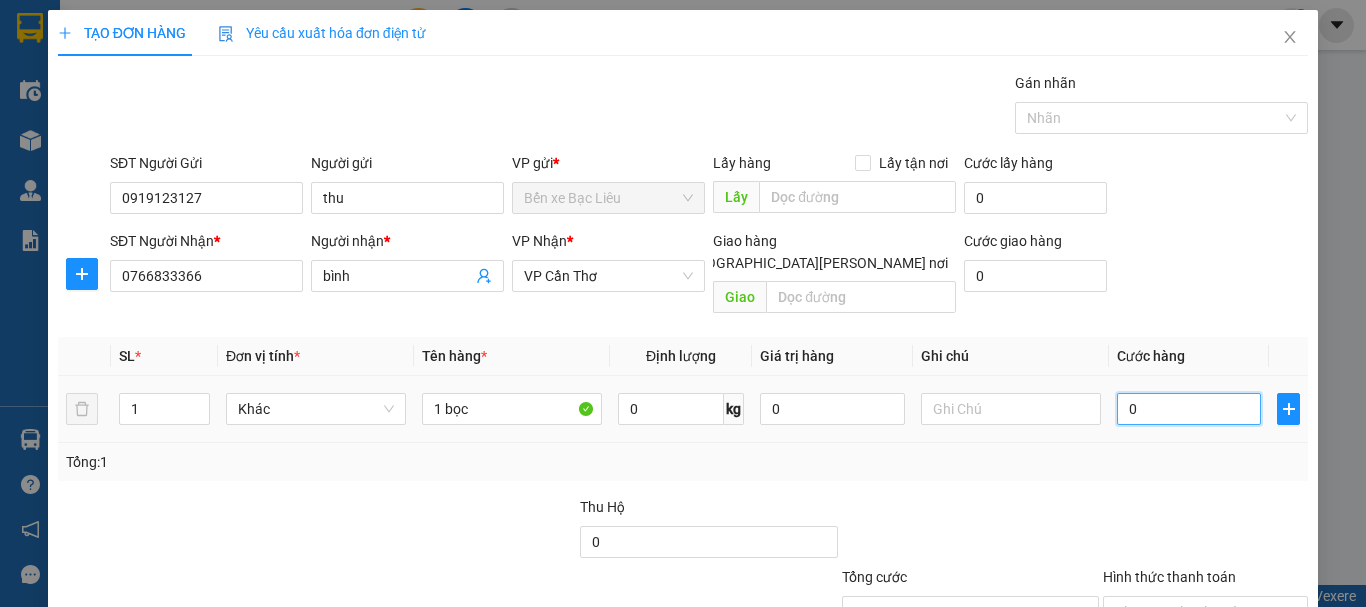 click on "0" at bounding box center [1189, 409] 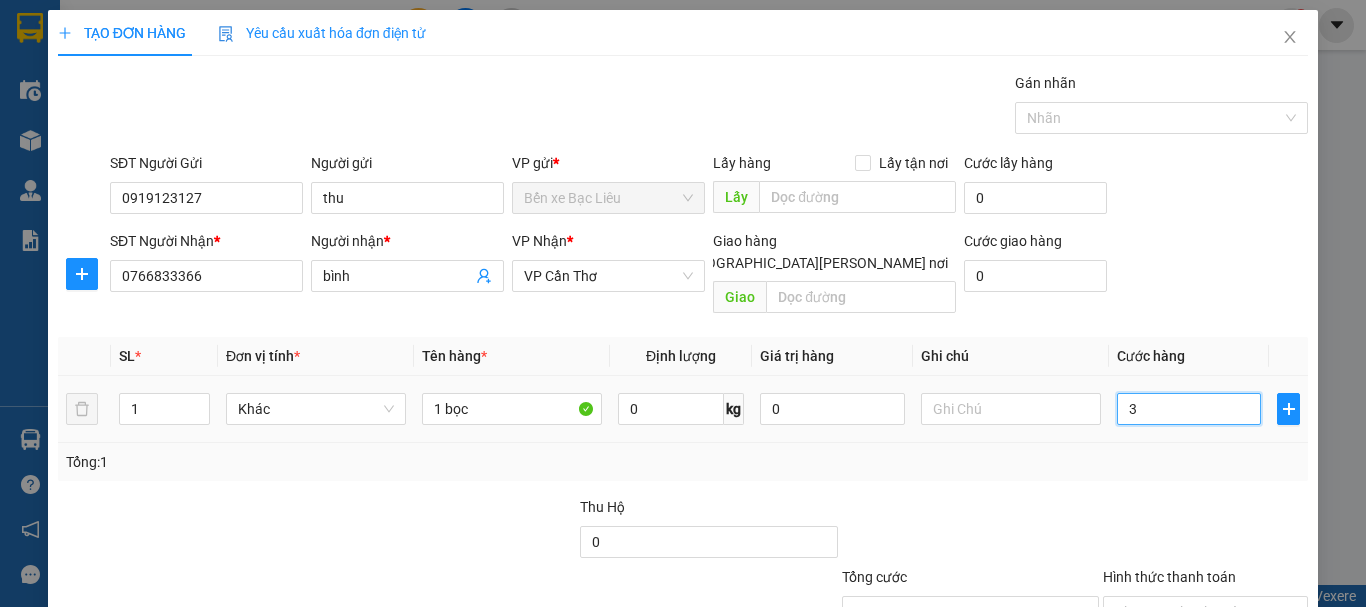 type on "30" 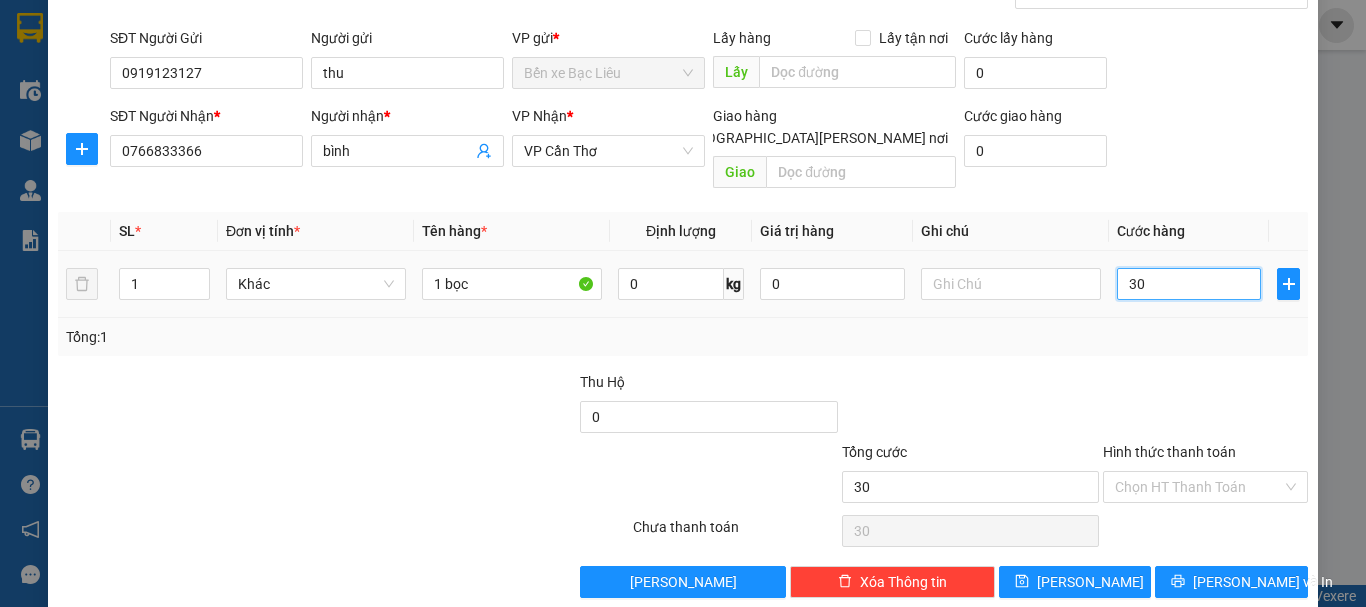 scroll, scrollTop: 133, scrollLeft: 0, axis: vertical 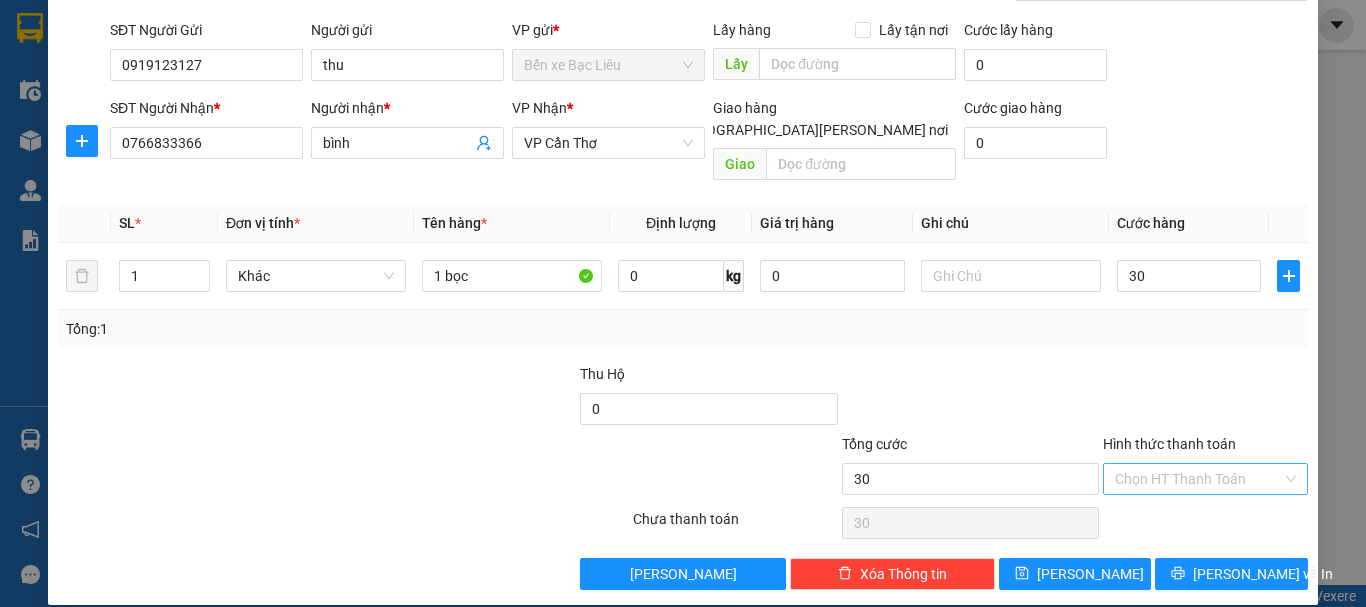 type on "30.000" 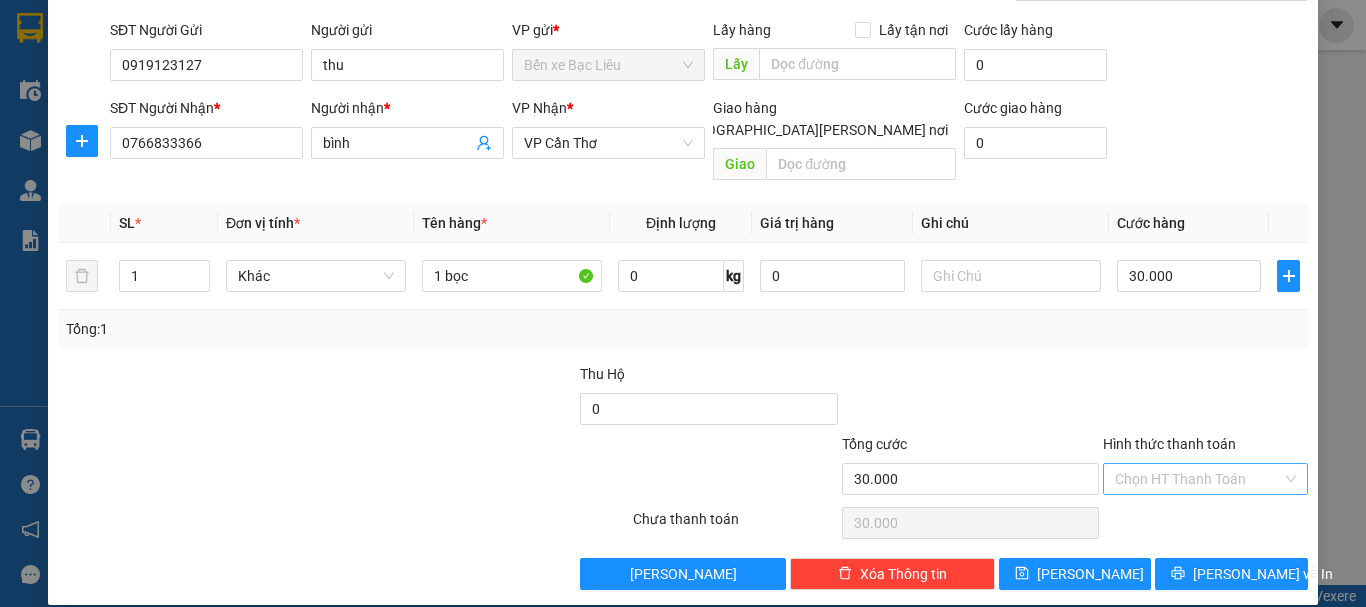 click on "Hình thức thanh toán" at bounding box center [1198, 479] 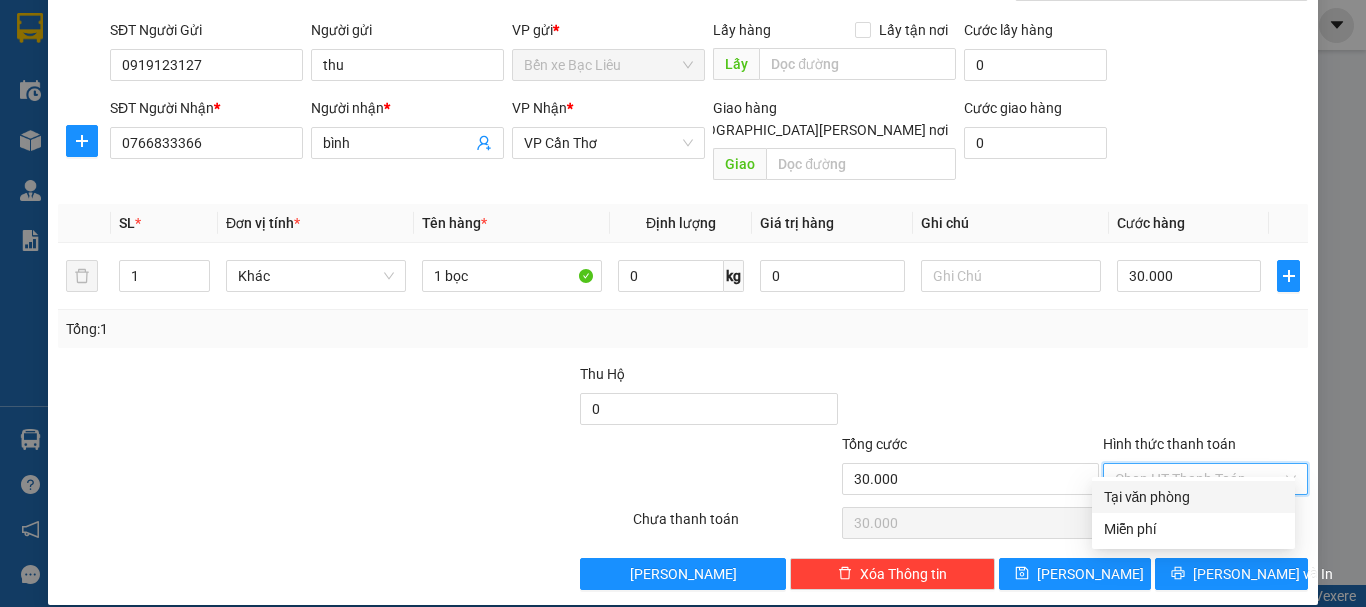 click on "Tại văn phòng" at bounding box center [1193, 497] 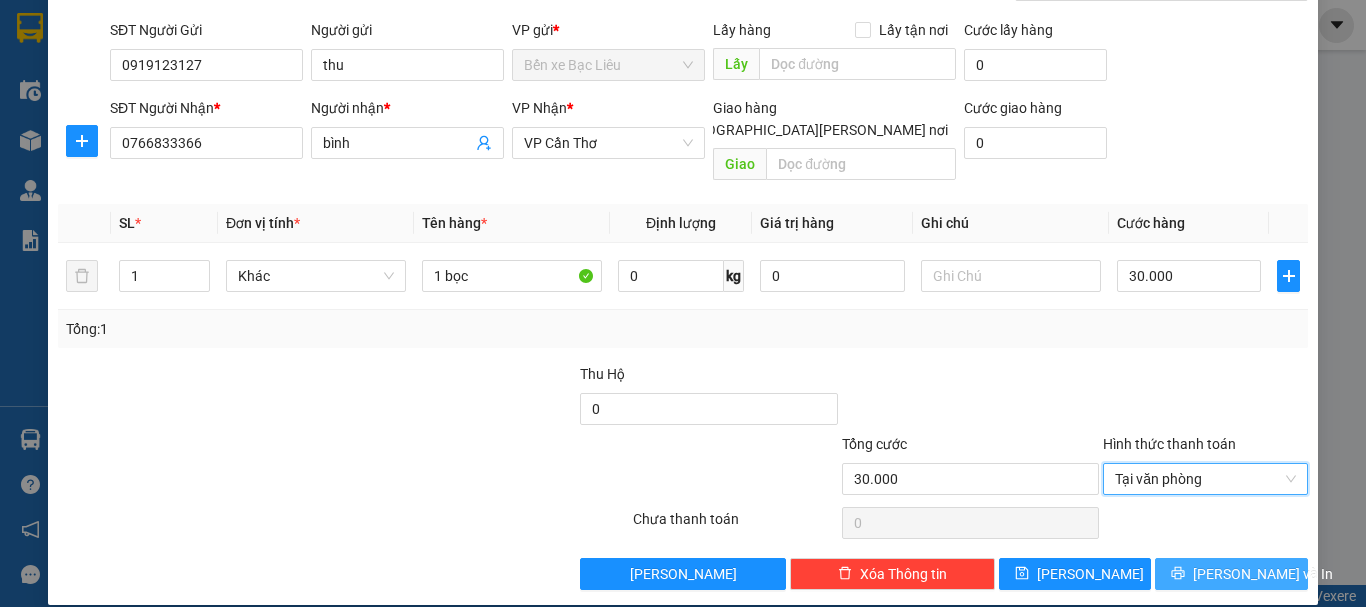 click on "[PERSON_NAME] và In" at bounding box center (1231, 574) 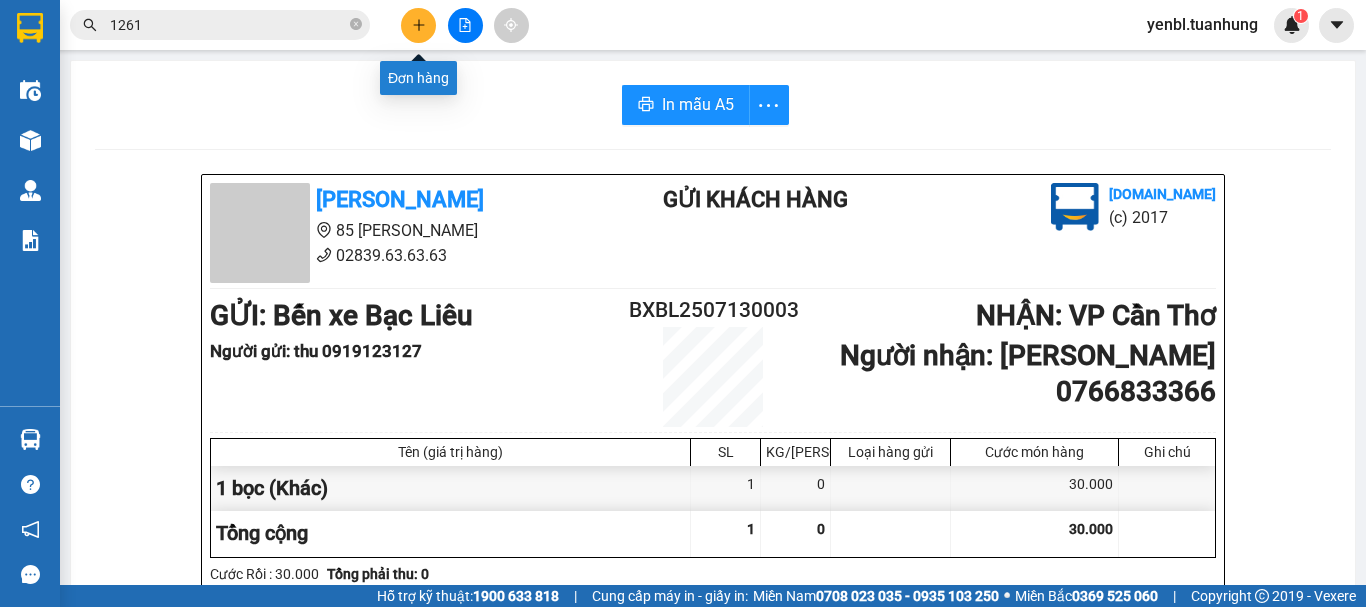 click 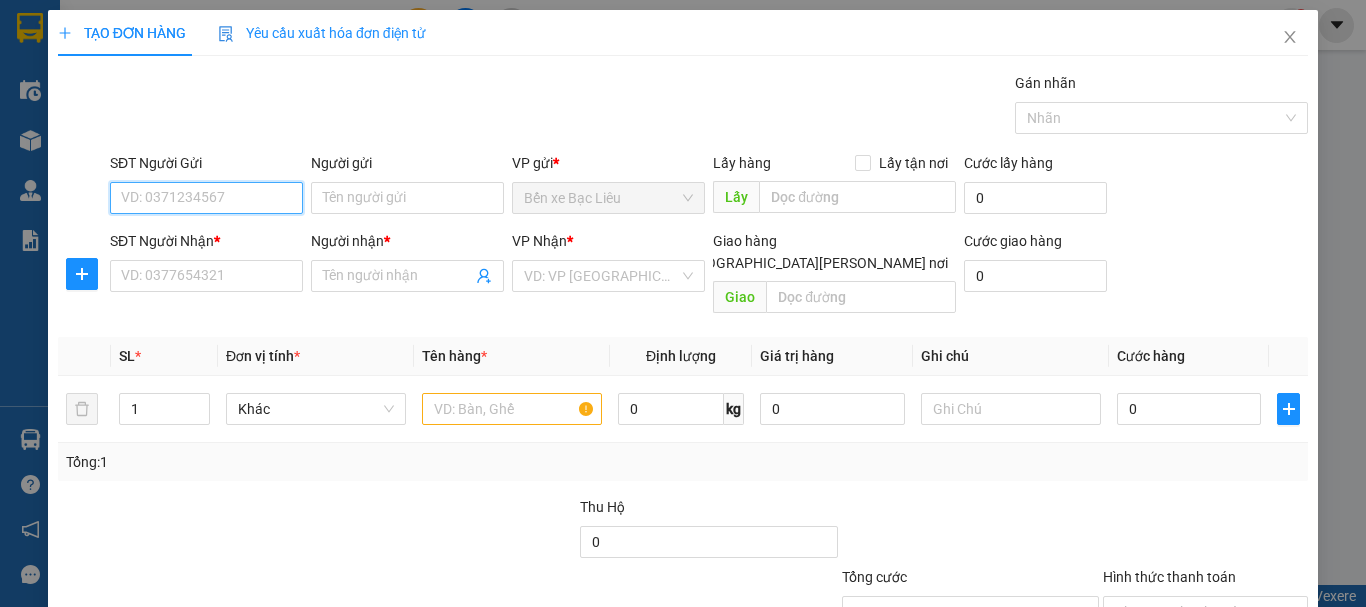 scroll, scrollTop: 100, scrollLeft: 0, axis: vertical 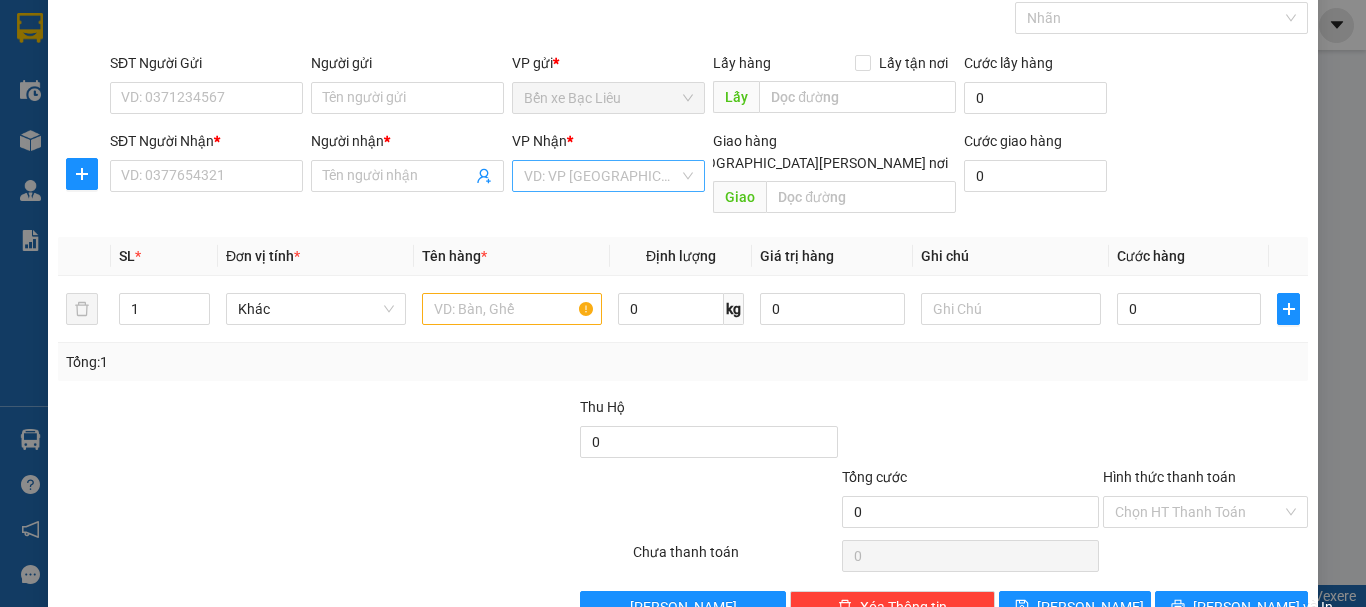 click at bounding box center (601, 176) 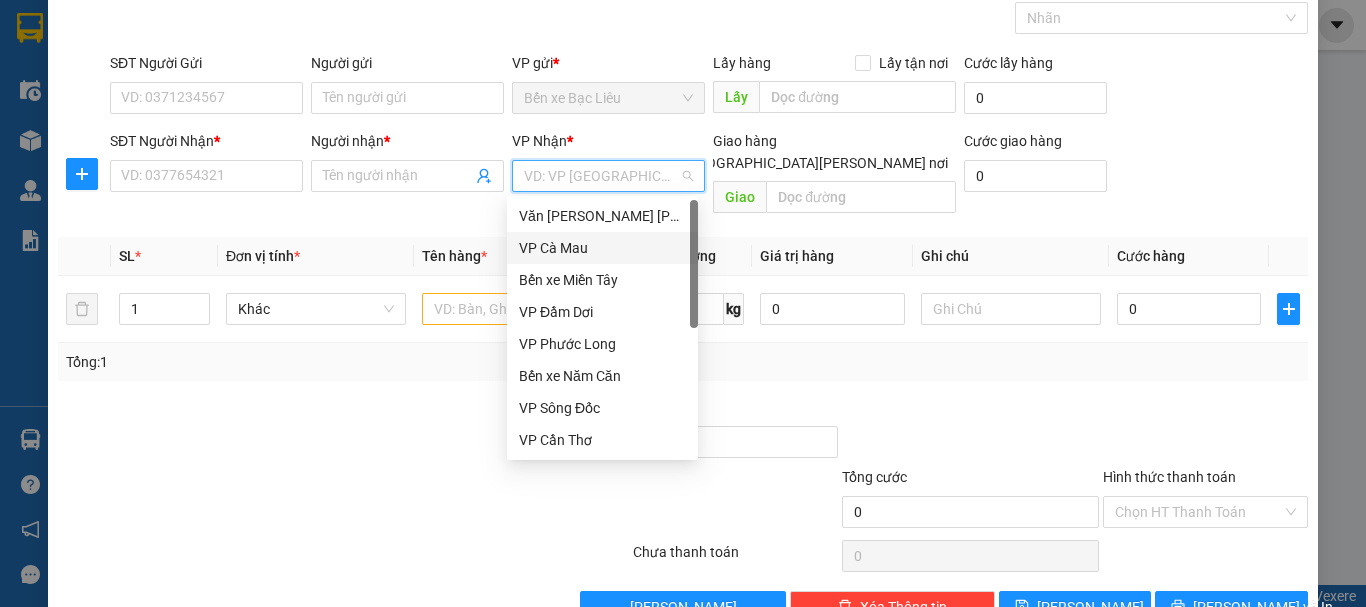 click on "VP Cà Mau" at bounding box center (602, 248) 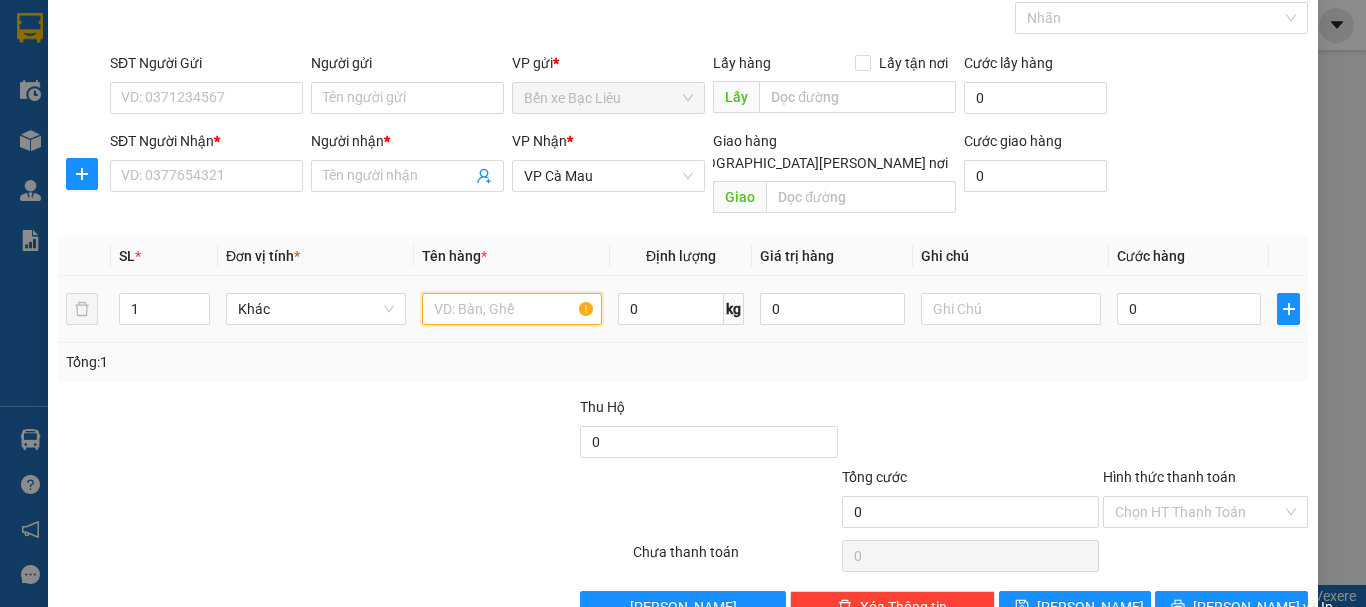 click at bounding box center [512, 309] 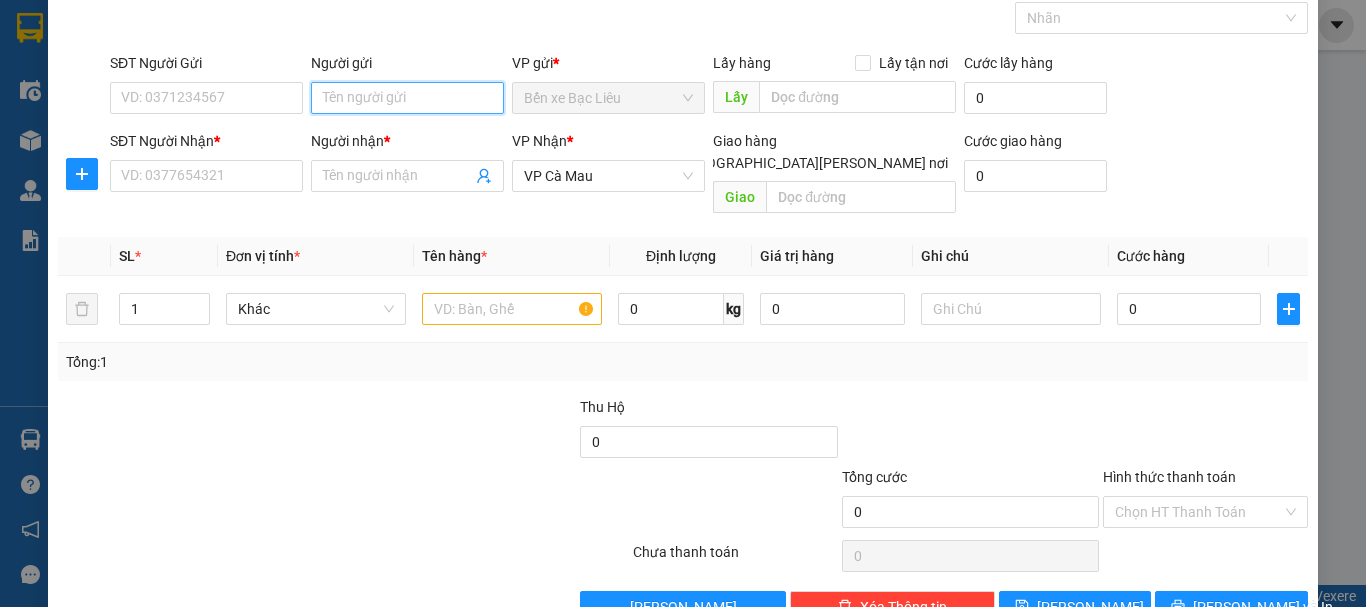 click on "Người gửi" at bounding box center (407, 98) 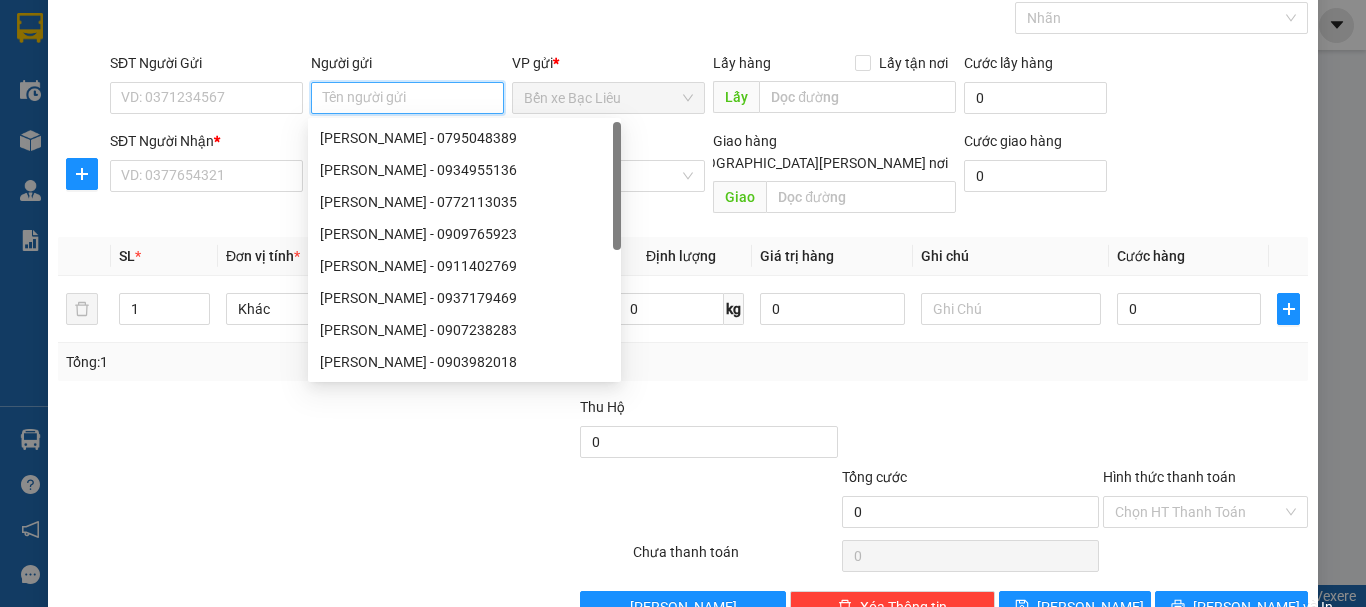 type on "v" 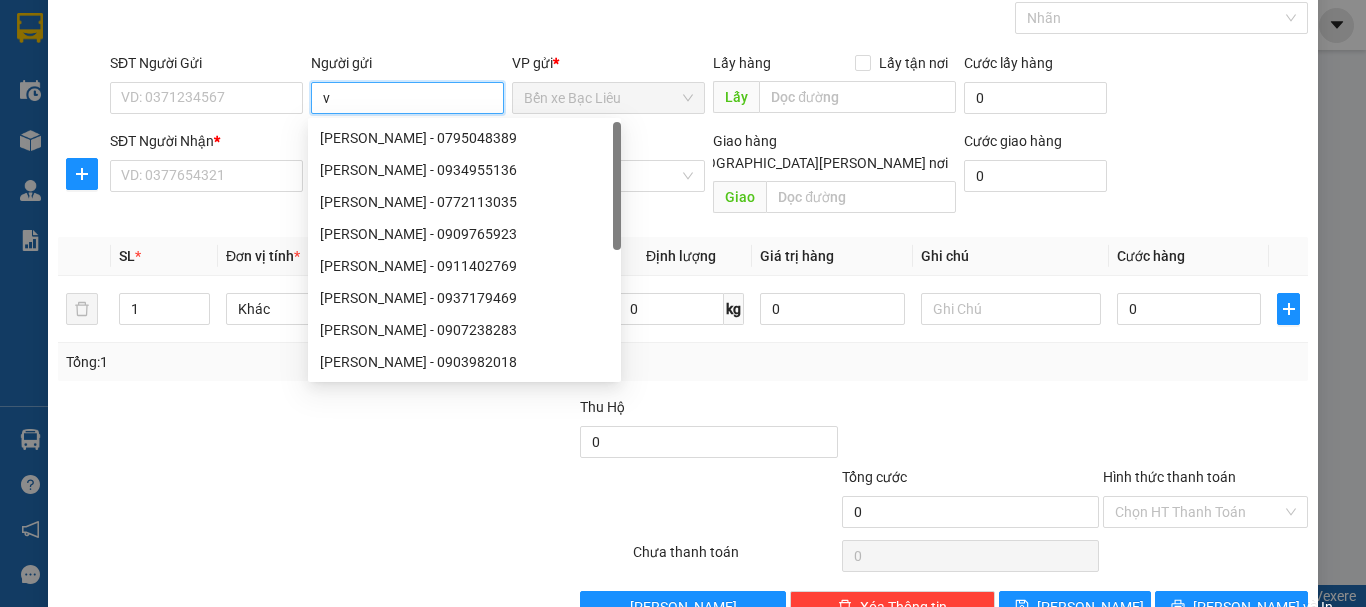 type 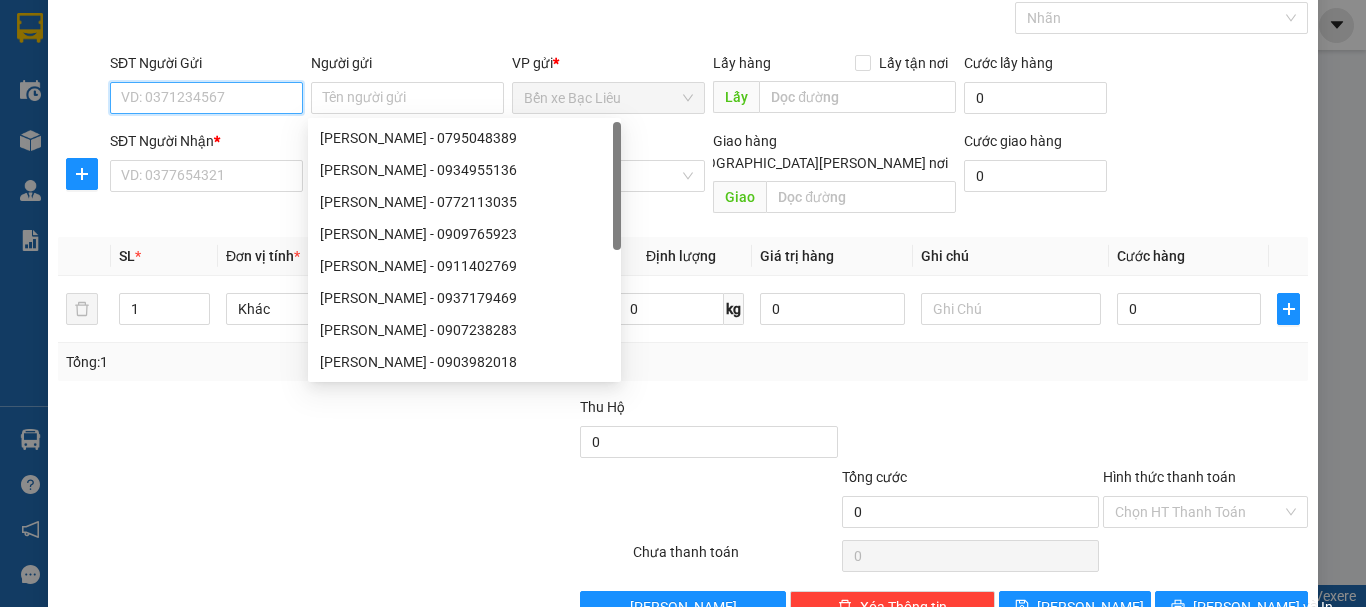 click on "SĐT Người Gửi" at bounding box center [206, 98] 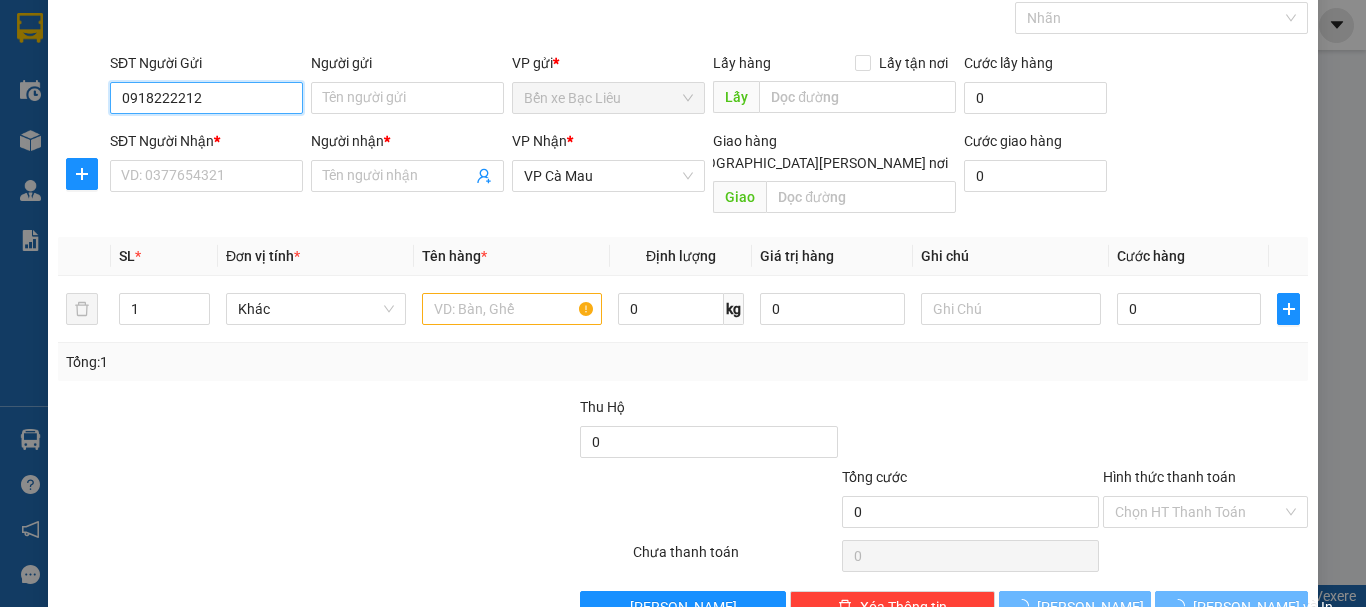 click on "0918222212" at bounding box center [206, 98] 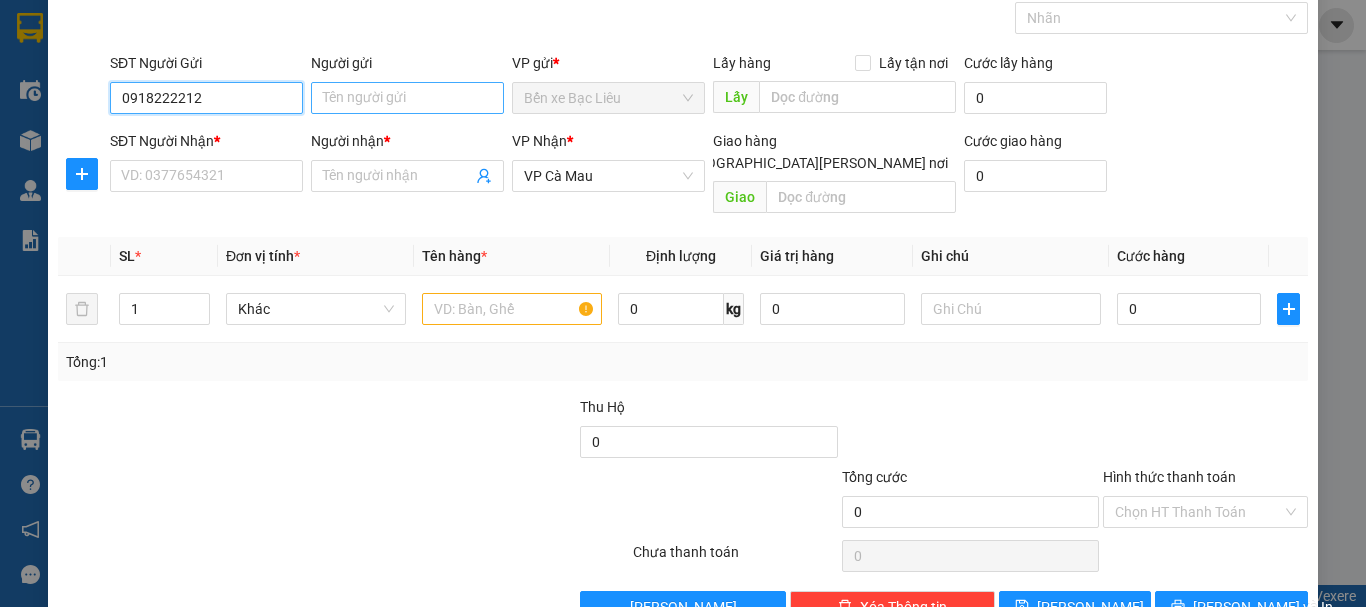 type on "0918222212" 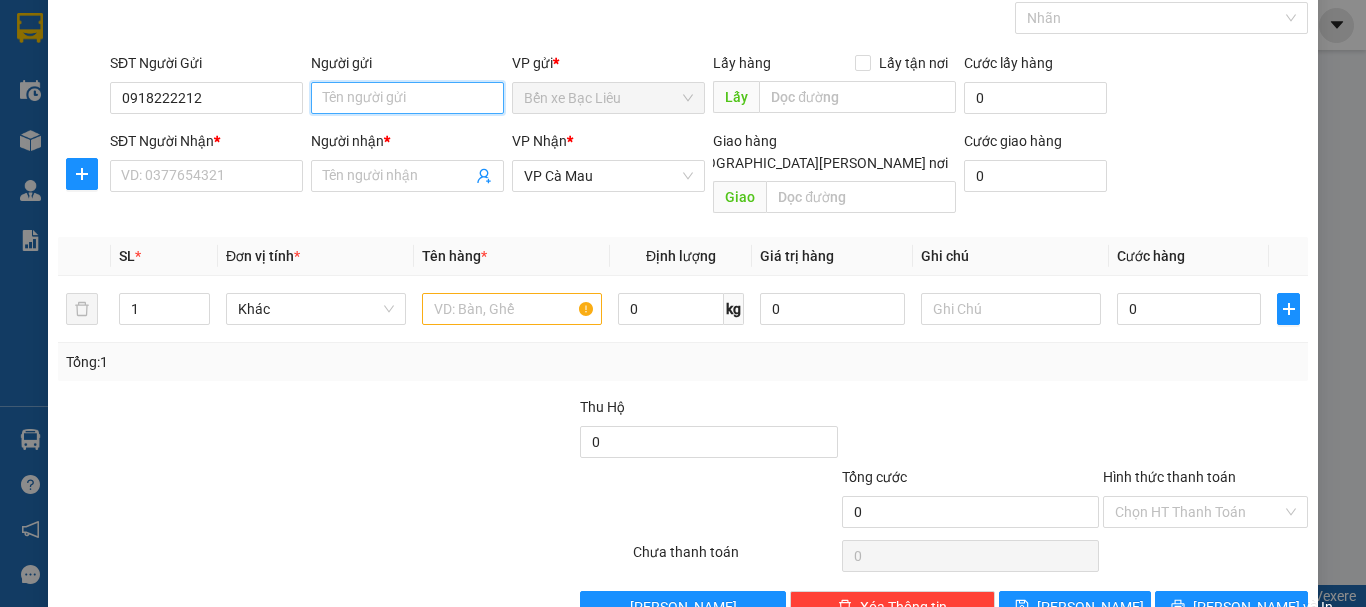 click on "Người gửi" at bounding box center [407, 98] 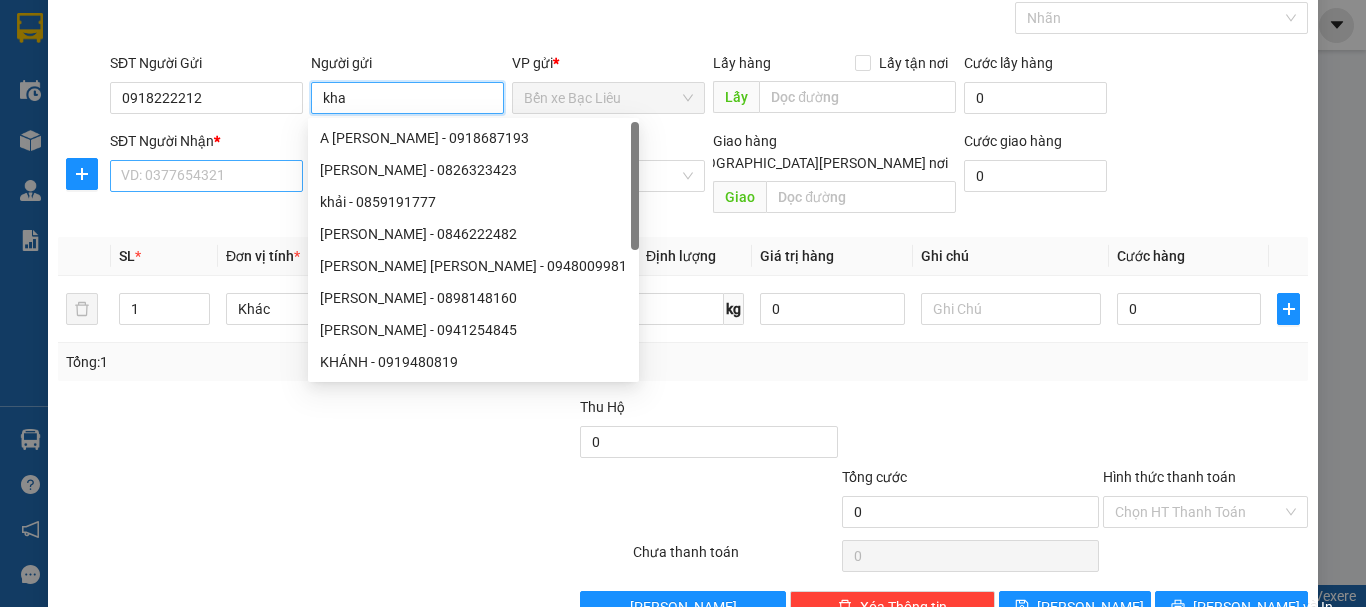 type on "kha" 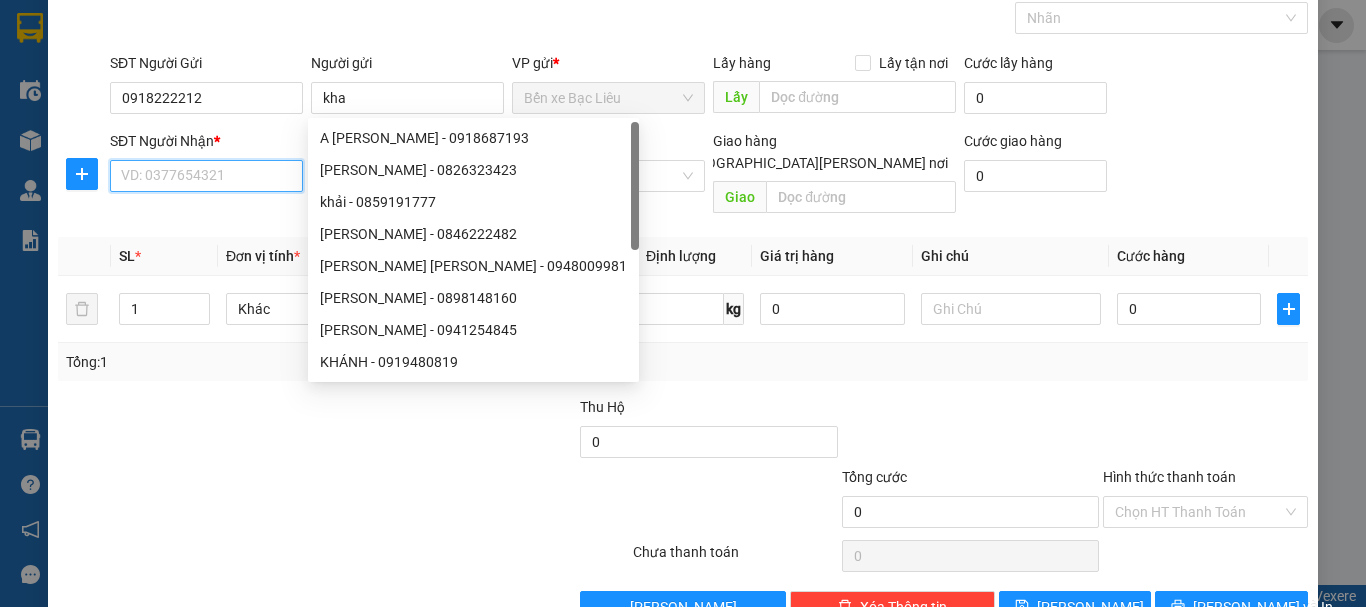 click on "SĐT Người Nhận  *" at bounding box center [206, 176] 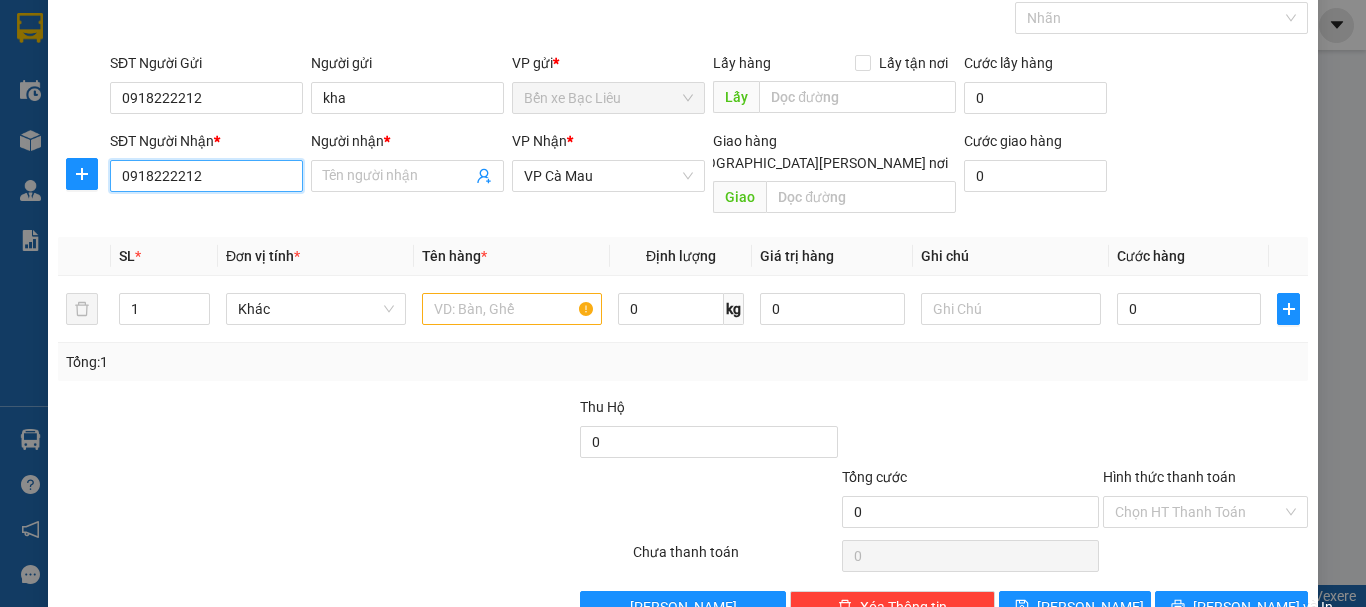 click on "0918222212" at bounding box center (206, 176) 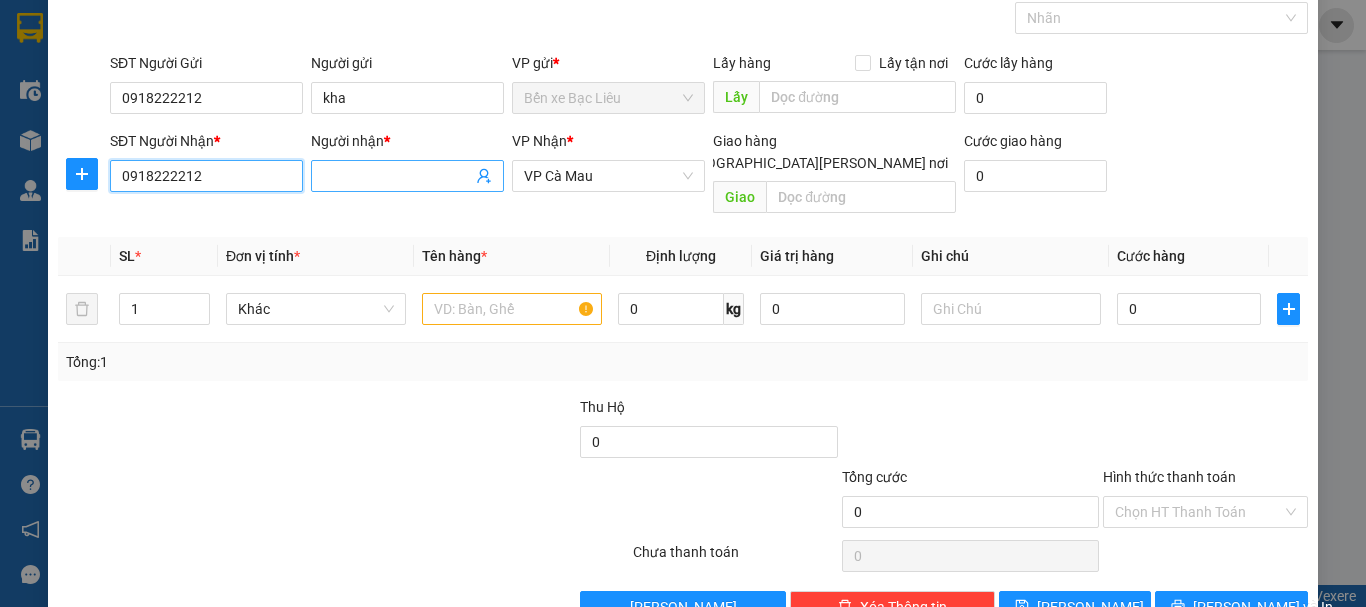 type on "0918222212" 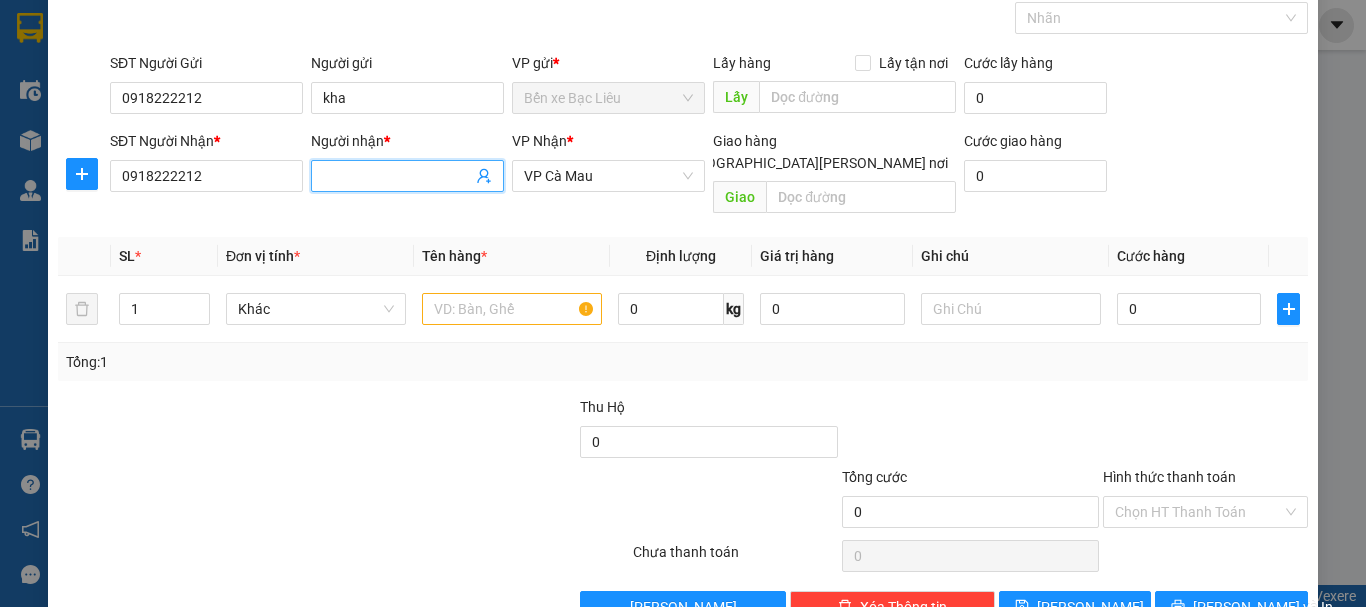 click on "Người nhận  *" at bounding box center (397, 176) 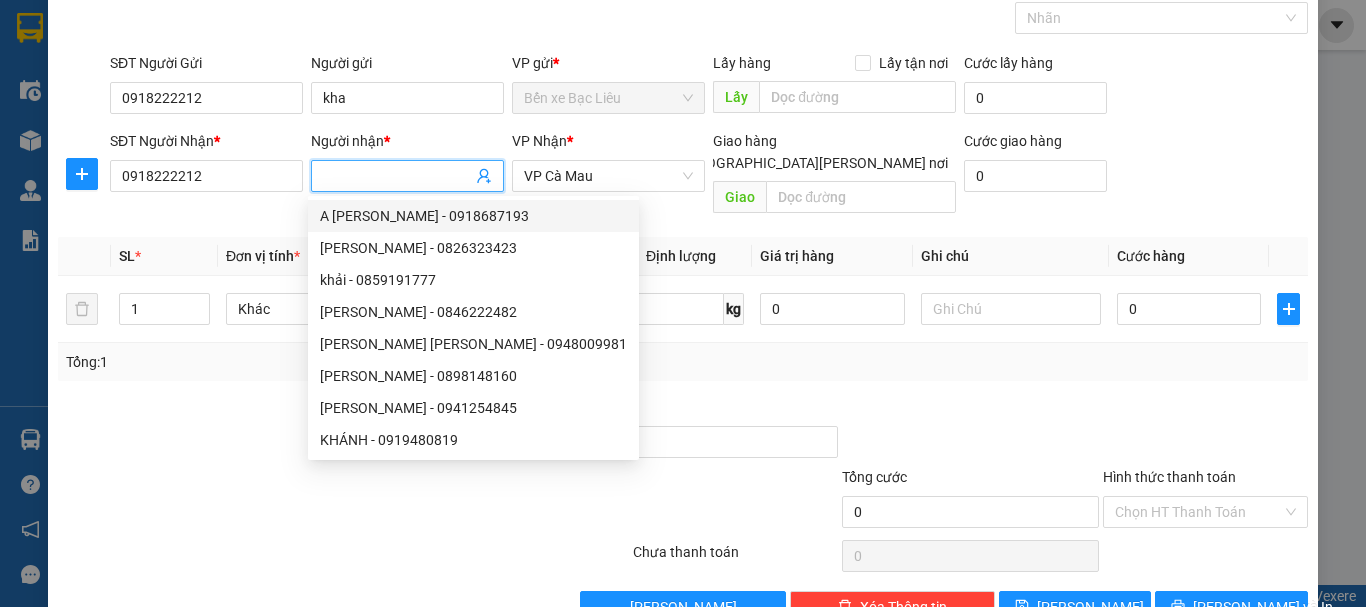click on "Người nhận  *" at bounding box center [397, 176] 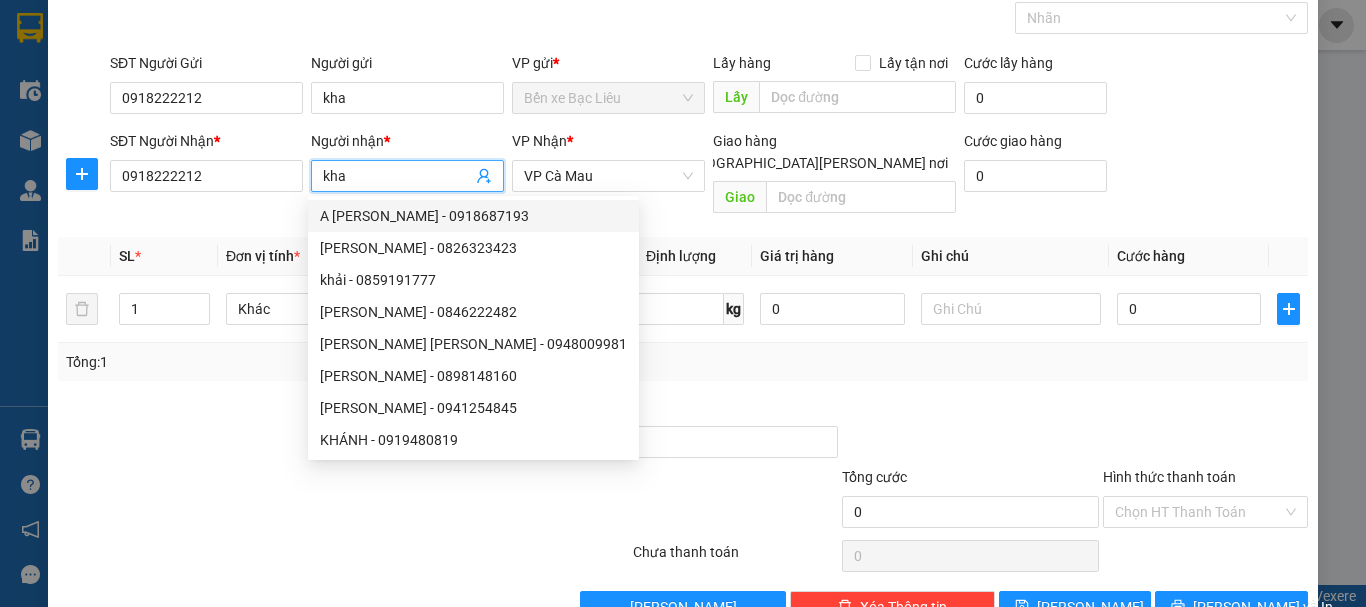 type on "kha" 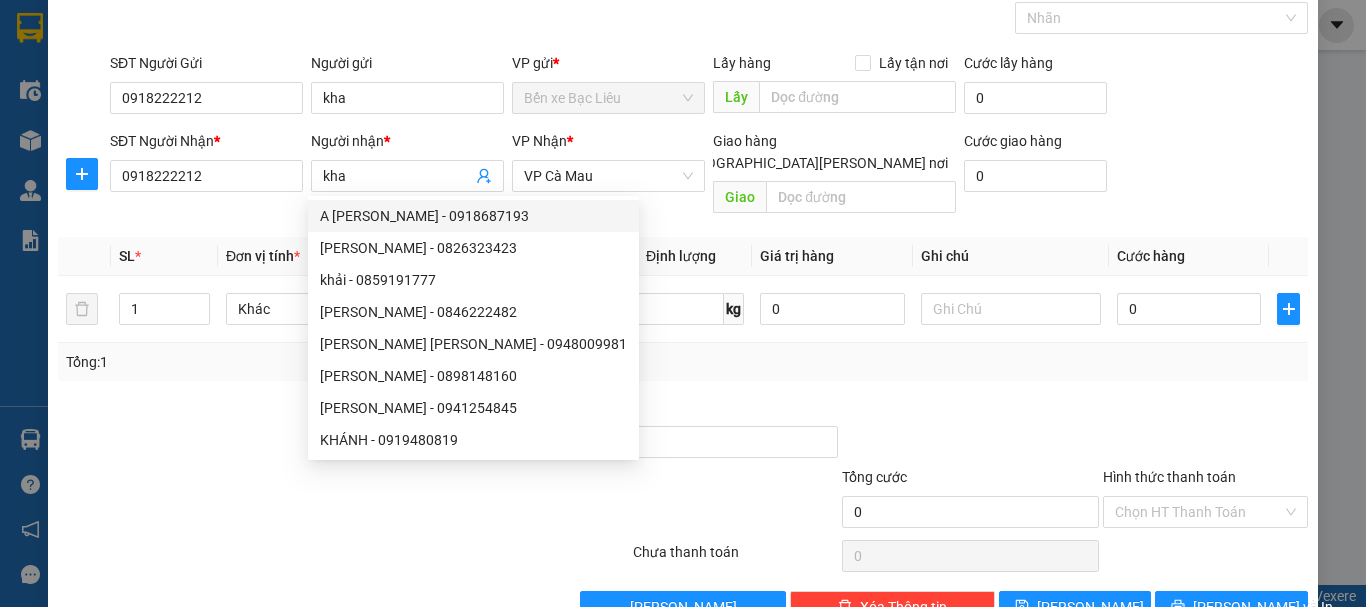 click on "Tên hàng  *" at bounding box center [512, 256] 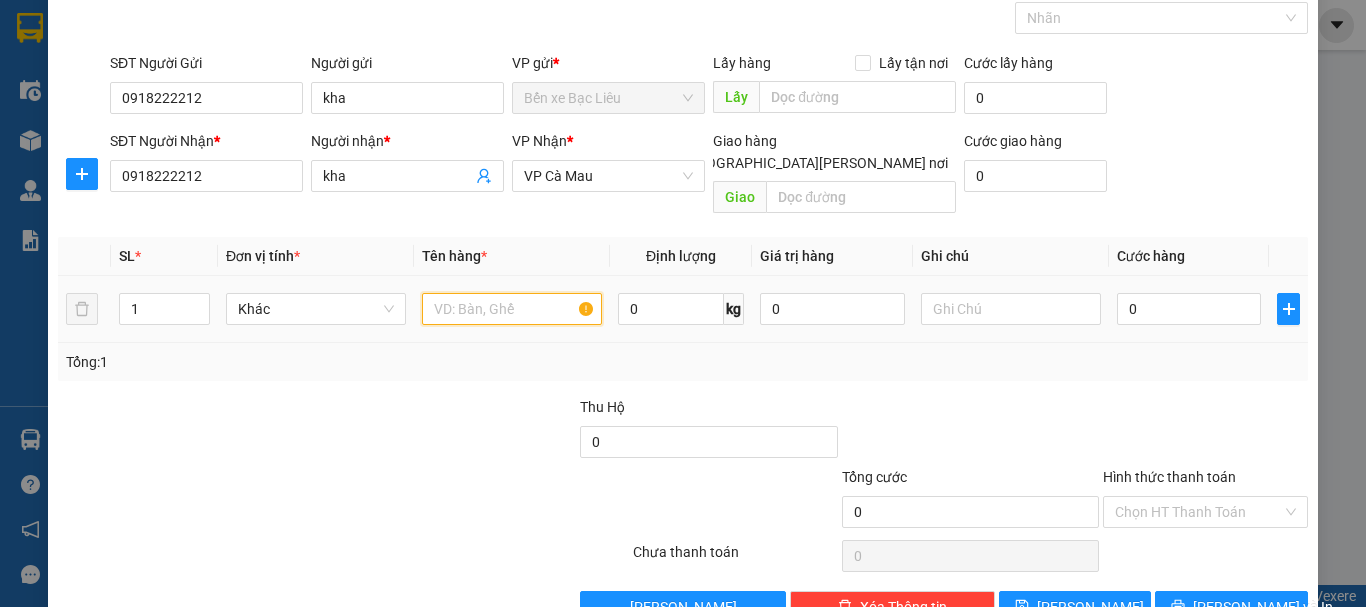 click at bounding box center [512, 309] 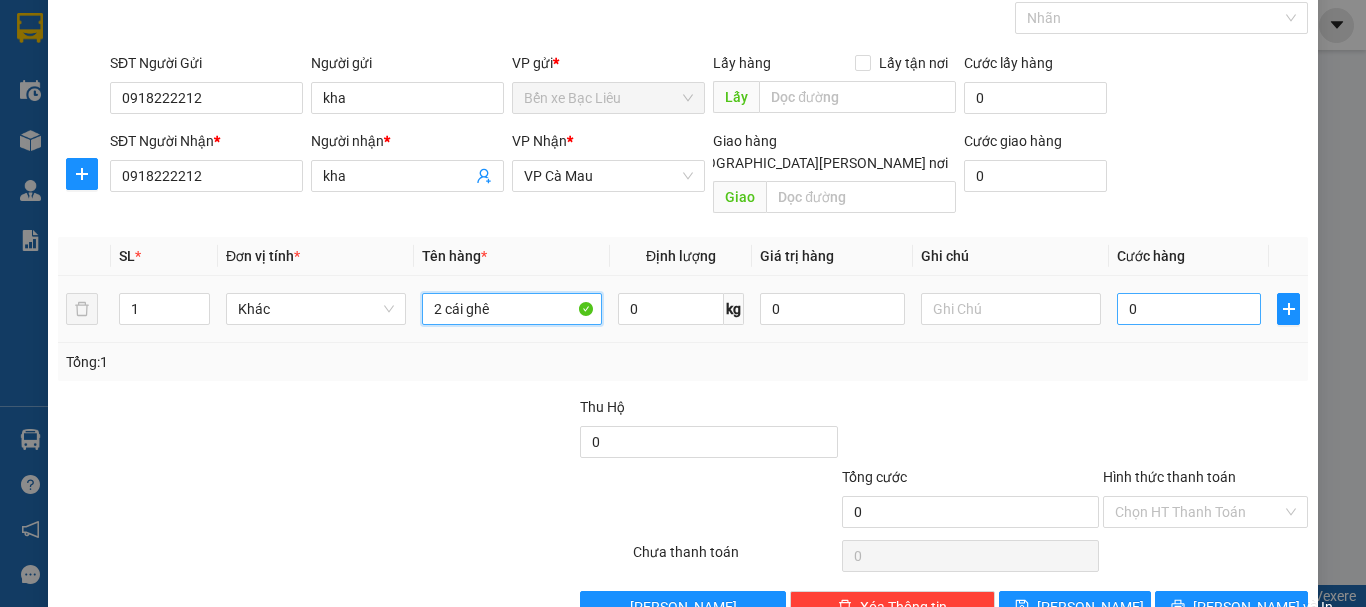 type on "2 cái ghê" 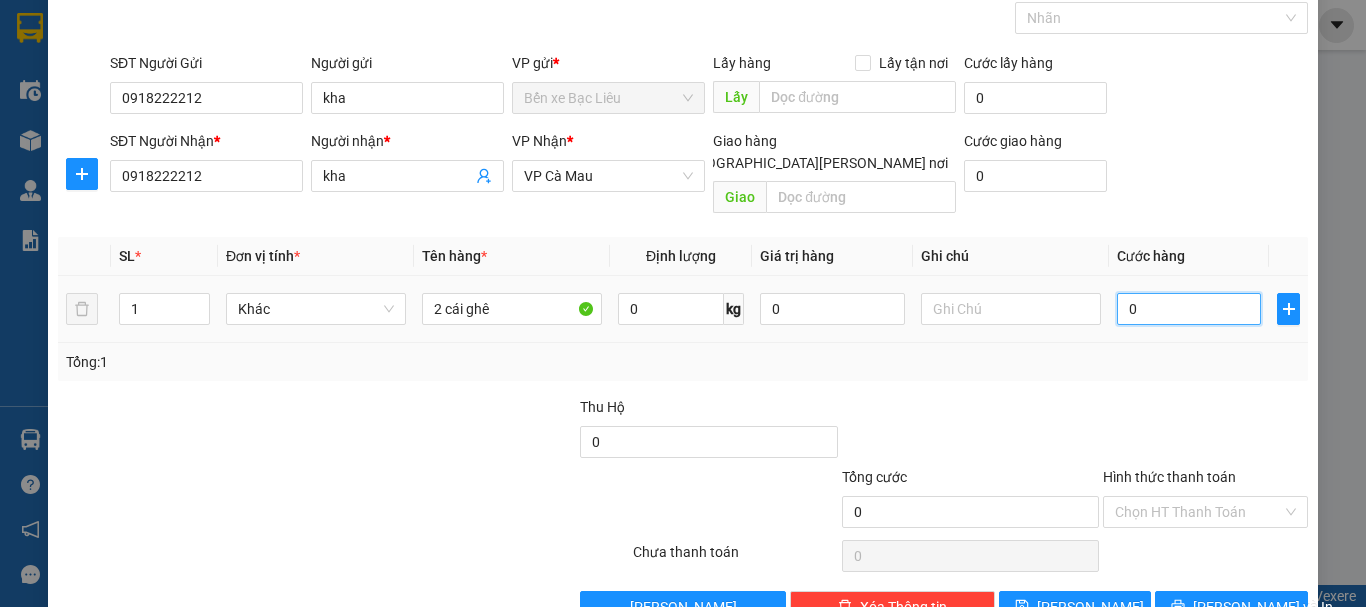 click on "0" at bounding box center (1189, 309) 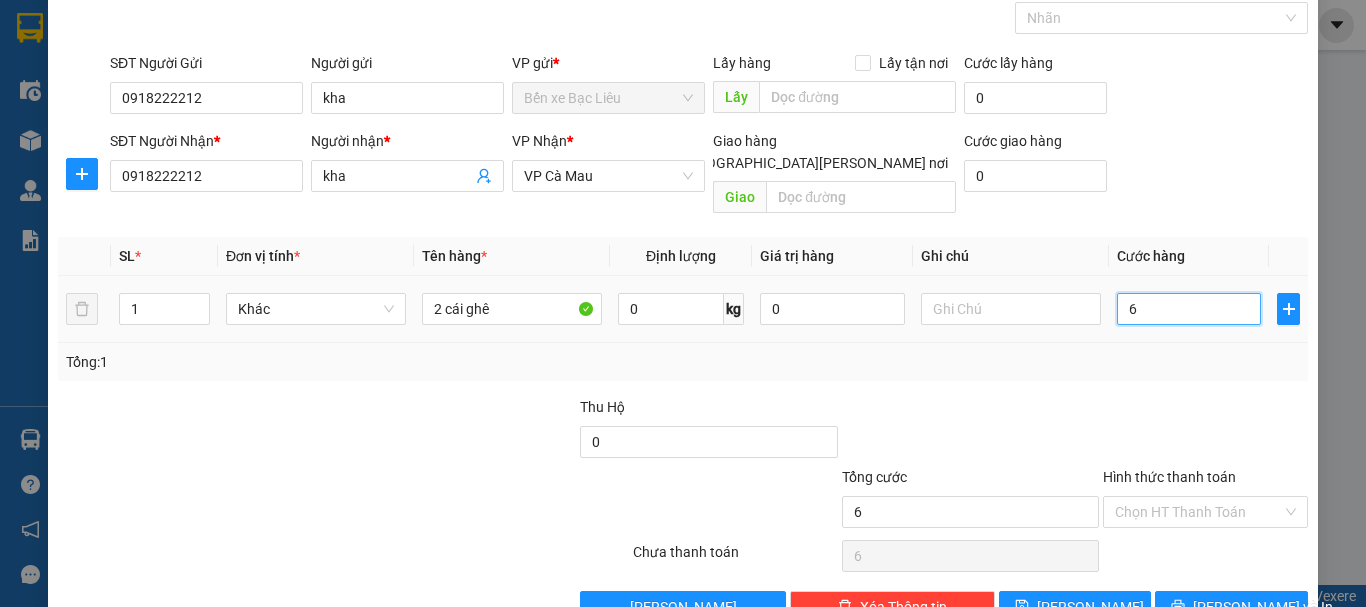 type on "60" 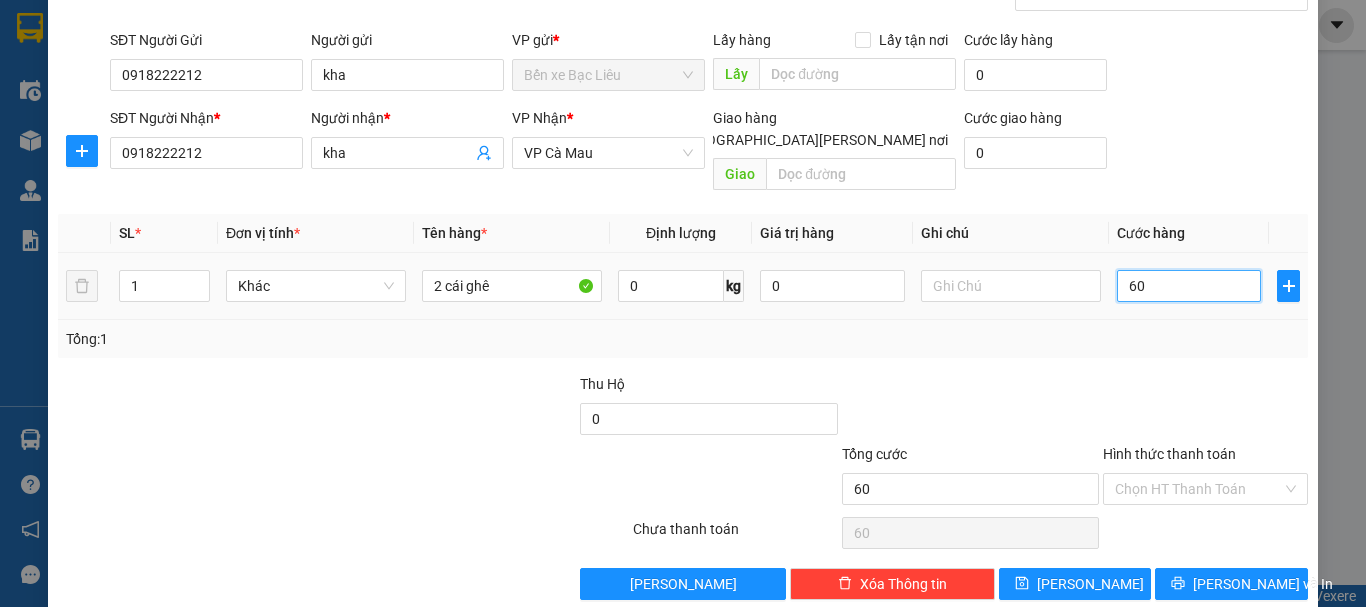 scroll, scrollTop: 133, scrollLeft: 0, axis: vertical 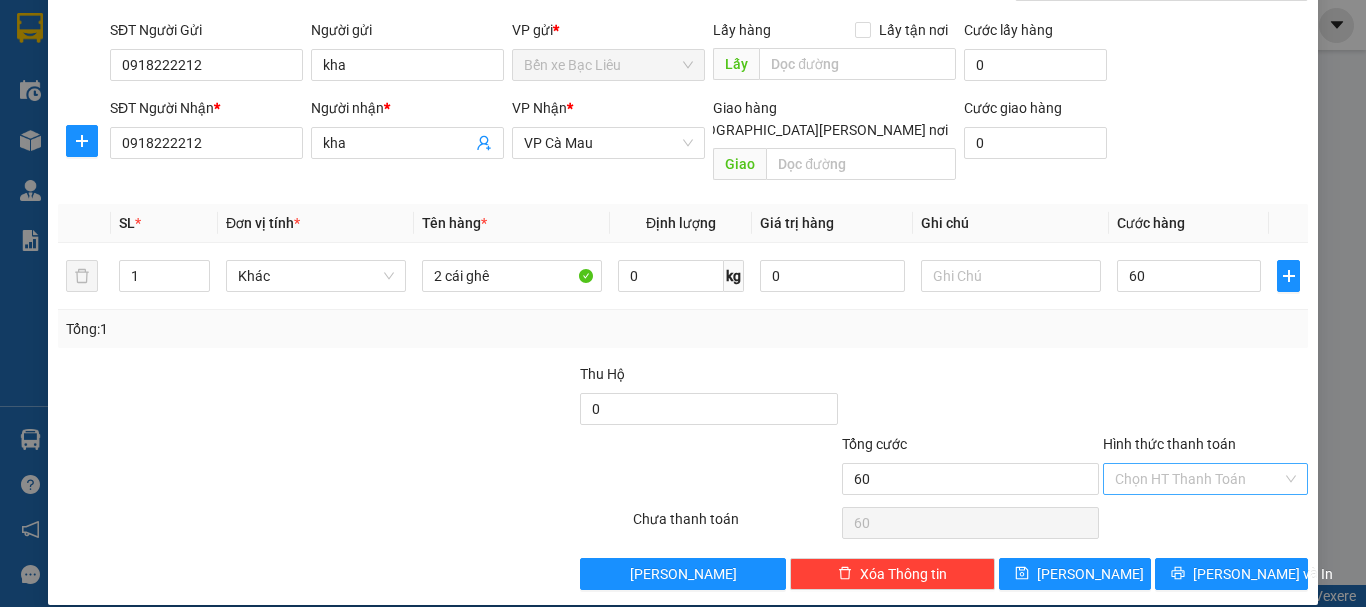type on "60.000" 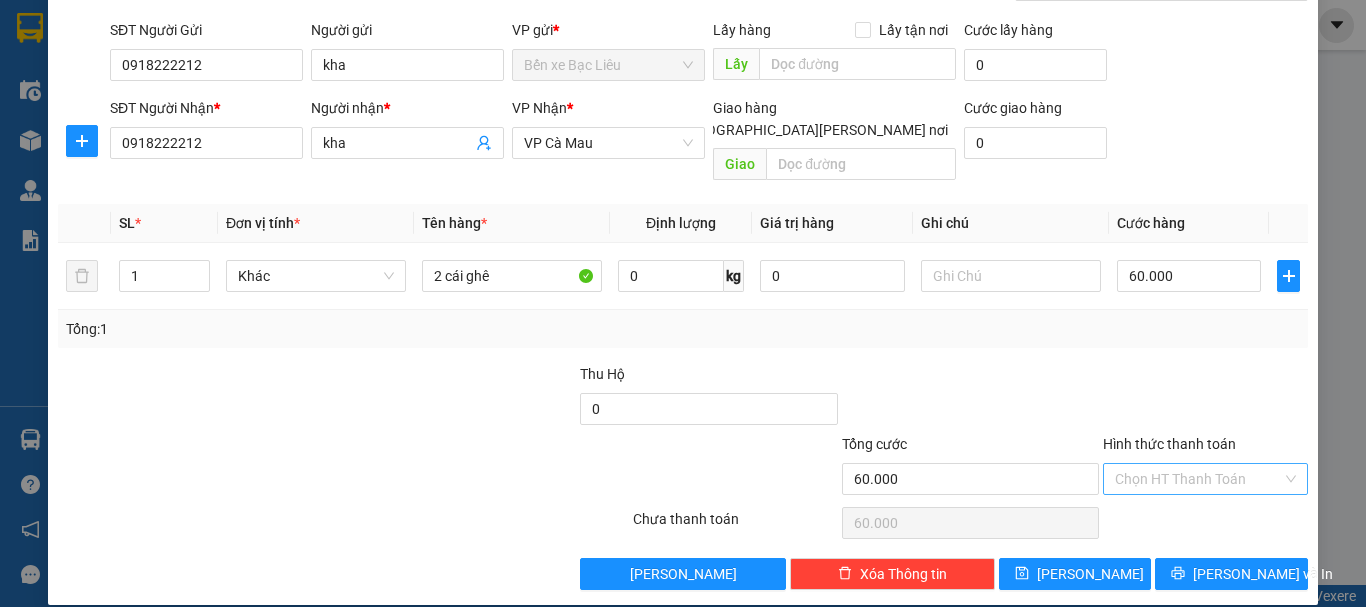 click on "Hình thức thanh toán" at bounding box center (1198, 479) 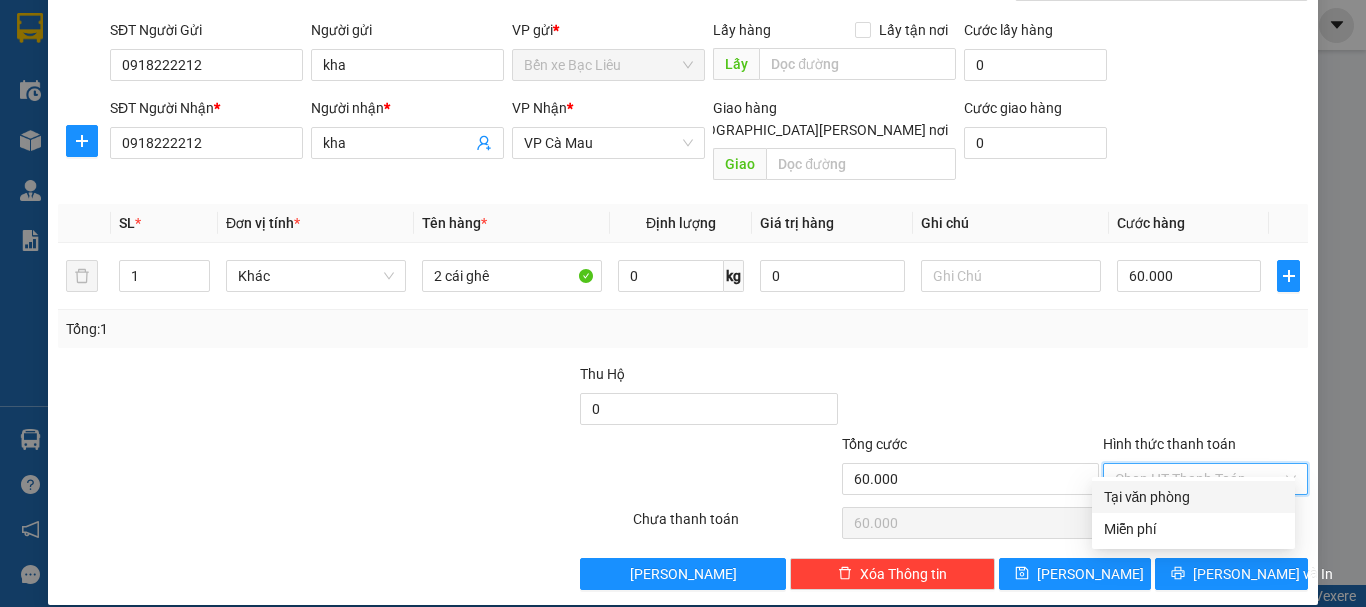 click on "Tại văn phòng" at bounding box center [1193, 497] 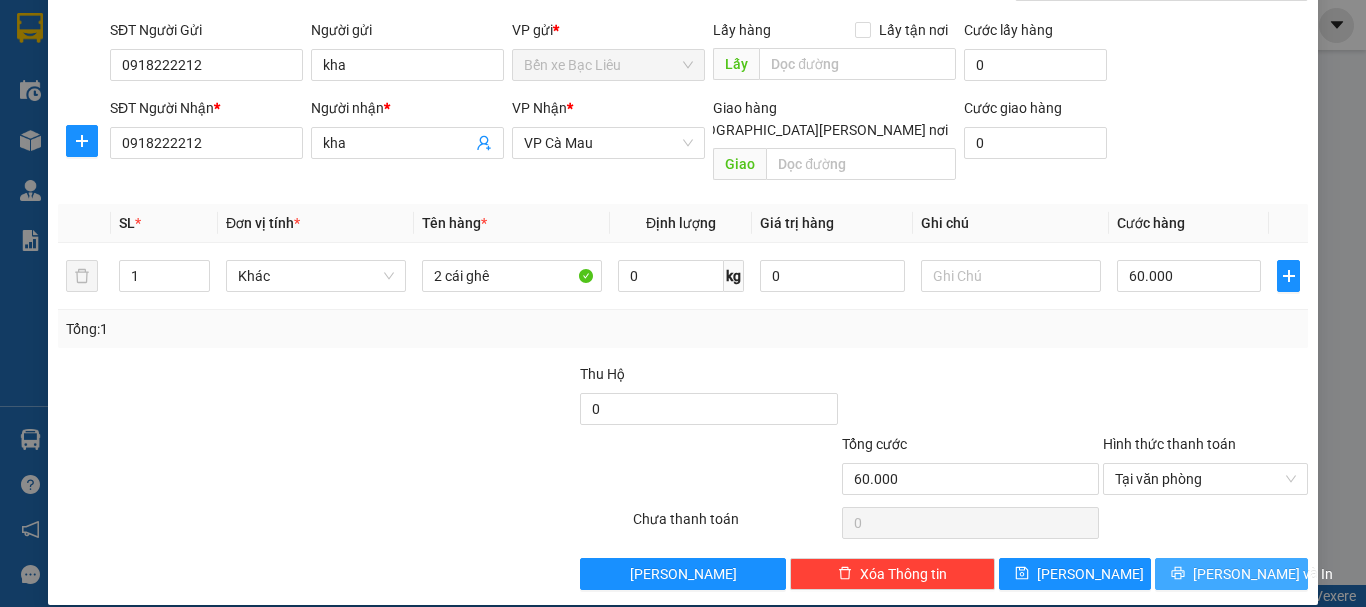 click on "[PERSON_NAME] và In" at bounding box center (1263, 574) 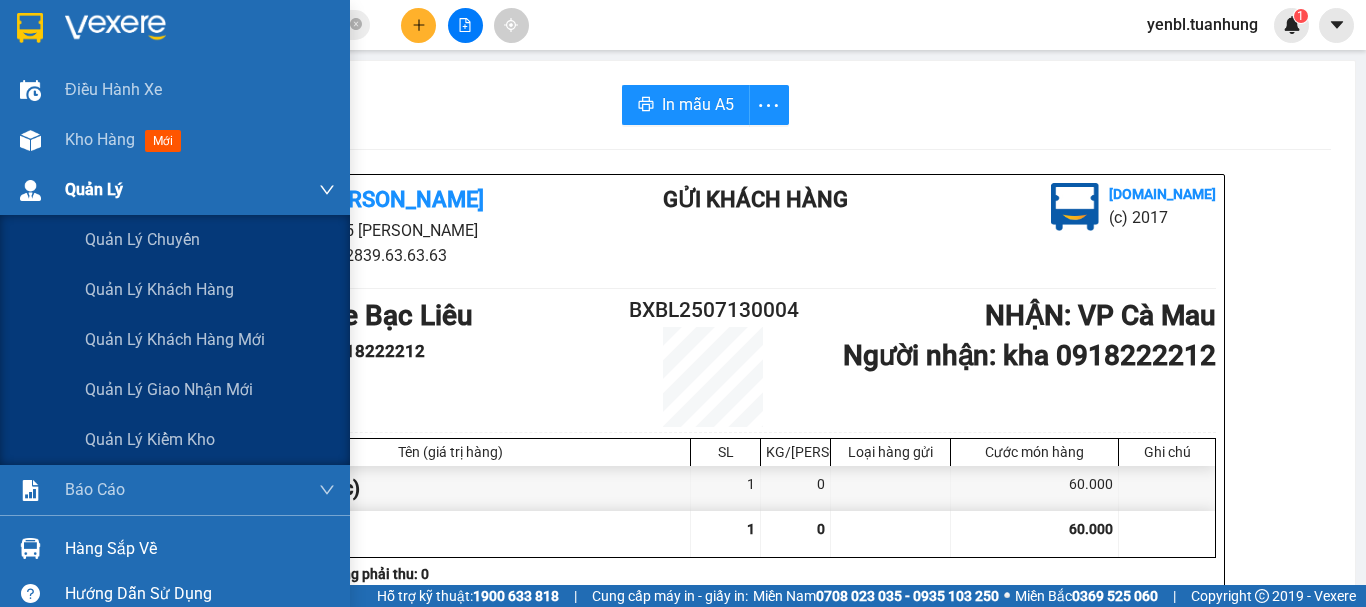 click on "Quản Lý" at bounding box center [94, 189] 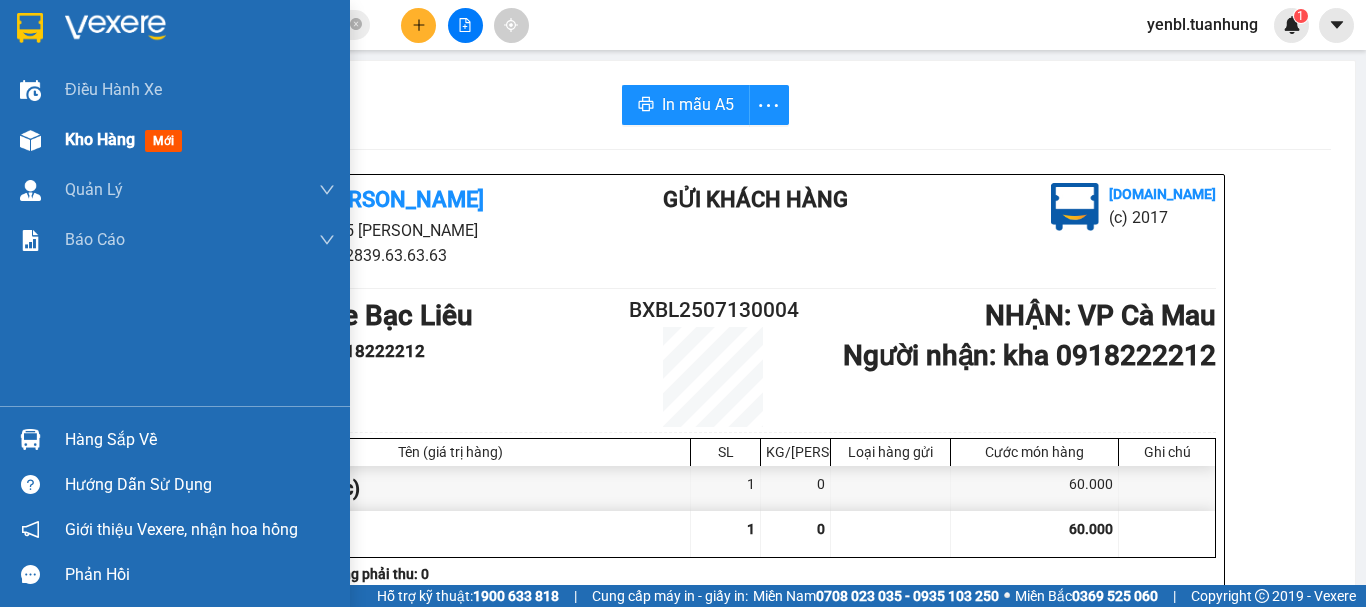 click on "Kho hàng mới" at bounding box center [127, 139] 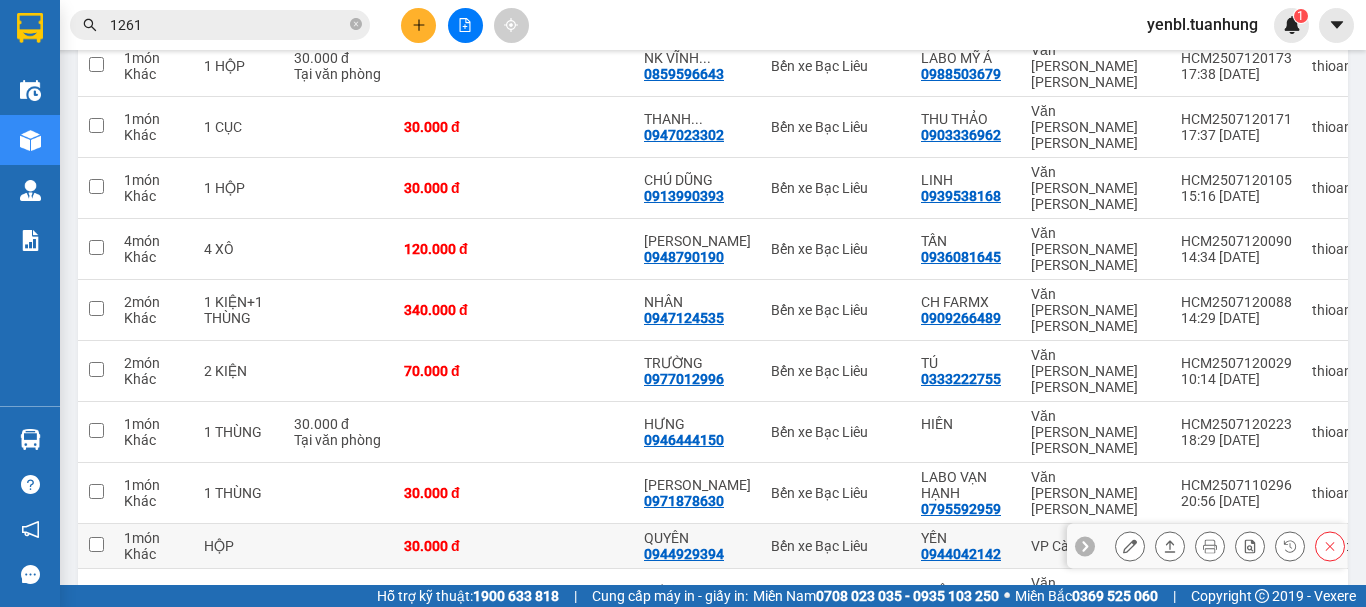 scroll, scrollTop: 300, scrollLeft: 0, axis: vertical 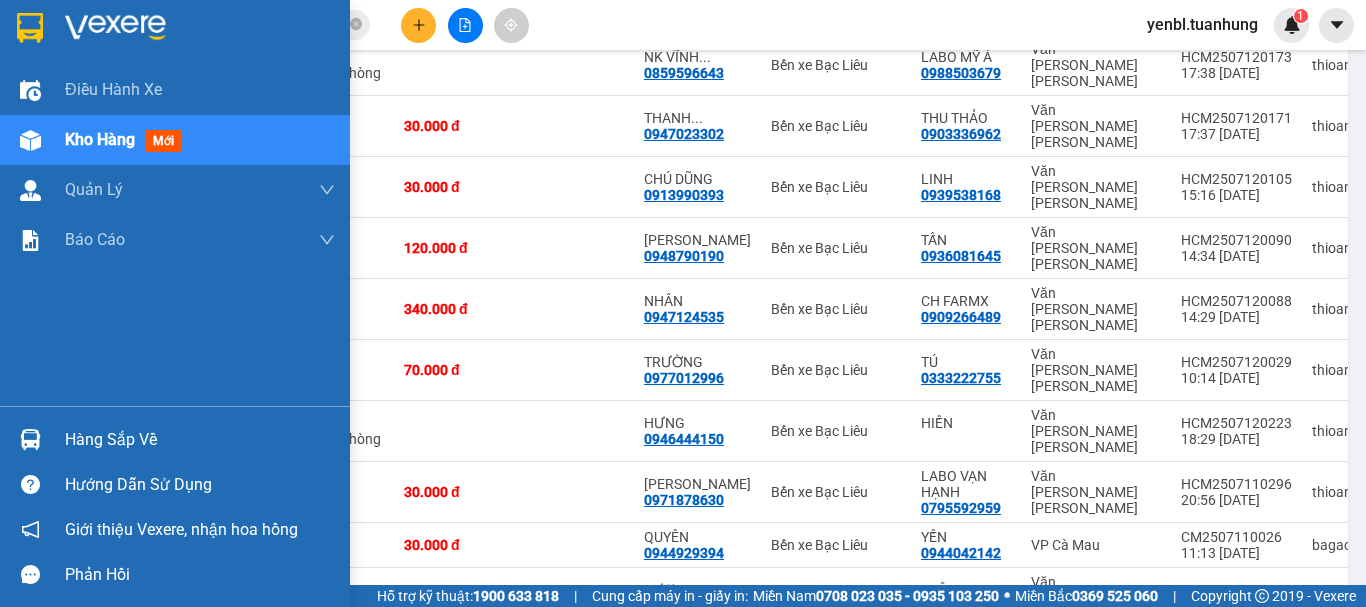 drag, startPoint x: 53, startPoint y: 439, endPoint x: 67, endPoint y: 428, distance: 17.804493 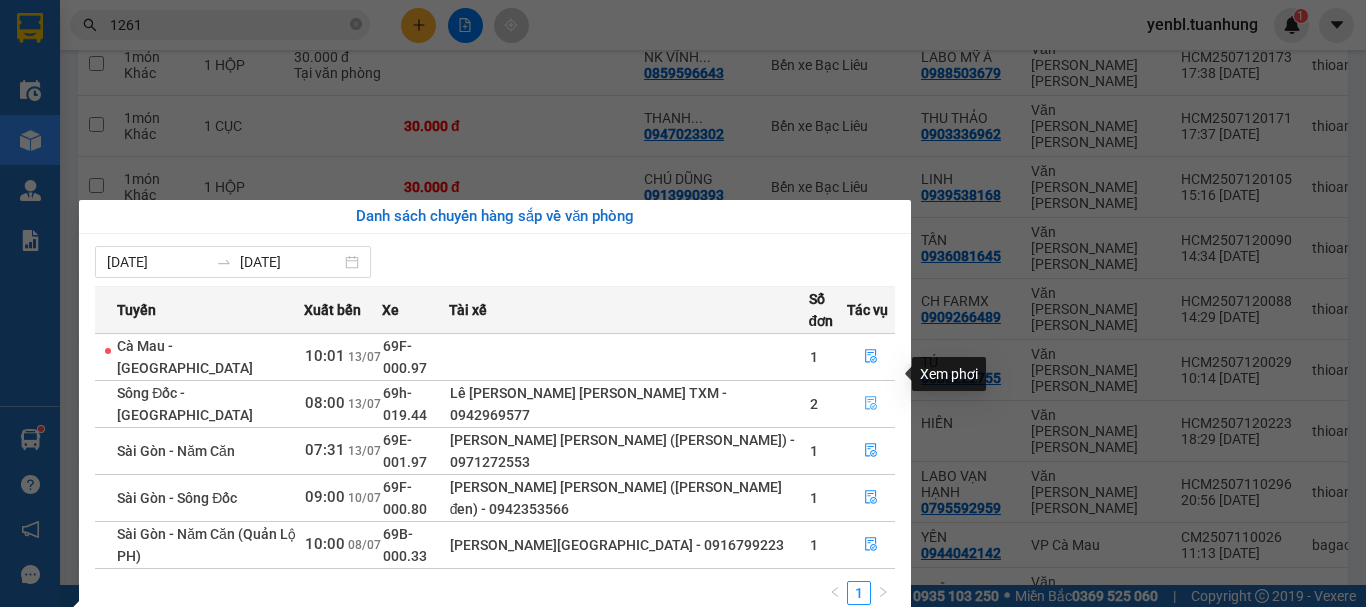 click 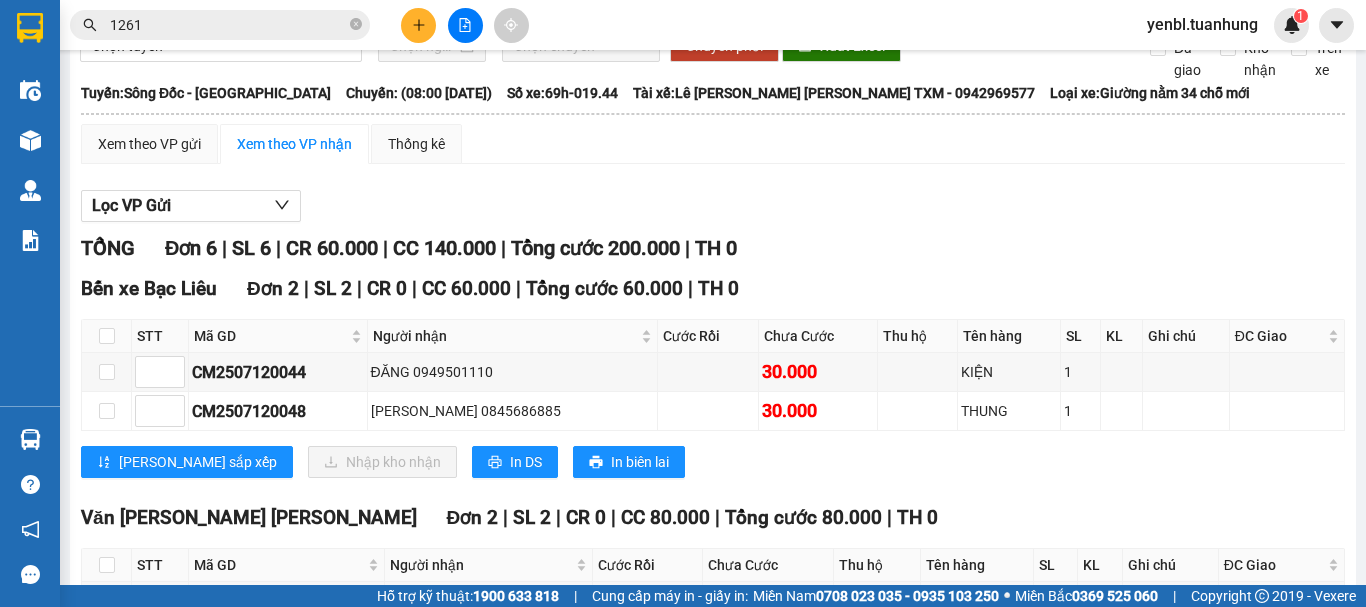 scroll, scrollTop: 100, scrollLeft: 0, axis: vertical 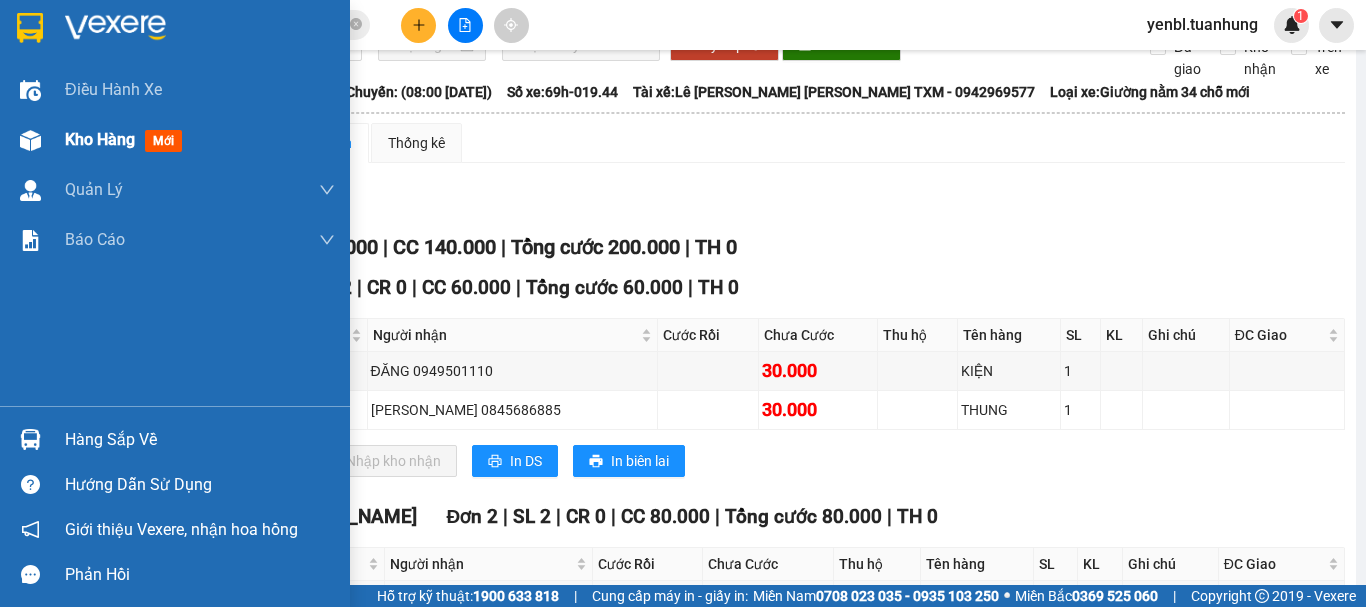 click on "Kho hàng" at bounding box center [100, 139] 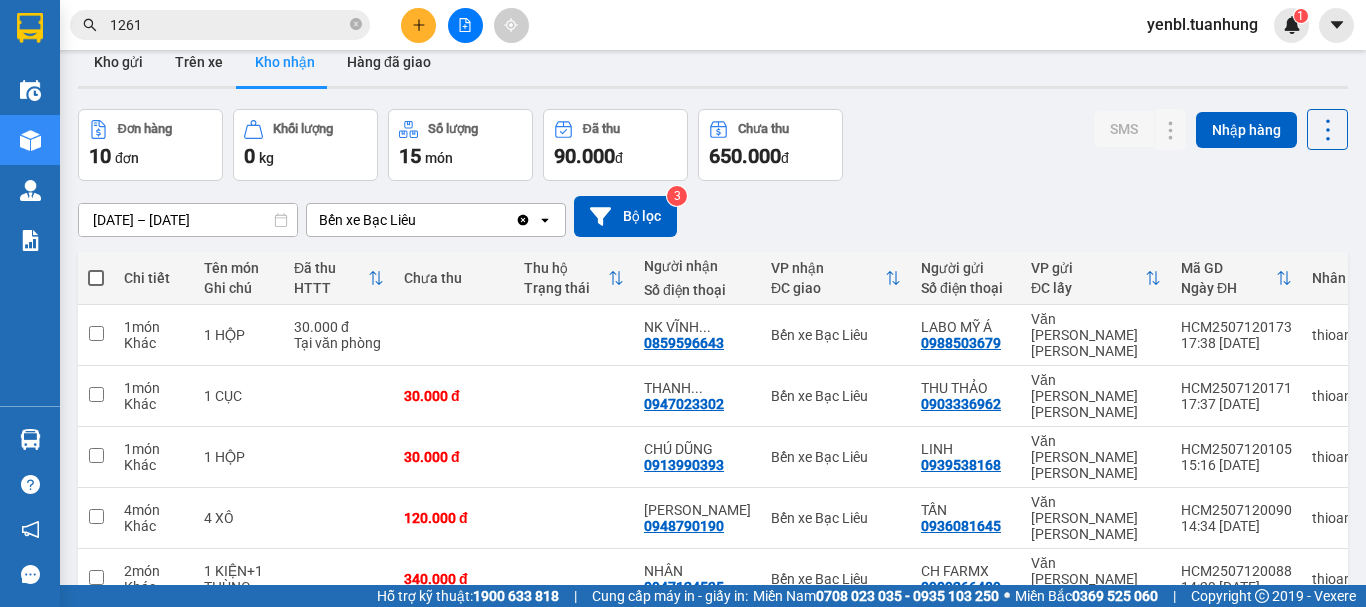 scroll, scrollTop: 0, scrollLeft: 0, axis: both 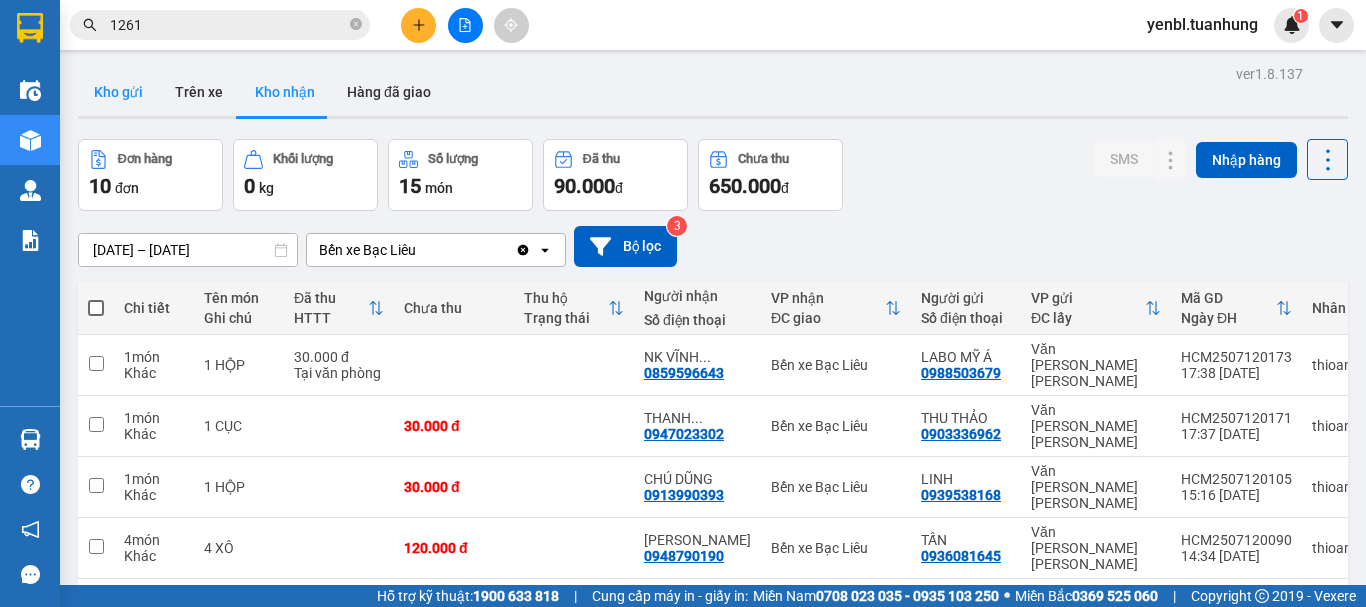 click on "Kho gửi" at bounding box center (118, 92) 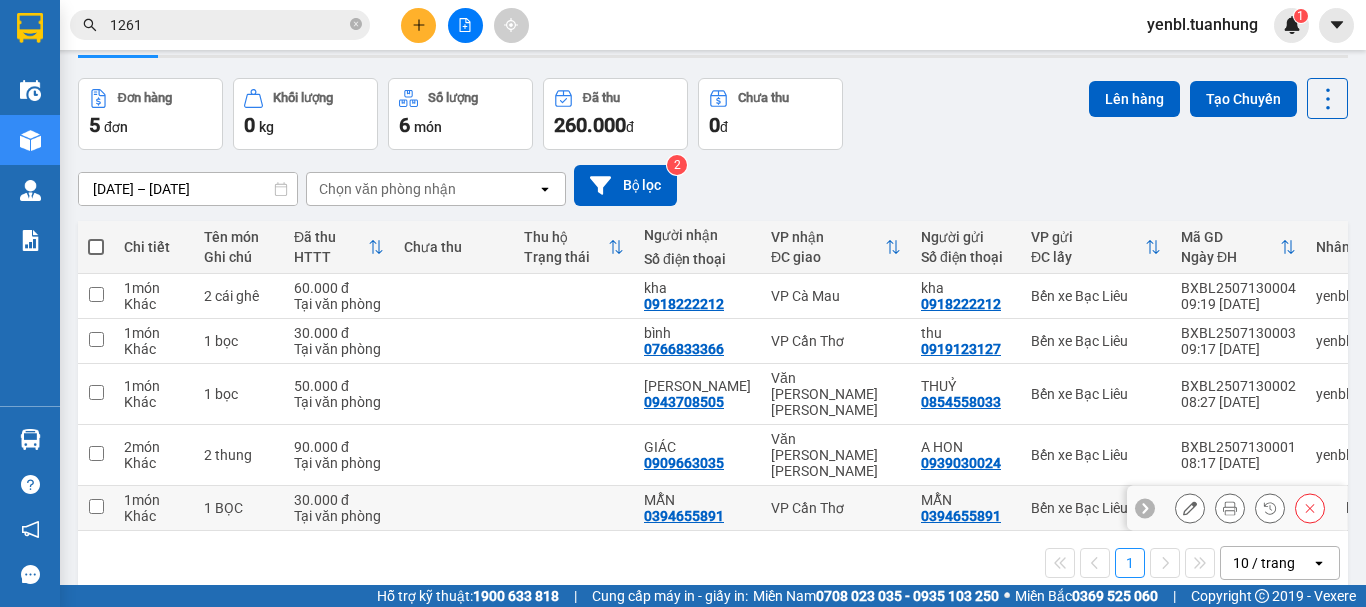 scroll, scrollTop: 92, scrollLeft: 0, axis: vertical 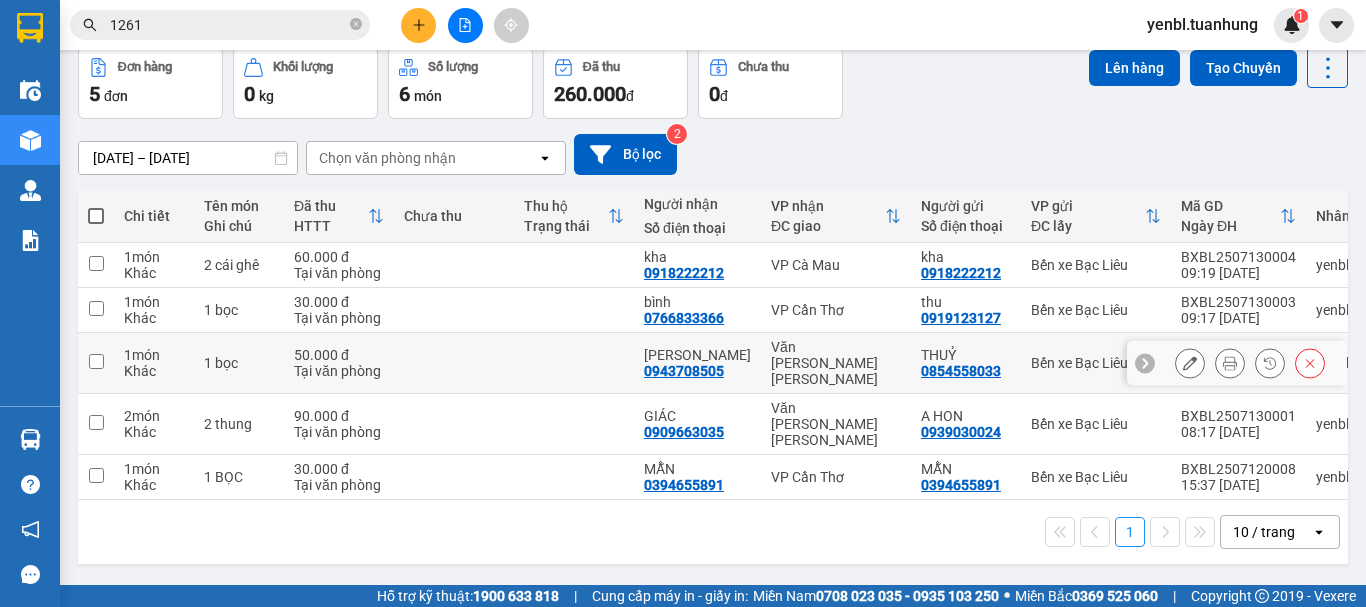 click at bounding box center [96, 361] 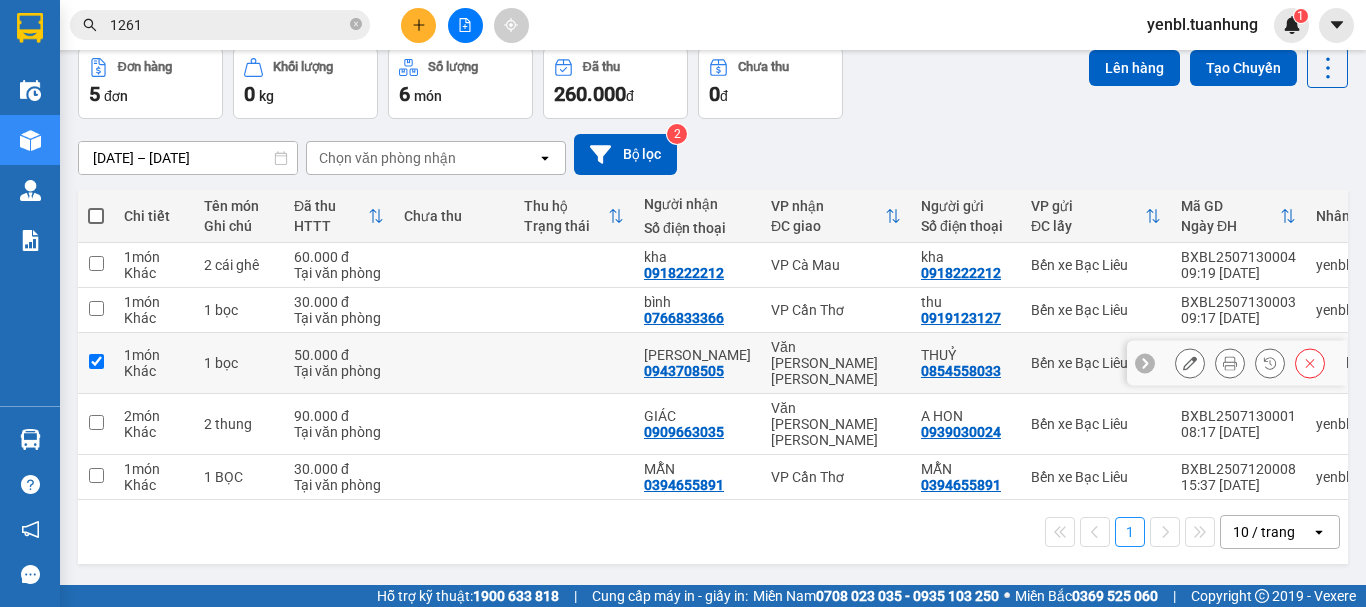 checkbox on "true" 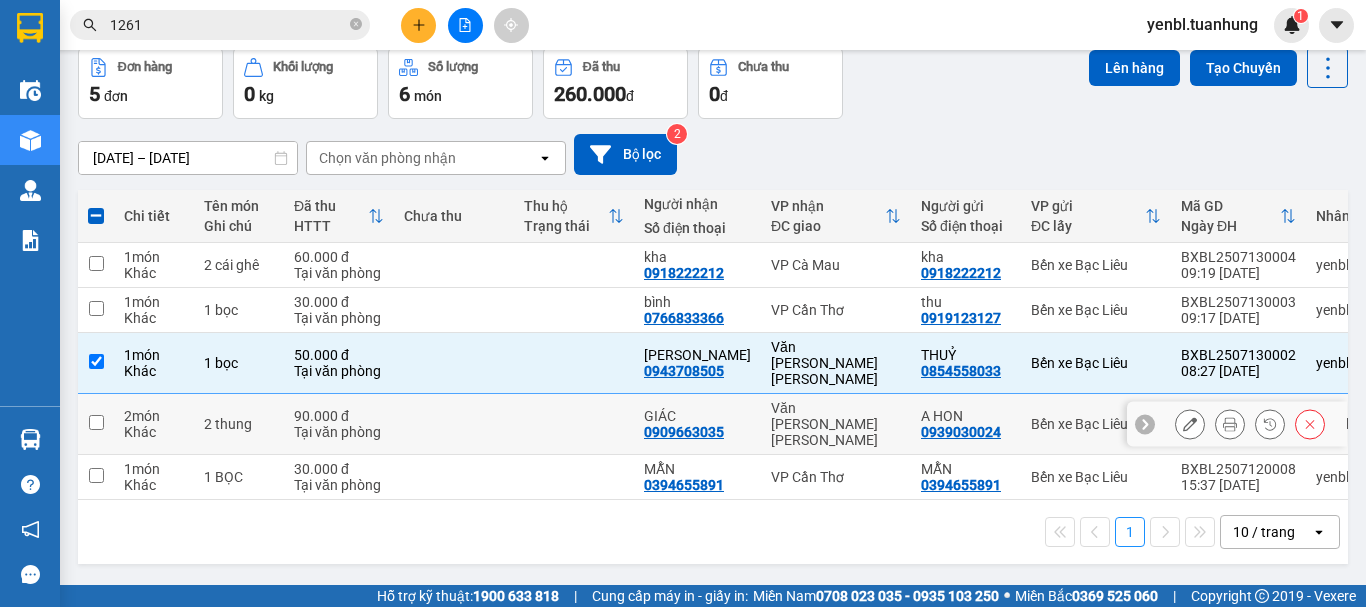 click at bounding box center (96, 422) 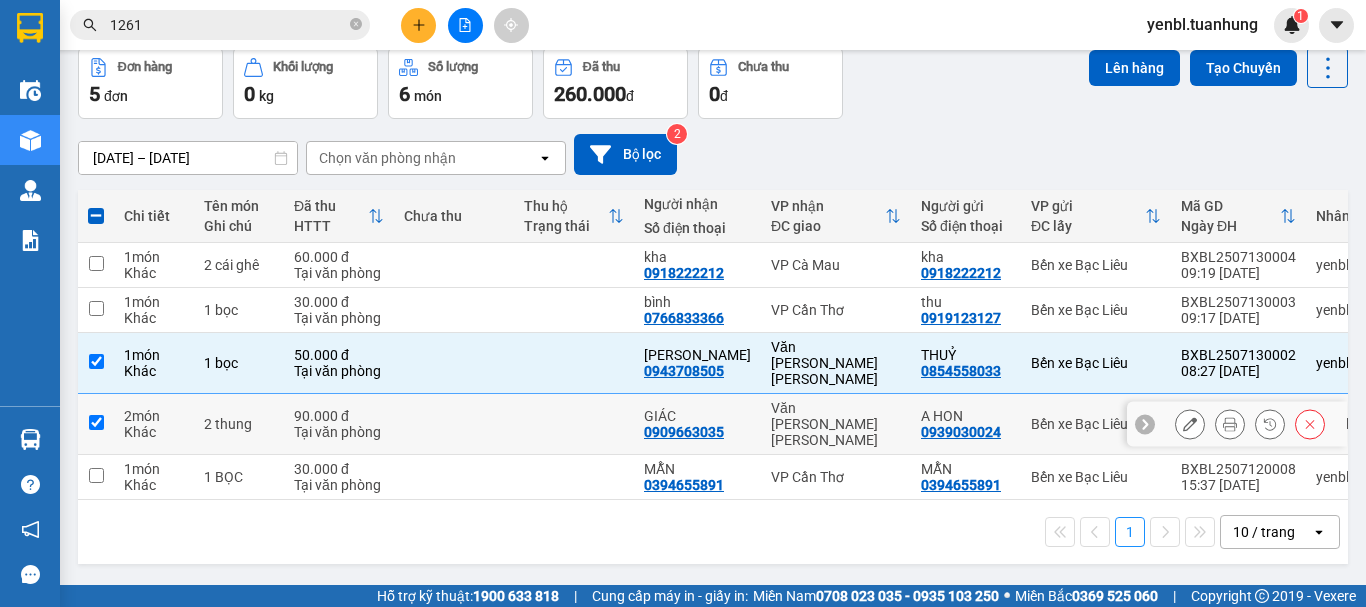 checkbox on "true" 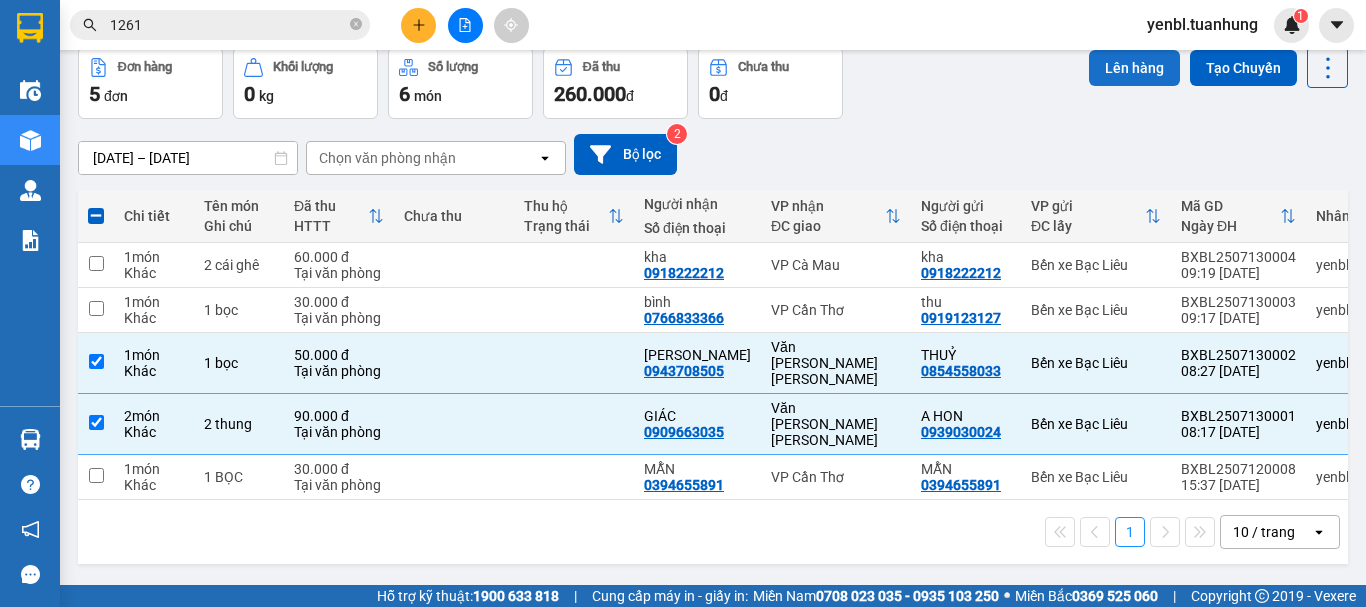click on "Lên hàng" at bounding box center (1134, 68) 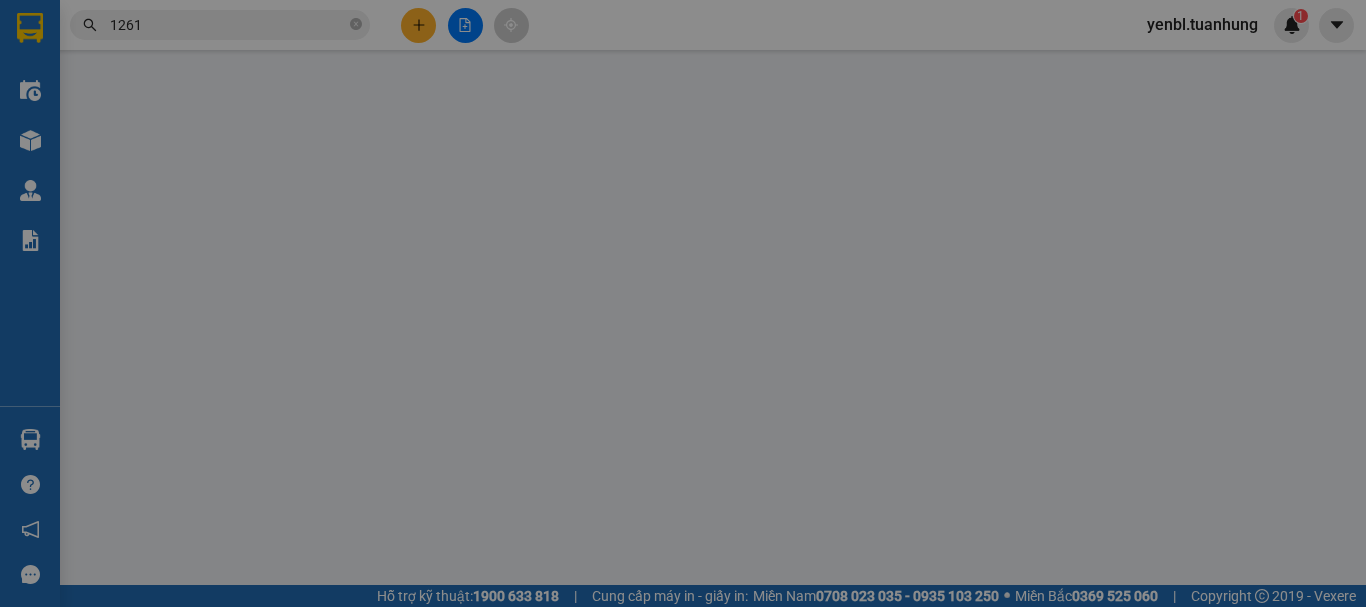 scroll, scrollTop: 0, scrollLeft: 0, axis: both 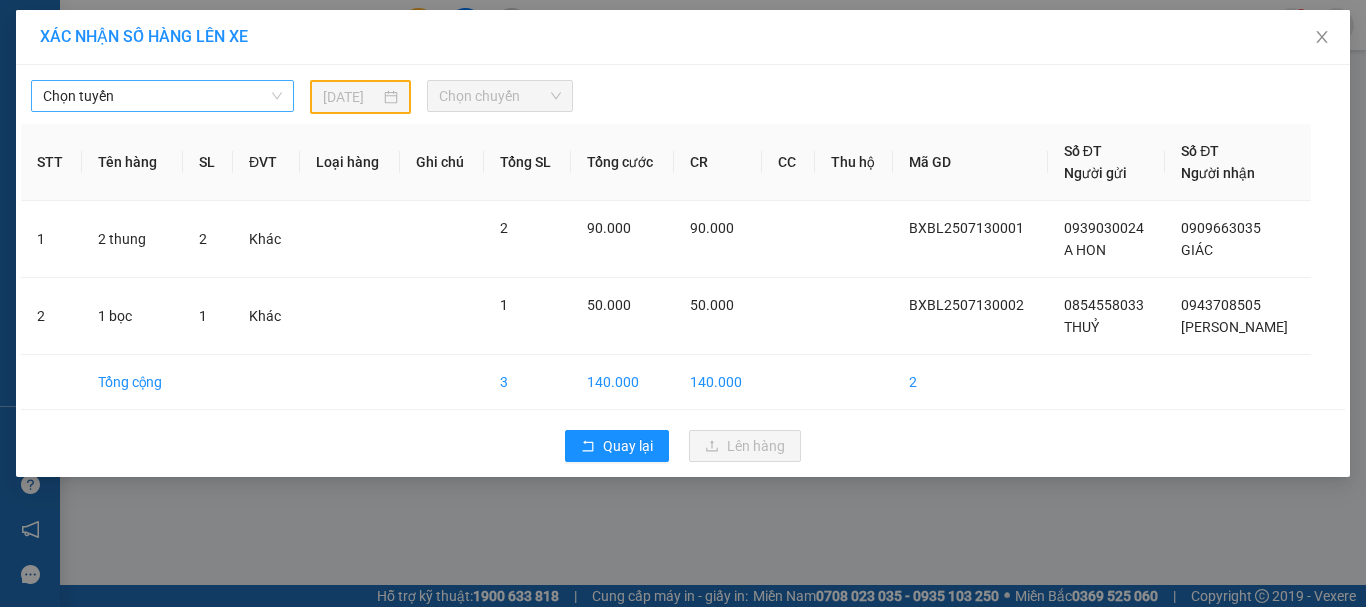 click on "Chọn tuyến" at bounding box center [162, 96] 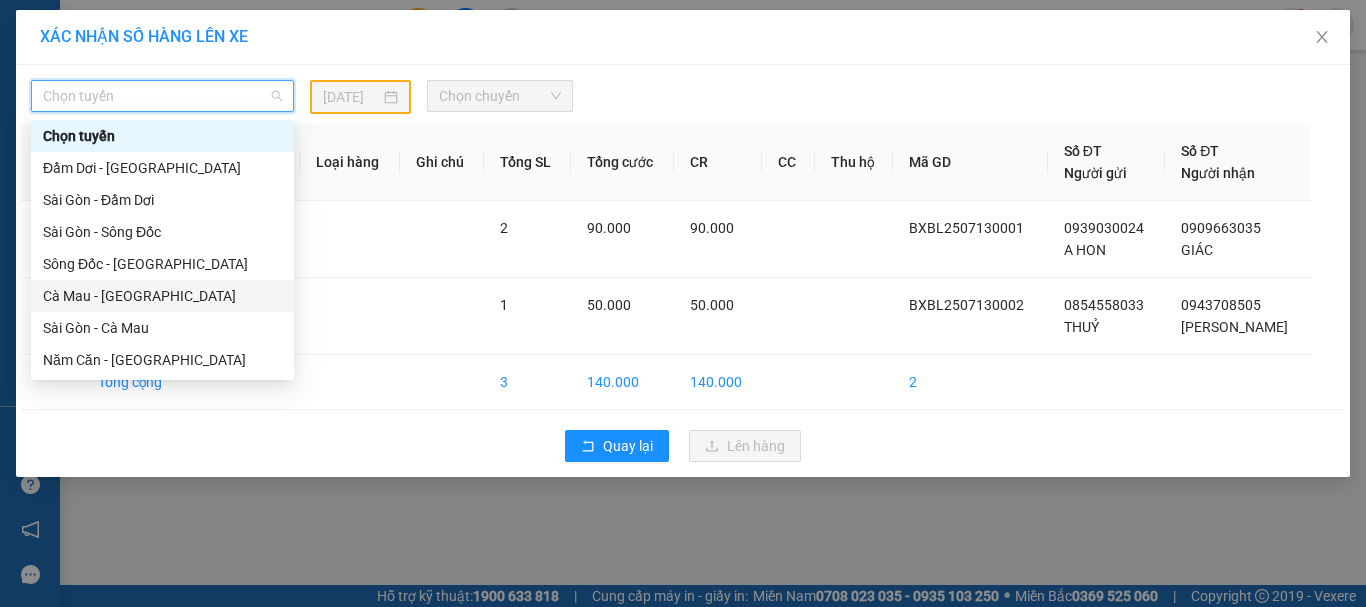 click on "Cà Mau - [GEOGRAPHIC_DATA]" at bounding box center [162, 296] 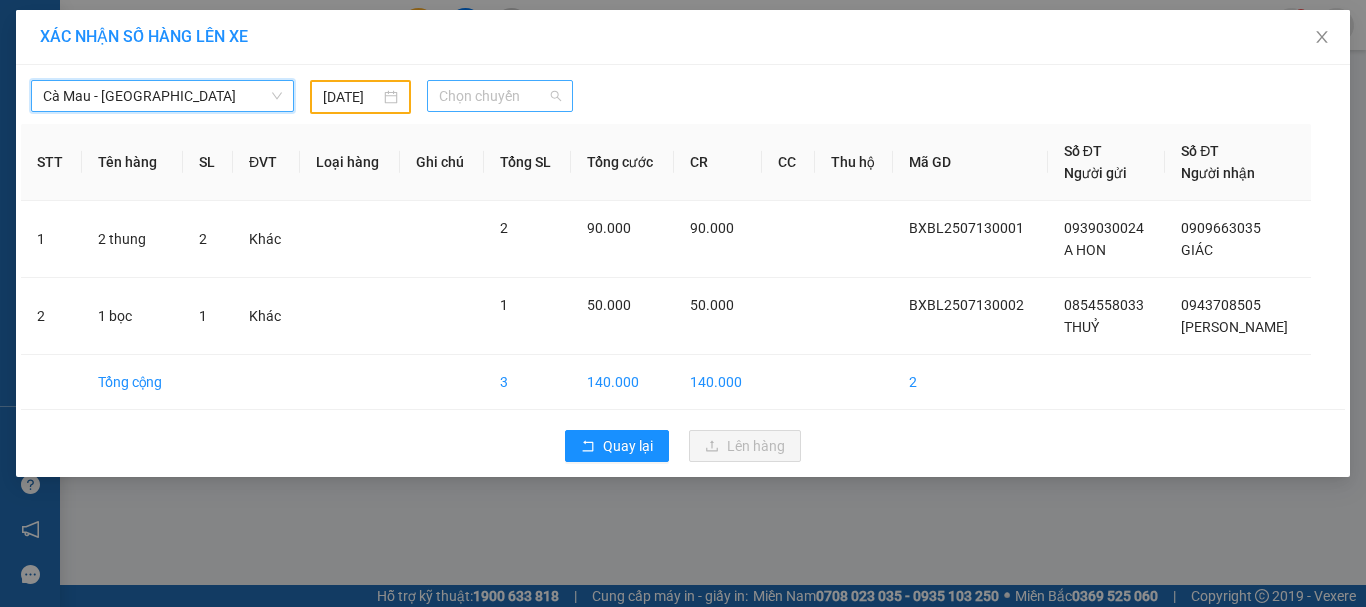 click on "Chọn chuyến" at bounding box center (500, 96) 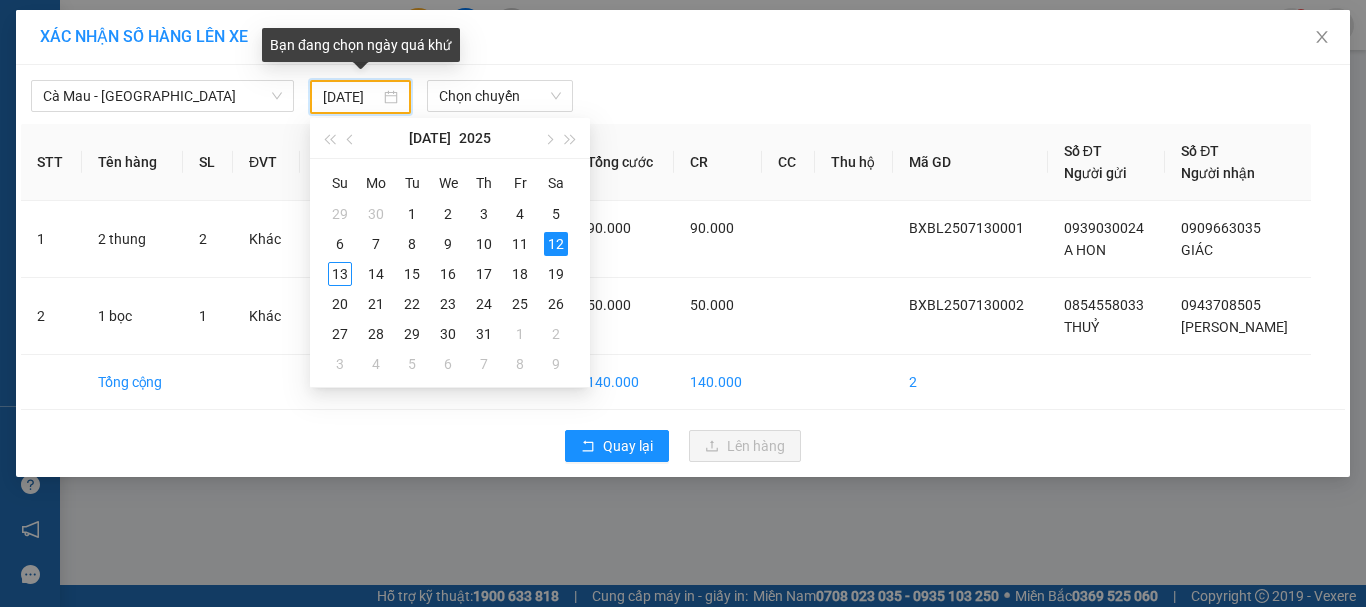 click on "[DATE]" at bounding box center (351, 97) 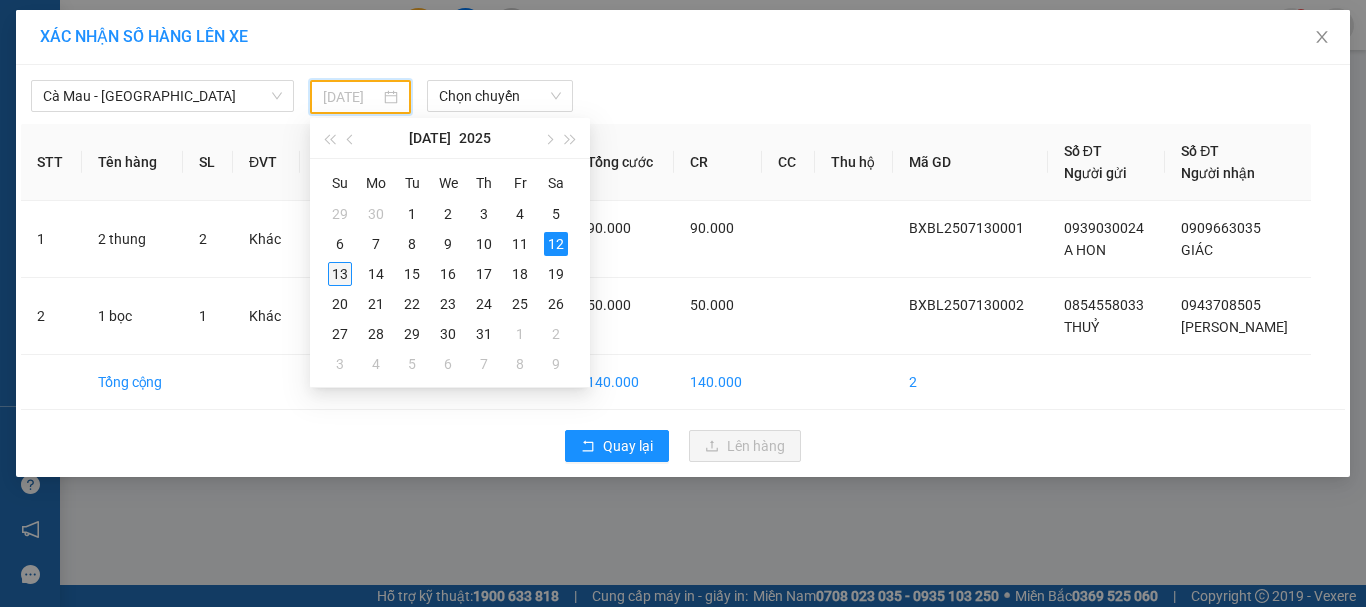 click on "13" at bounding box center (340, 274) 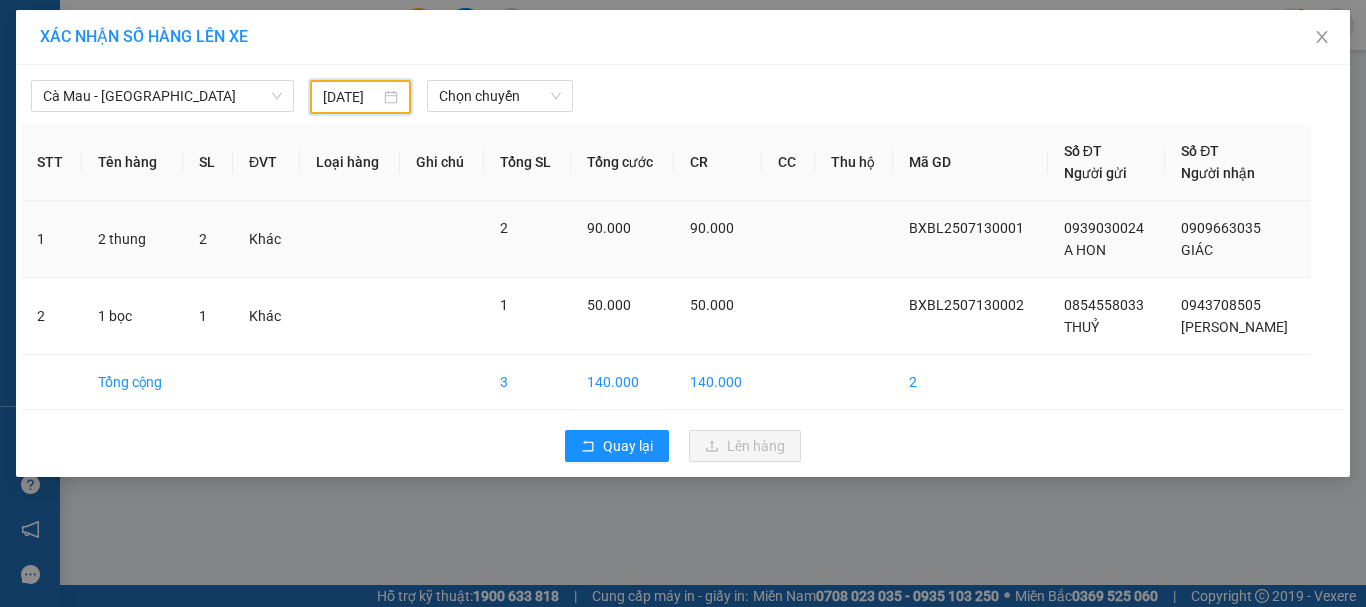 type on "[DATE]" 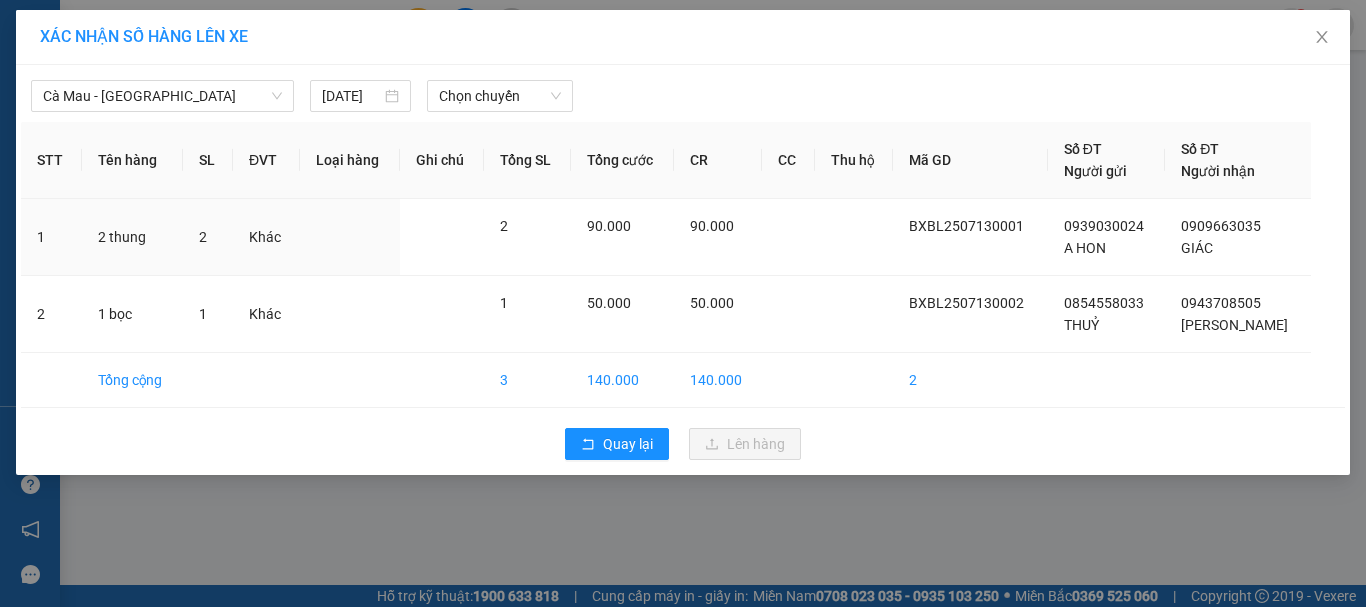 click at bounding box center [350, 237] 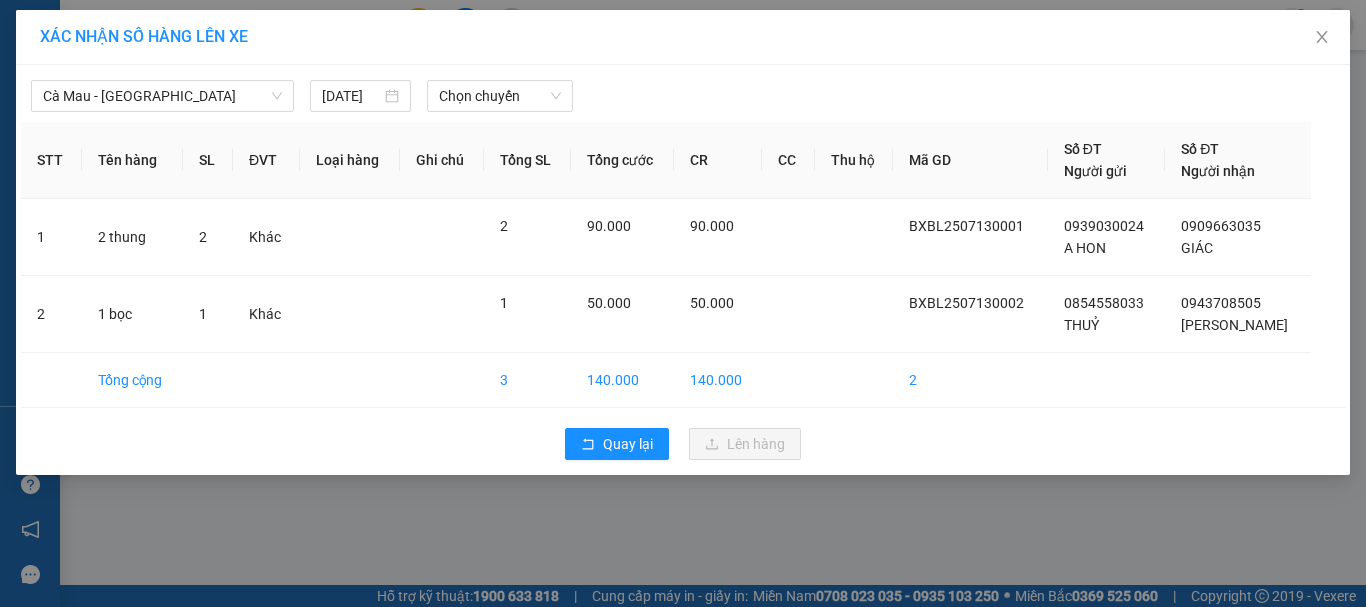 click on "Cà Mau - [GEOGRAPHIC_DATA] [DATE] [PERSON_NAME]" at bounding box center (683, 91) 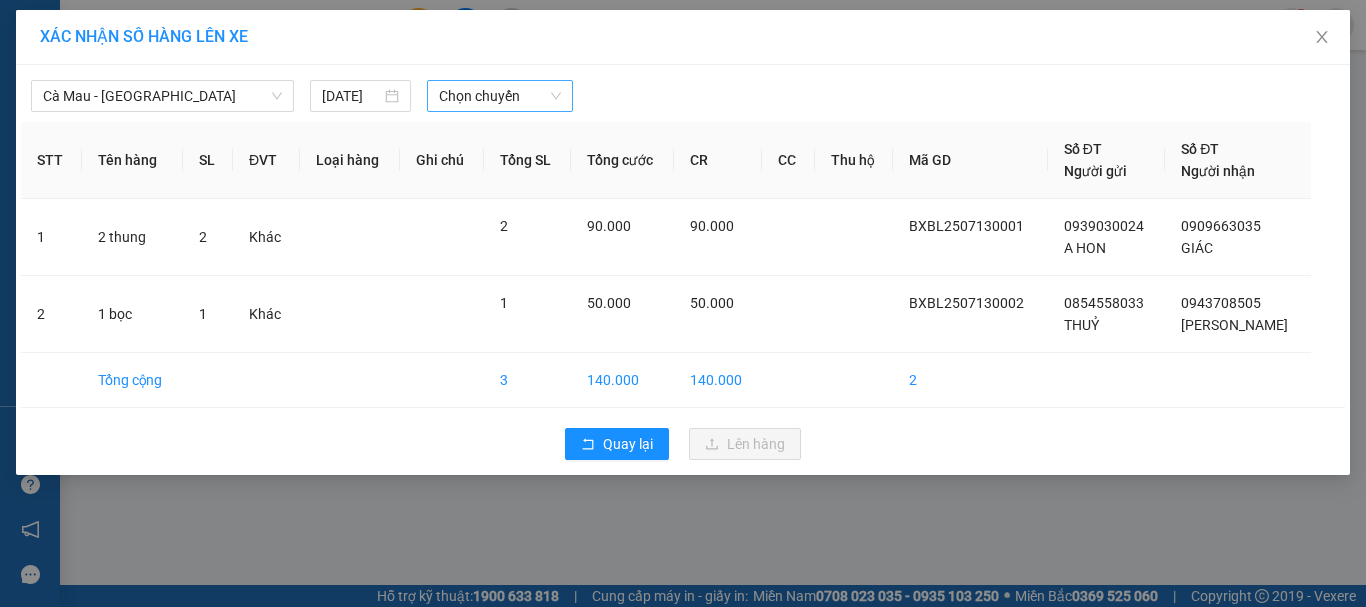click on "Chọn chuyến" at bounding box center (500, 96) 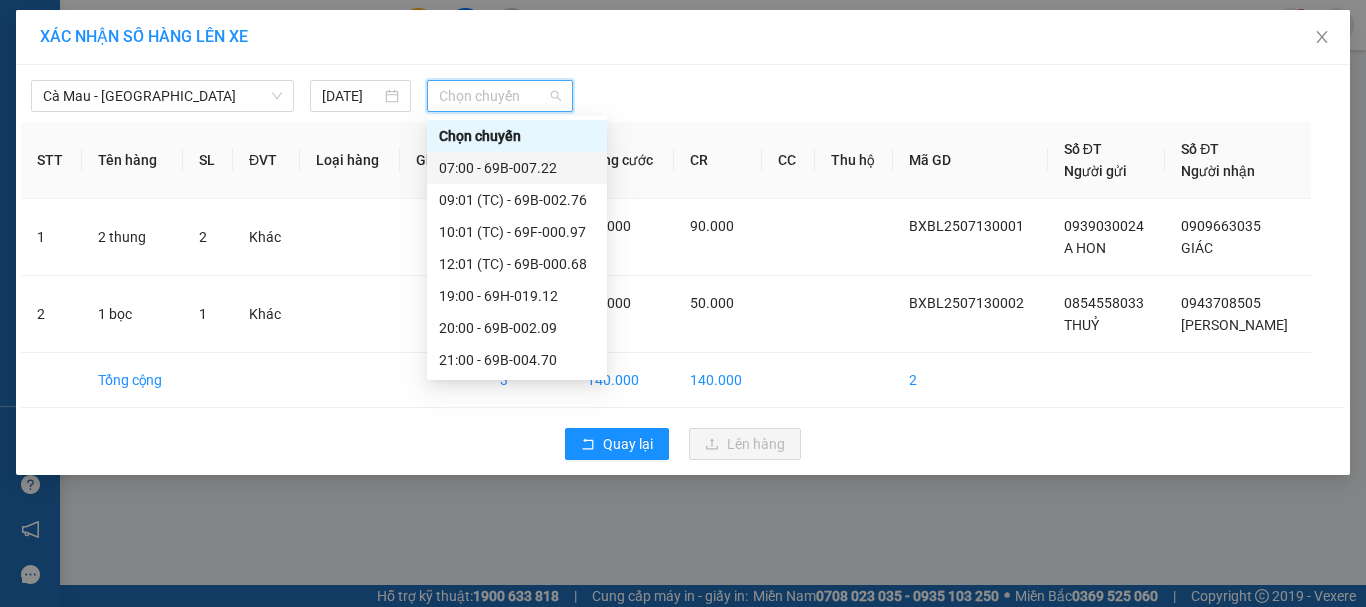 click on "07:00     - 69B-007.22" at bounding box center [517, 168] 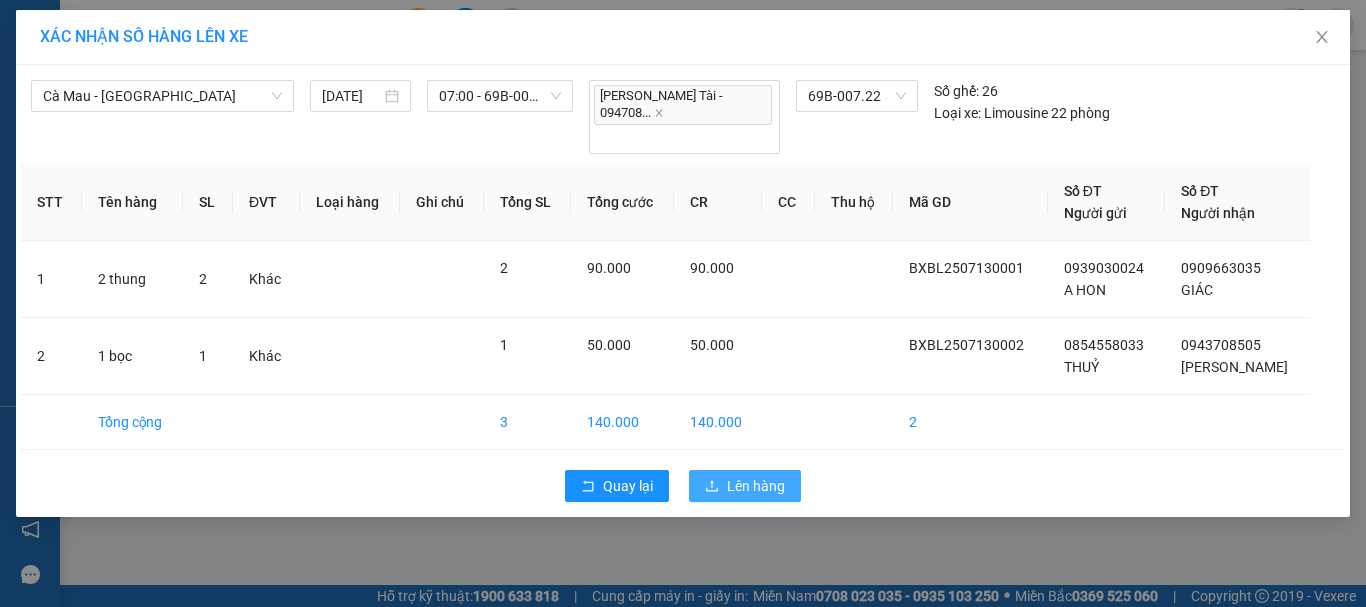 click on "Lên hàng" at bounding box center (756, 486) 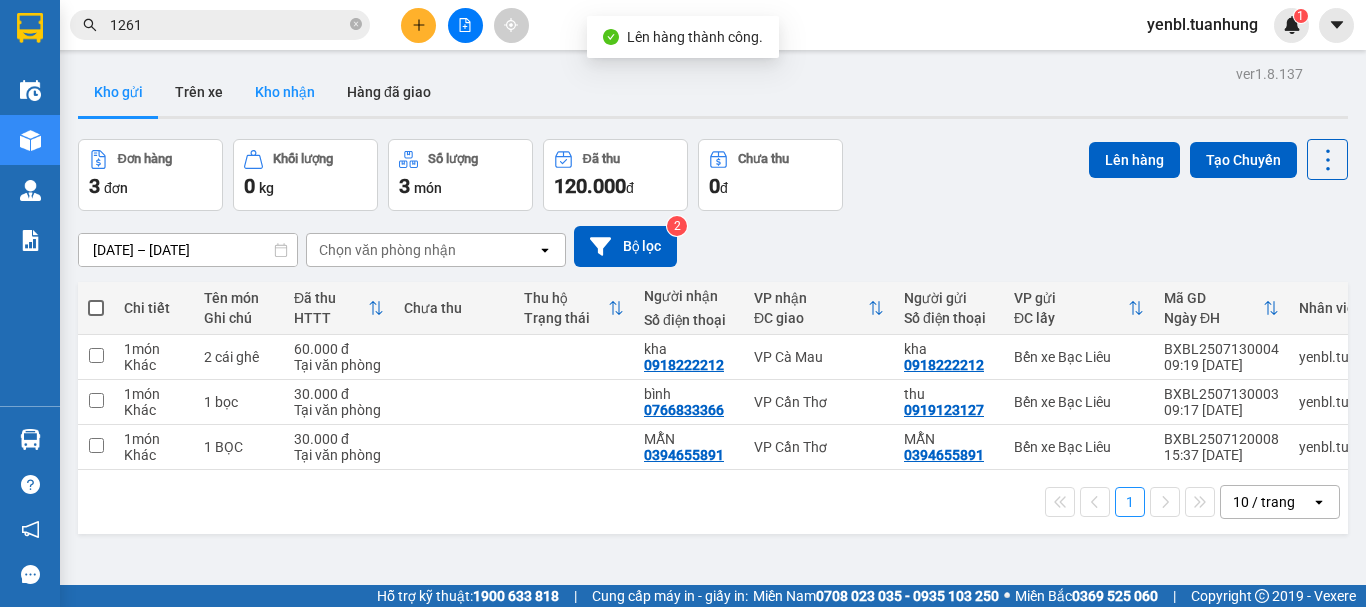 click on "Kho nhận" at bounding box center (285, 92) 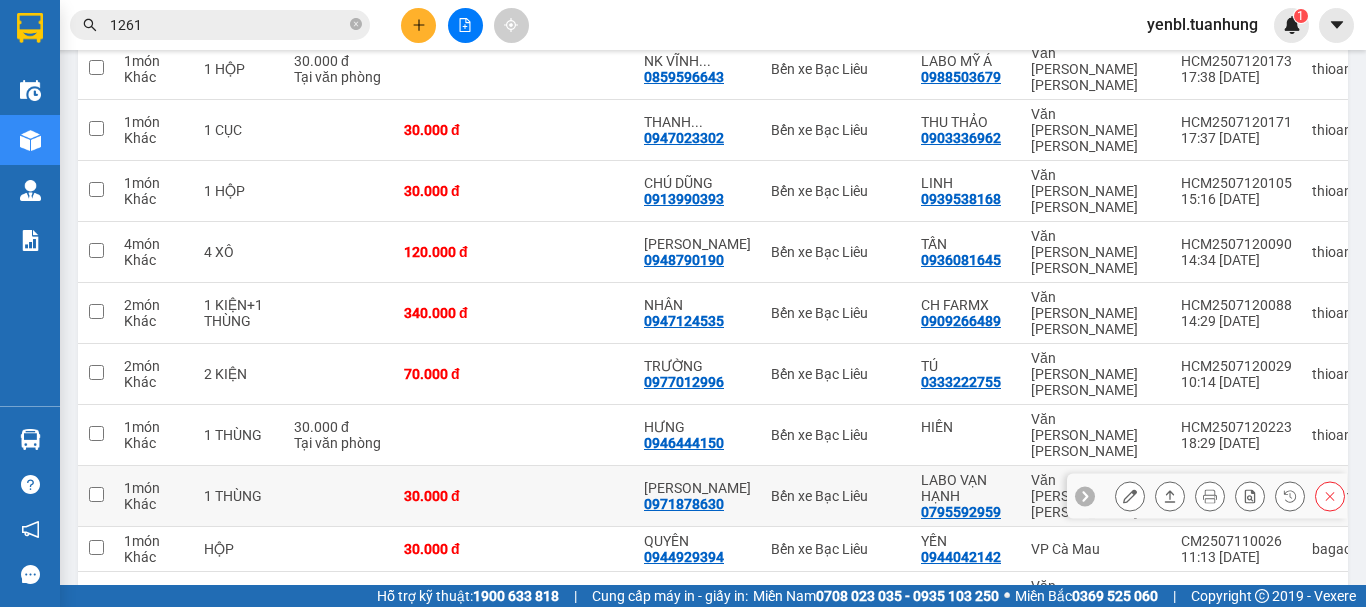 scroll, scrollTop: 300, scrollLeft: 0, axis: vertical 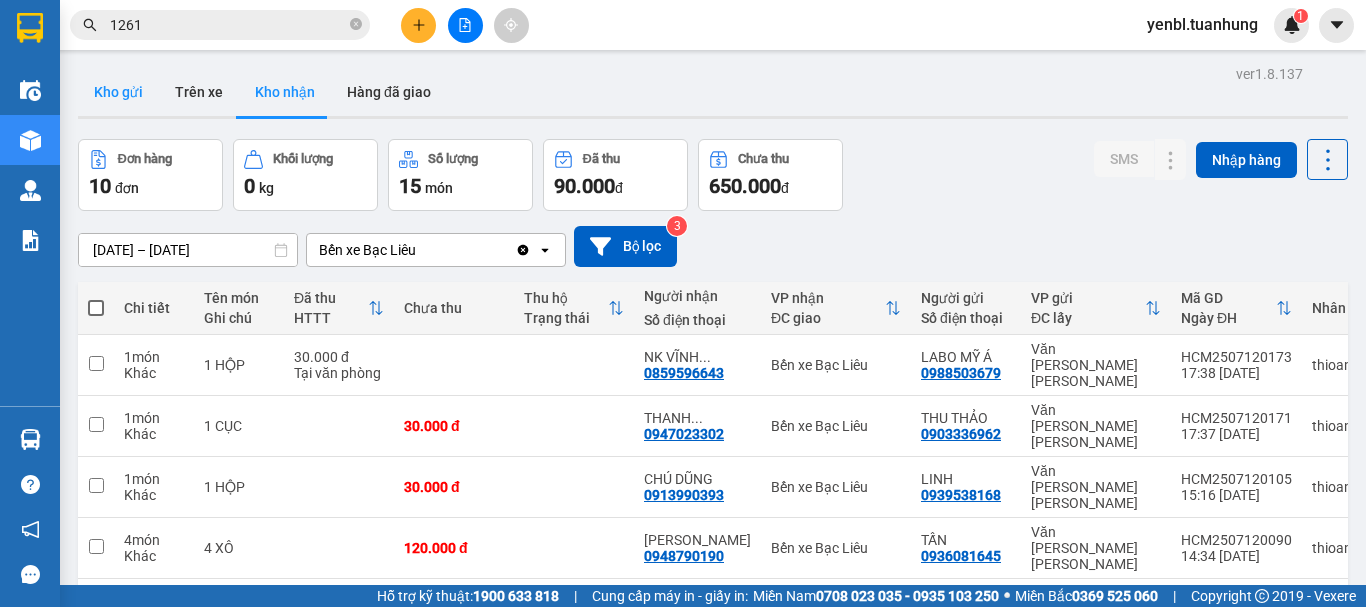click on "Kho gửi" at bounding box center (118, 92) 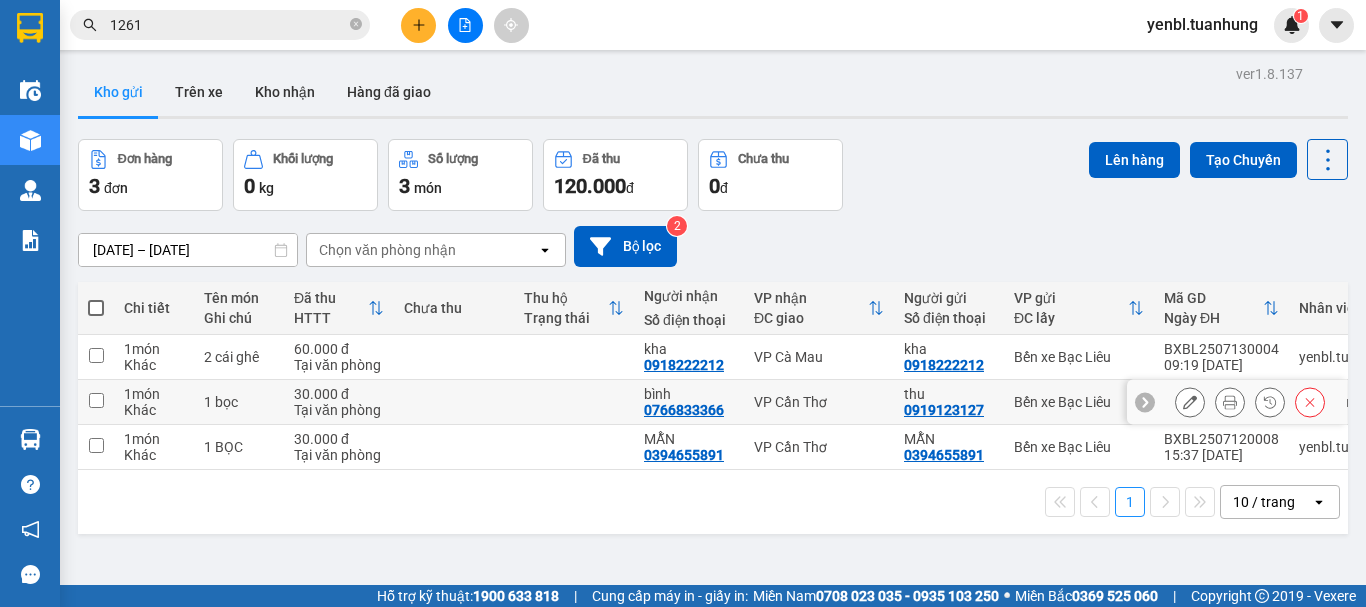 click at bounding box center (96, 400) 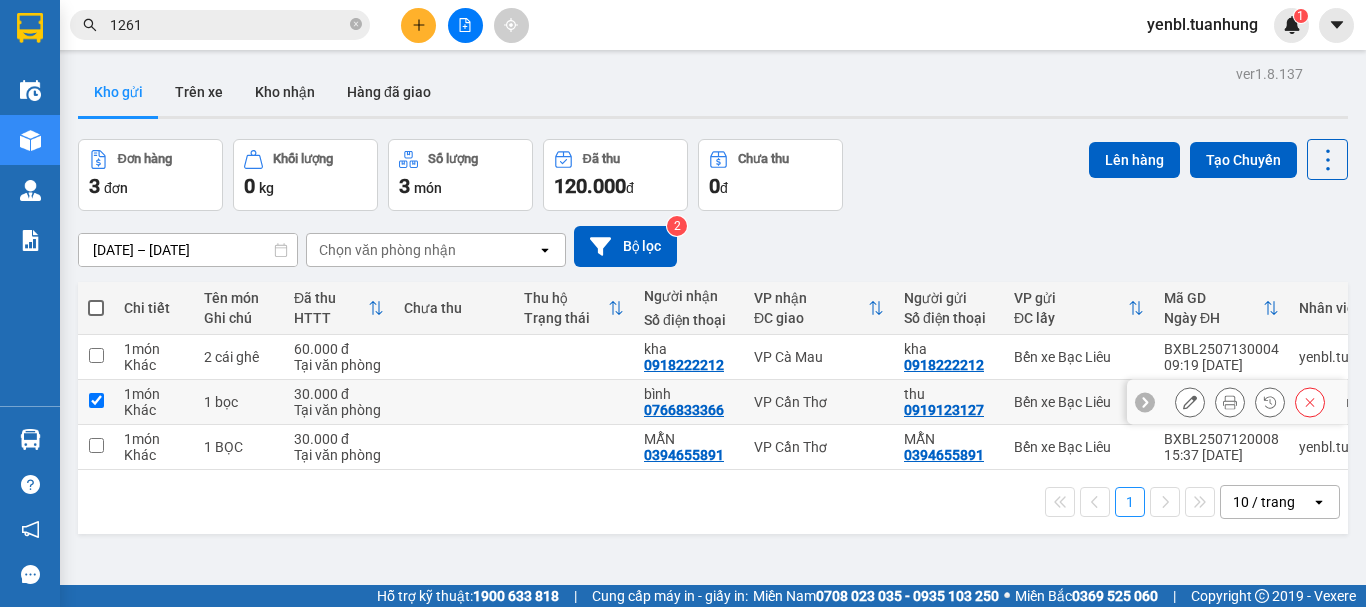 checkbox on "true" 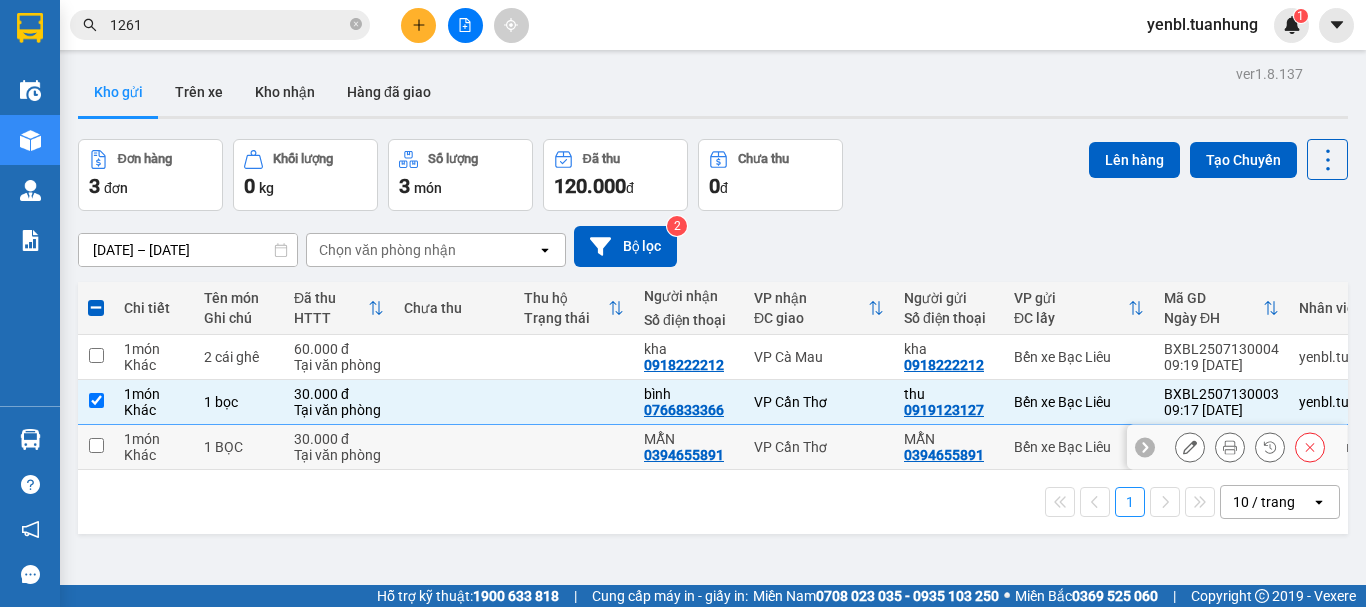 click at bounding box center (96, 447) 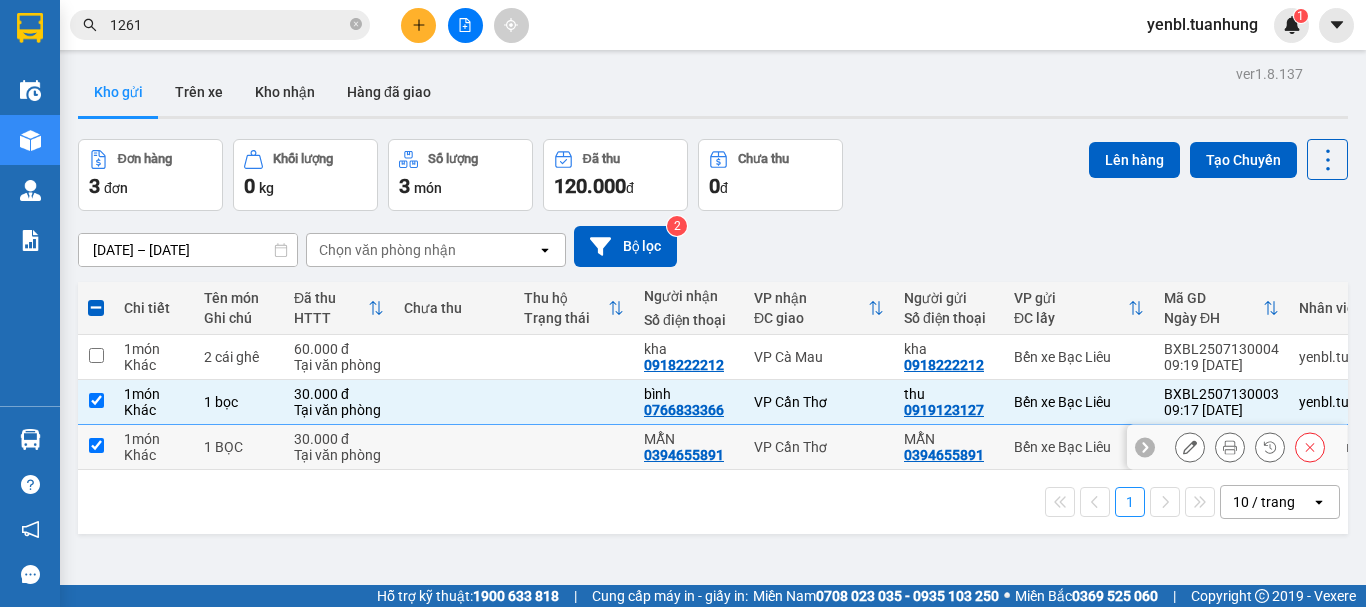 checkbox on "true" 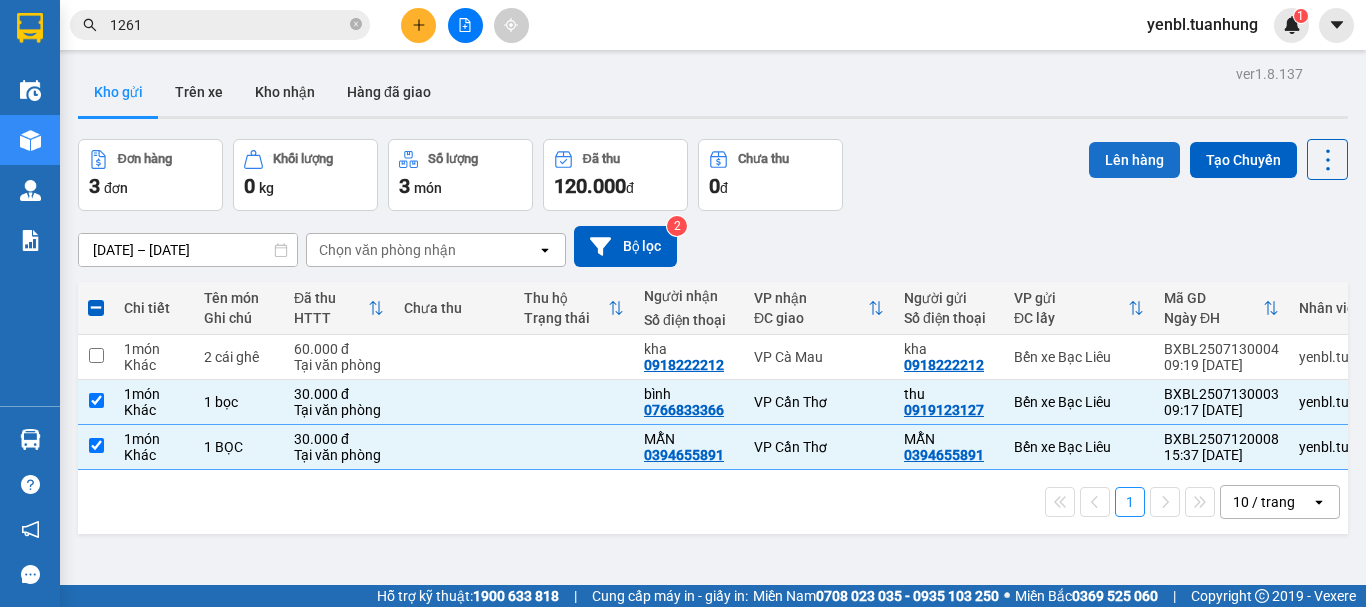 click on "Lên hàng" at bounding box center (1134, 160) 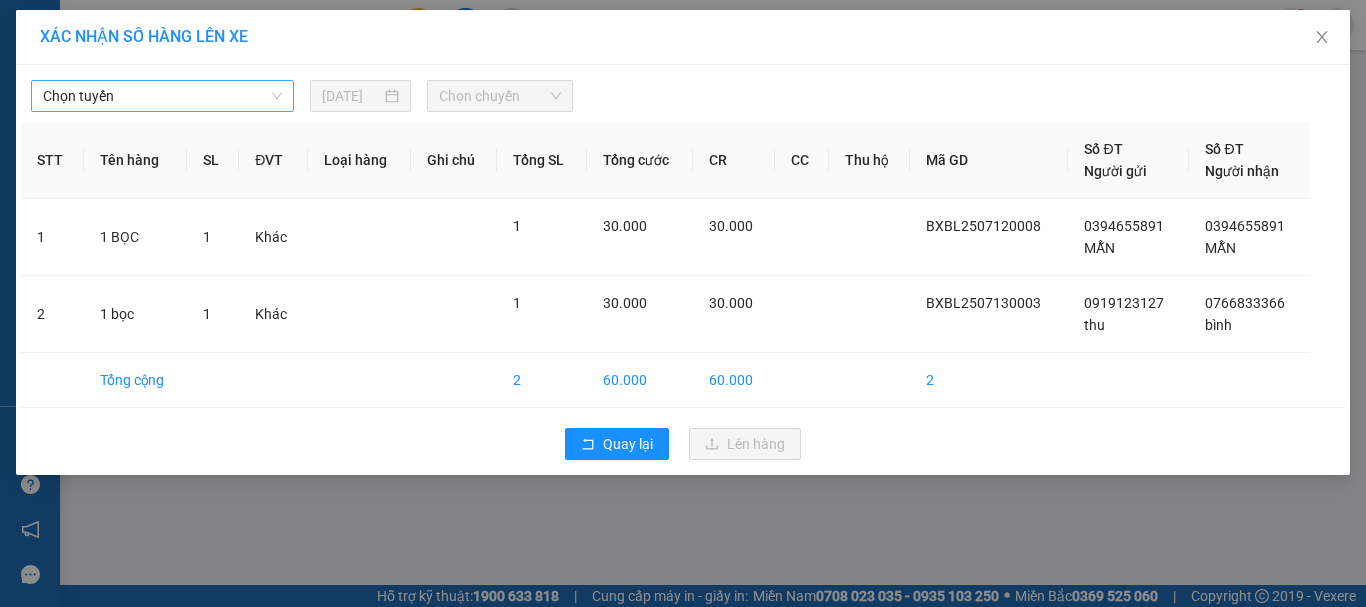 click on "Chọn tuyến" at bounding box center (162, 96) 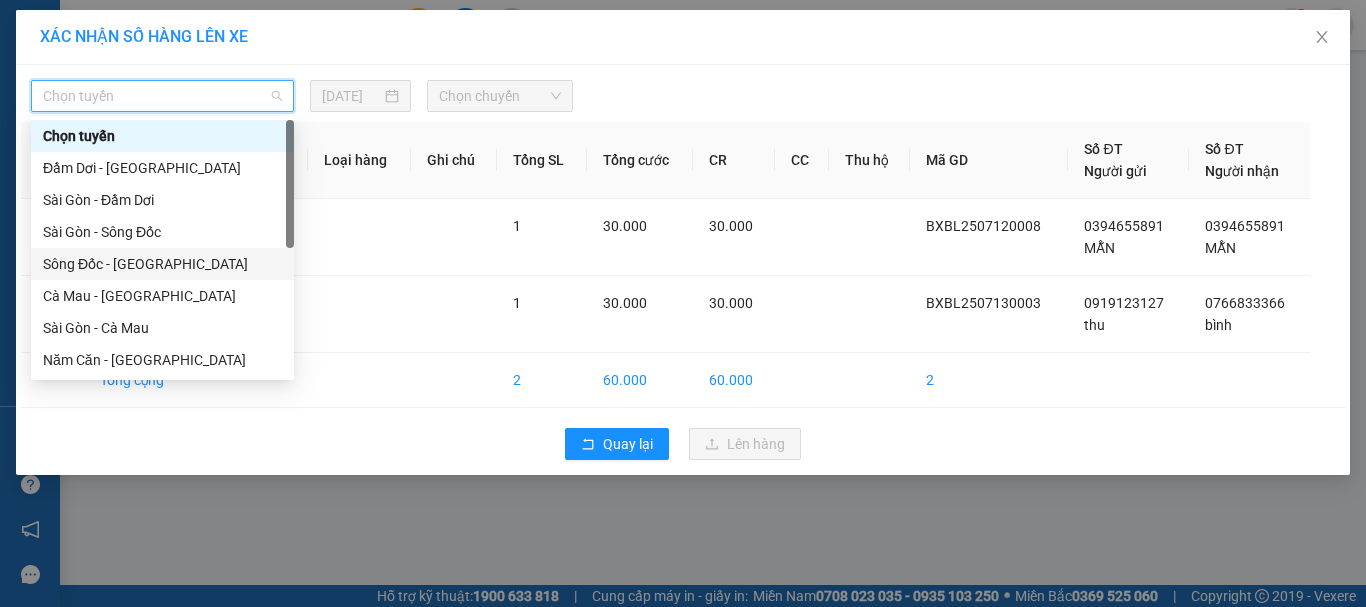 click on "Sông Đốc - [GEOGRAPHIC_DATA]" at bounding box center (162, 264) 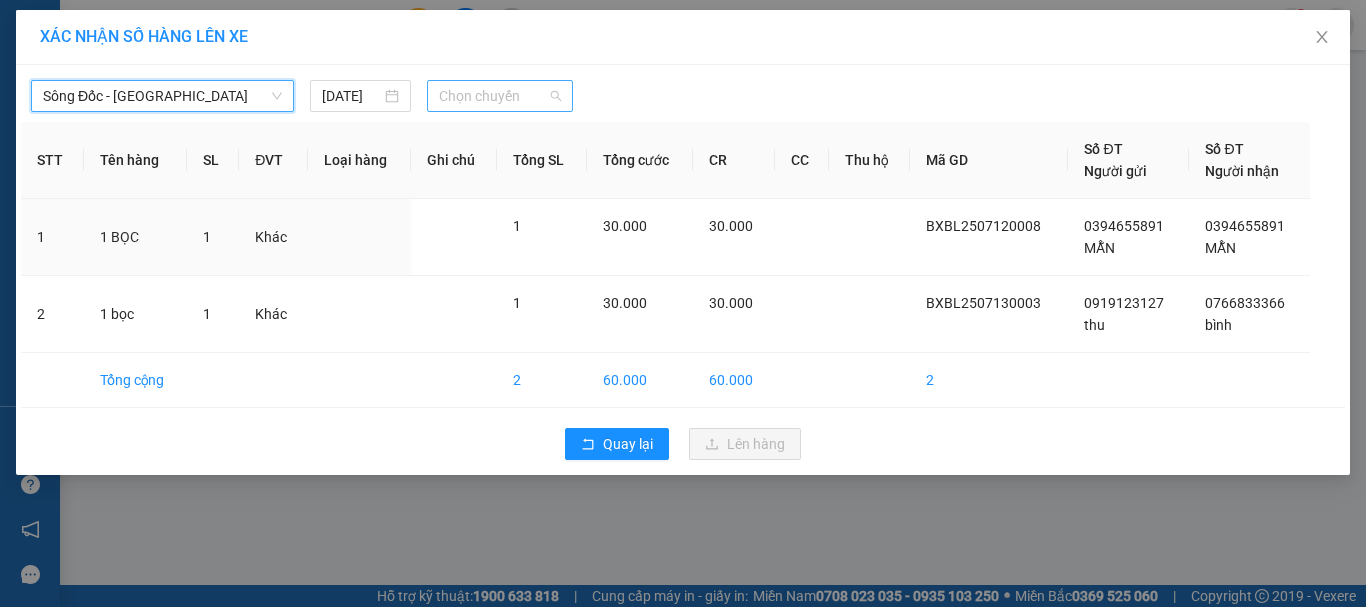 click on "Chọn chuyến" at bounding box center [500, 96] 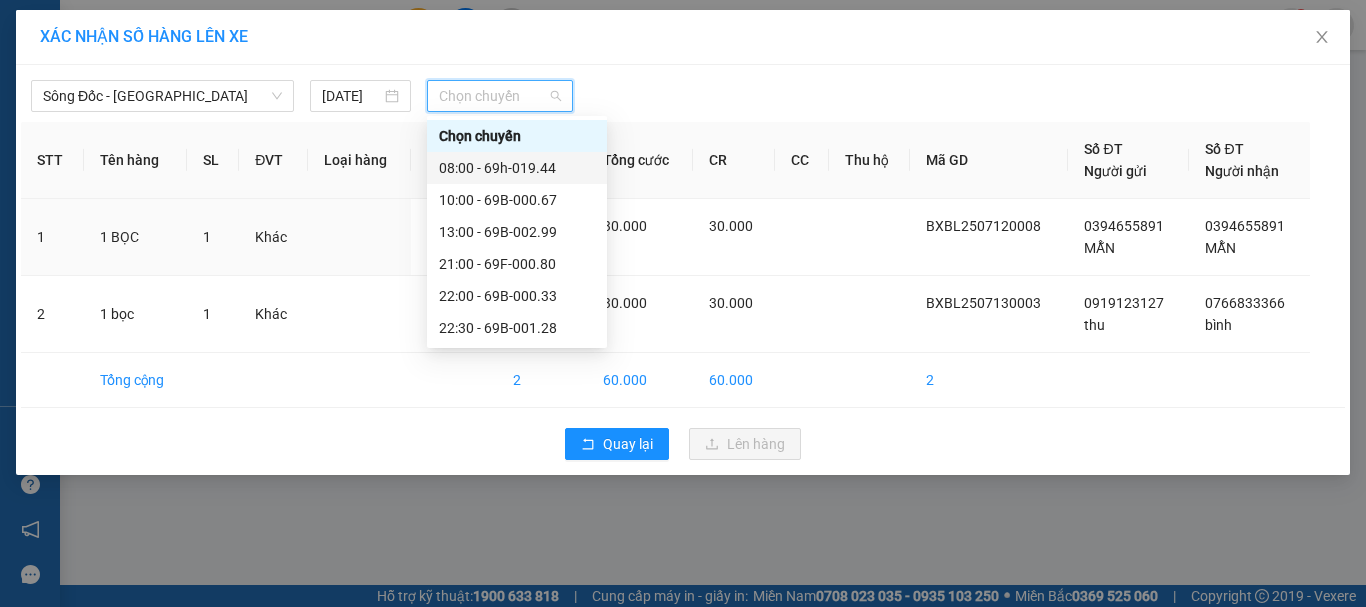 click on "08:00     - 69h-019.44" at bounding box center [517, 168] 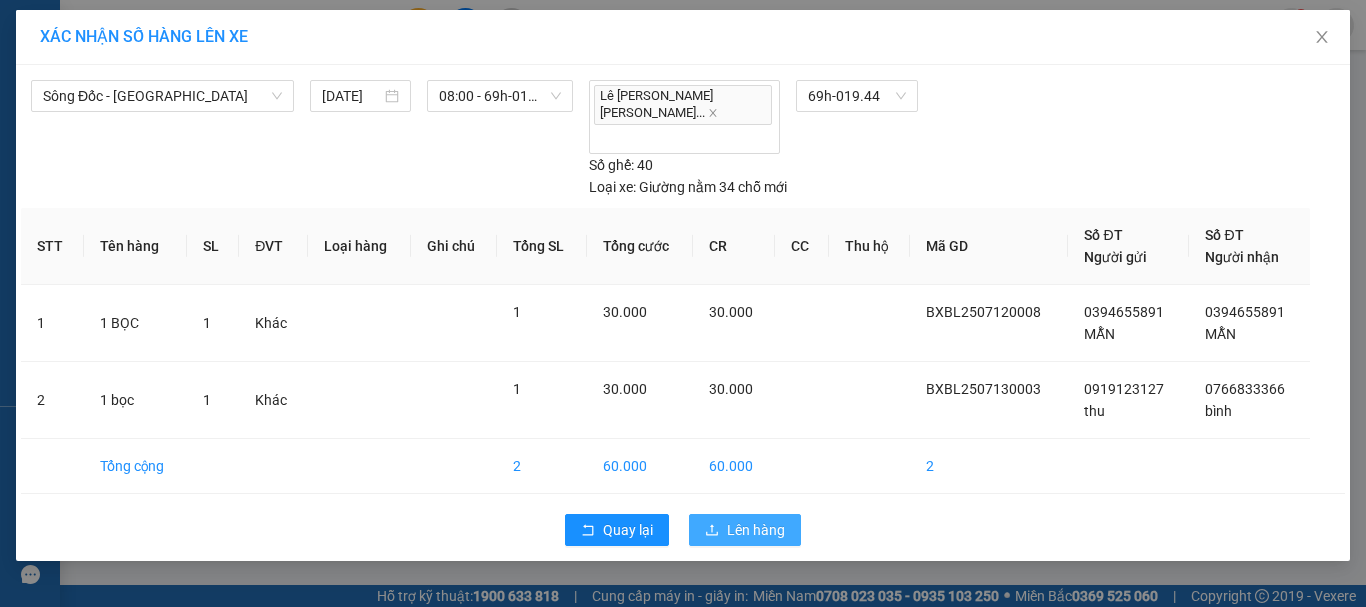 click on "Lên hàng" at bounding box center (745, 530) 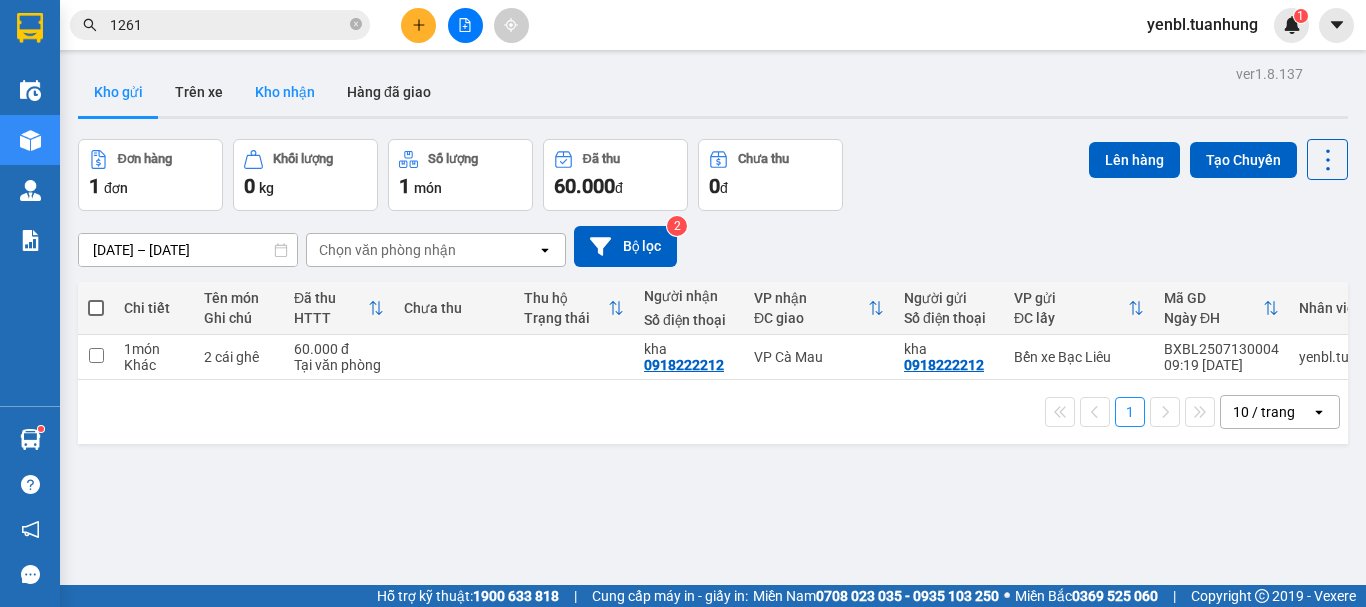 click on "Kho nhận" at bounding box center [285, 92] 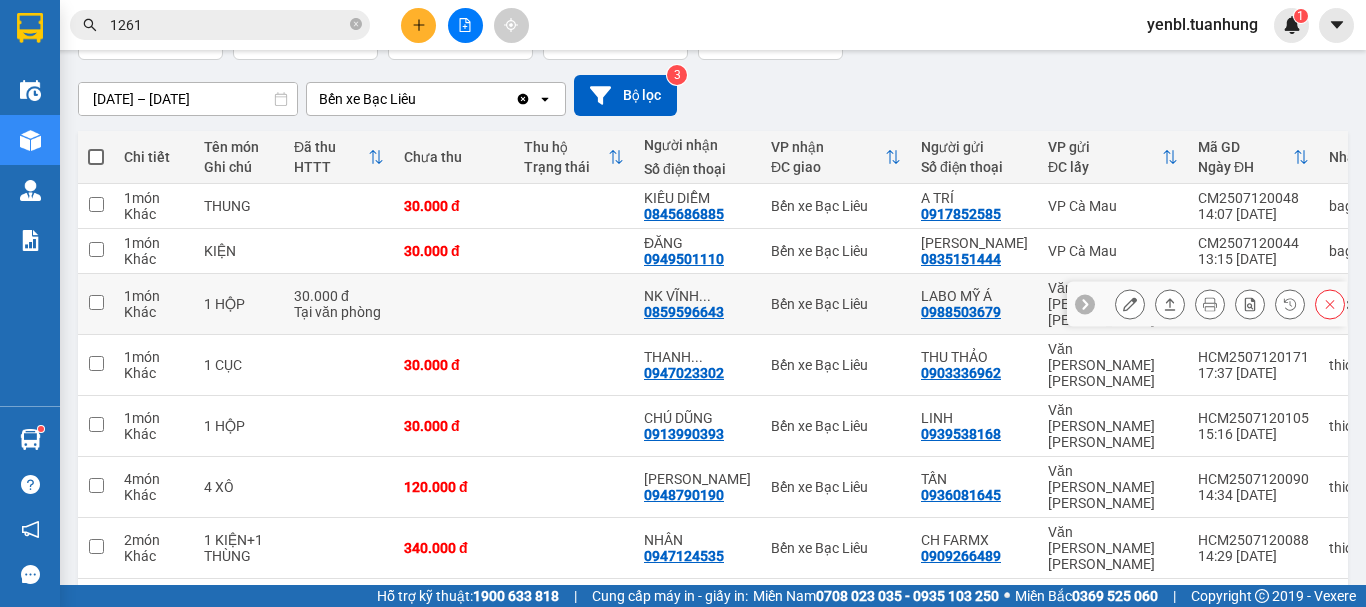 scroll, scrollTop: 200, scrollLeft: 0, axis: vertical 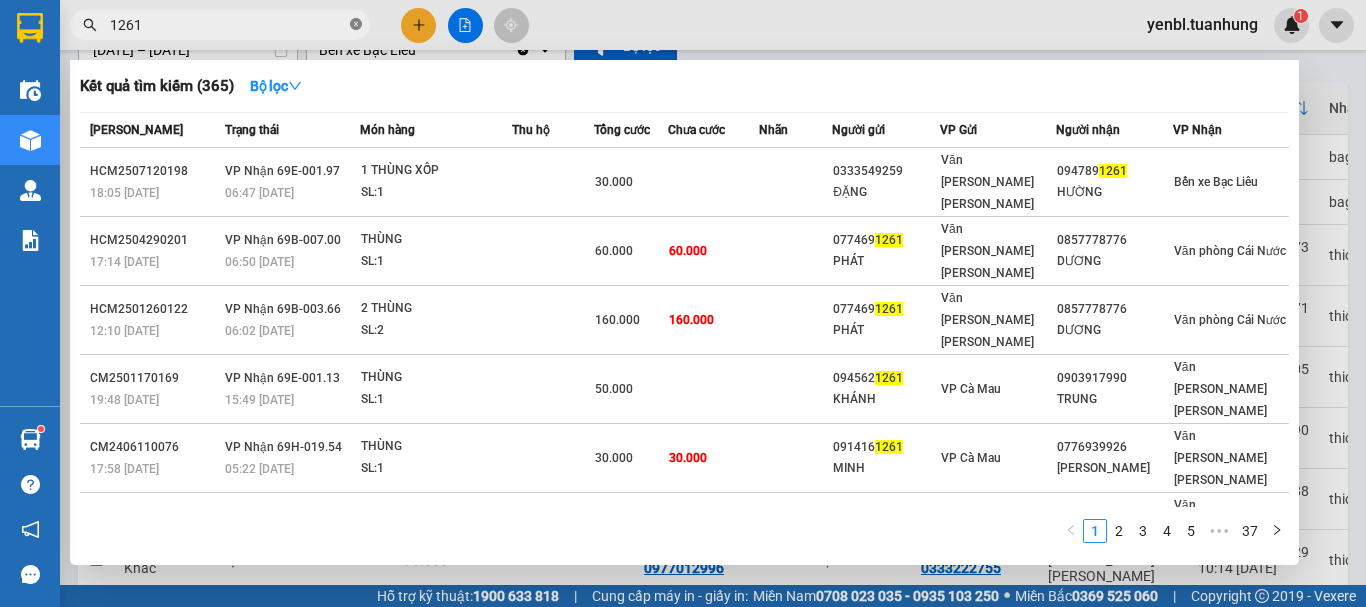 click 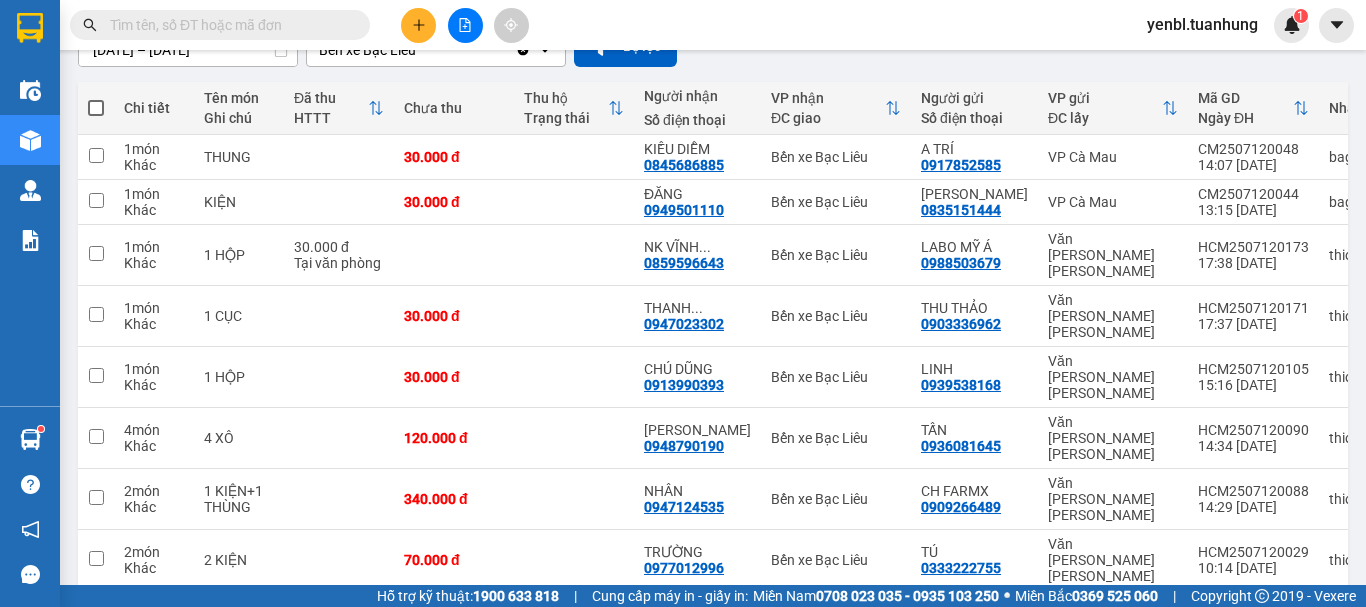 click at bounding box center [228, 25] 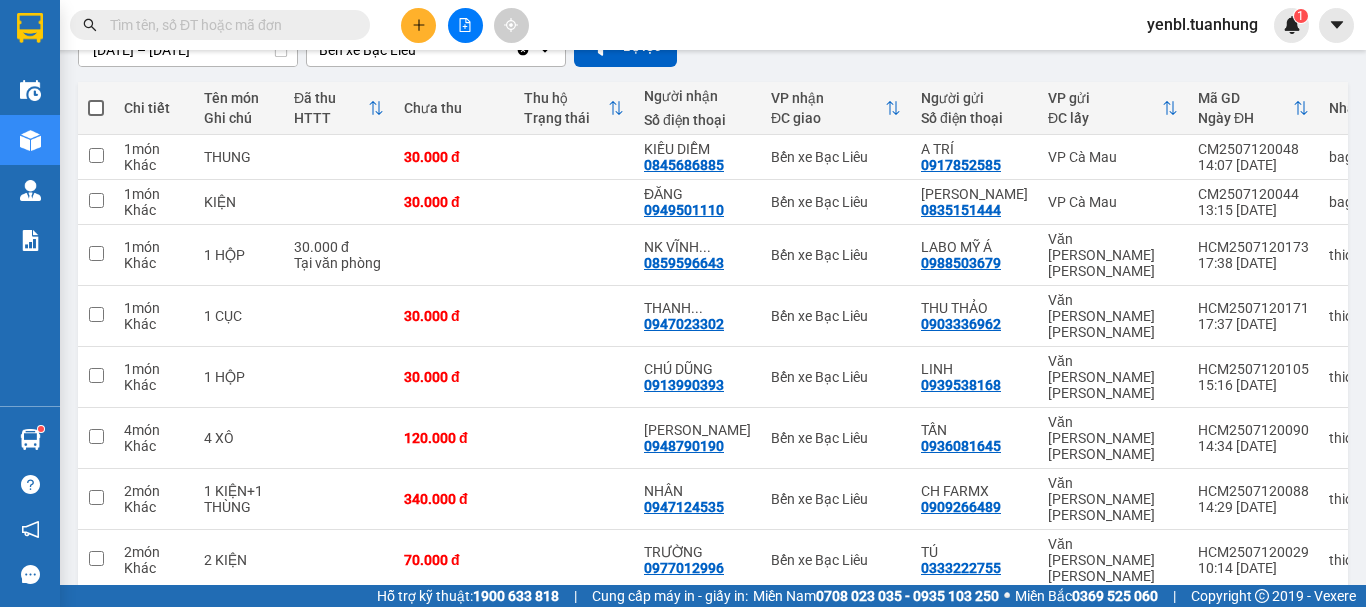 click at bounding box center (220, 25) 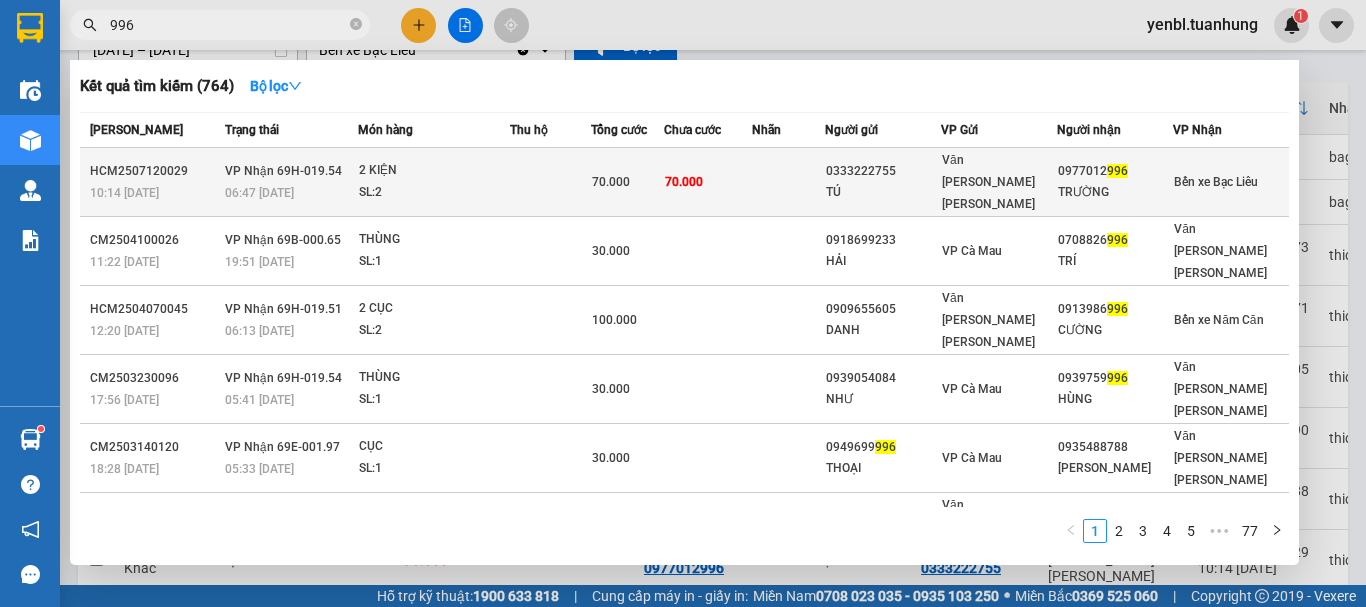 type on "996" 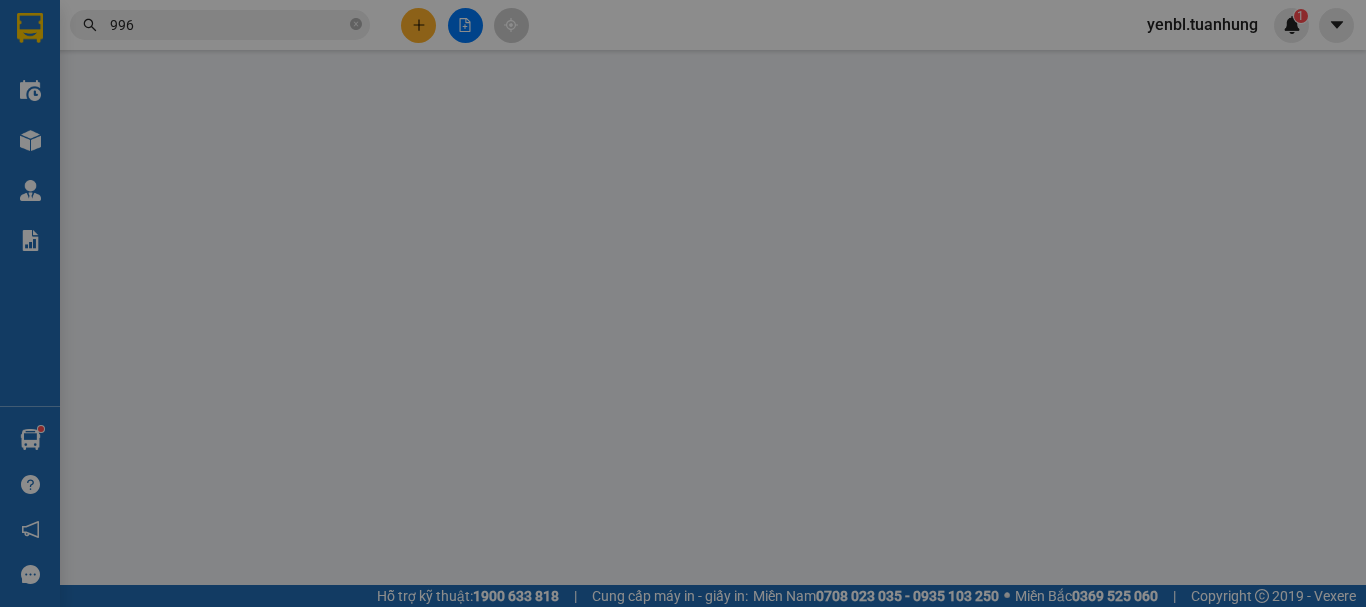 type on "0333222755" 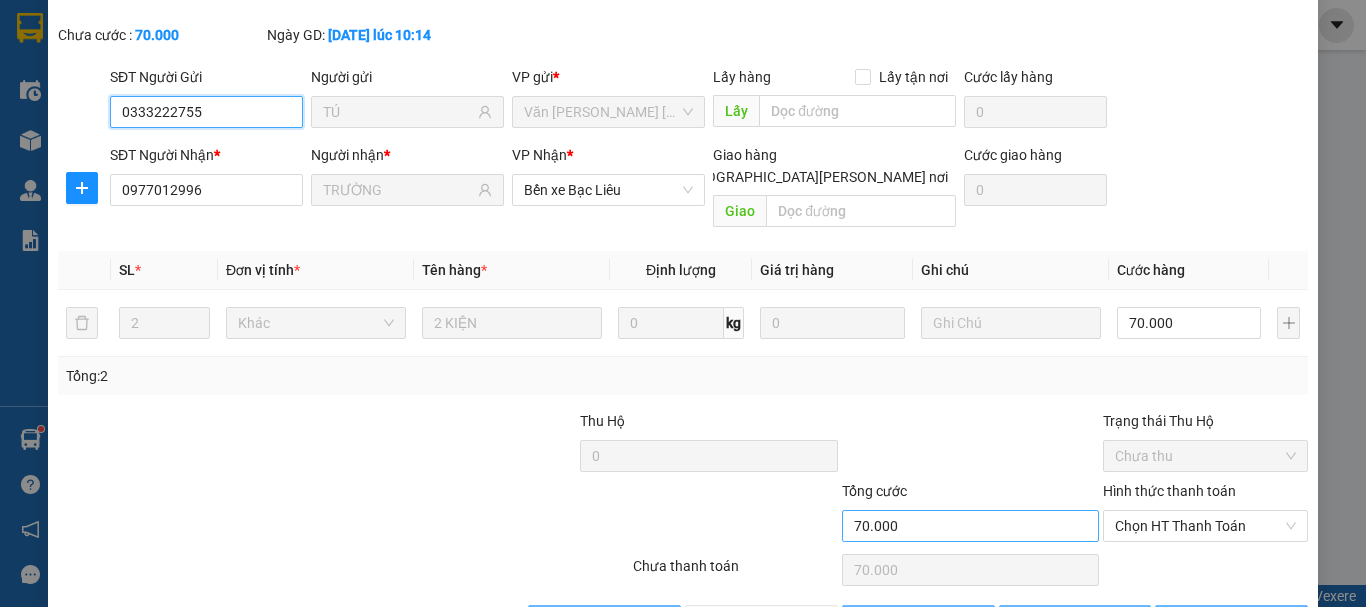 scroll, scrollTop: 137, scrollLeft: 0, axis: vertical 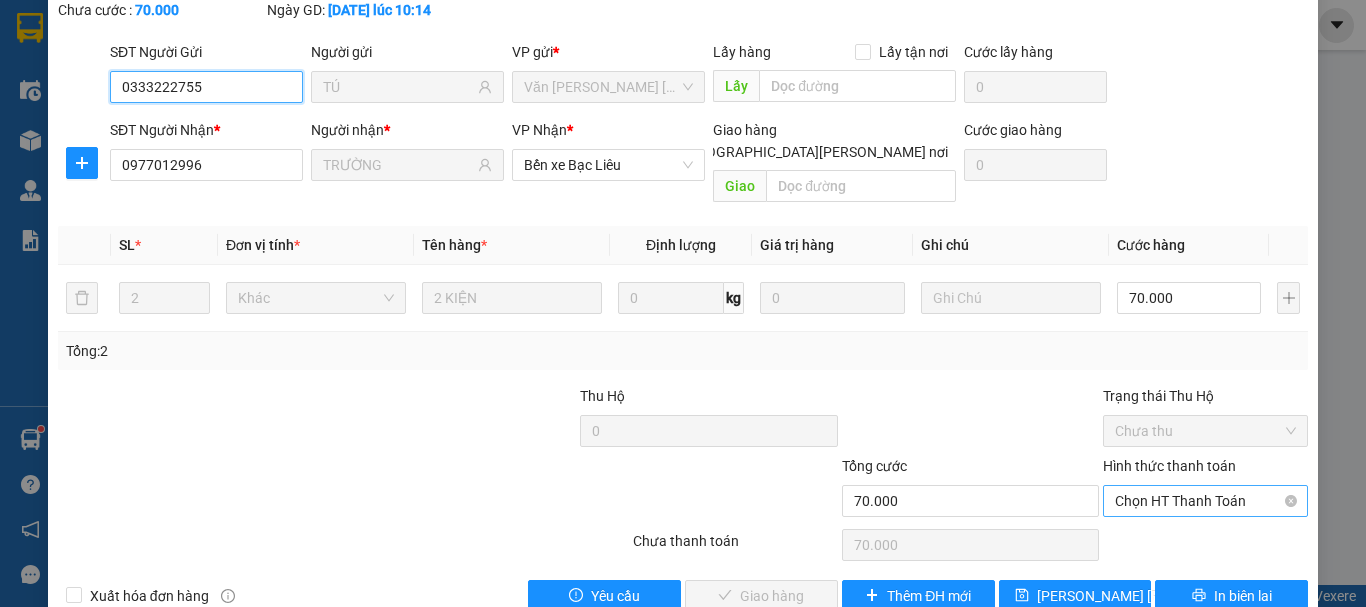 click on "Chọn HT Thanh Toán" at bounding box center (1205, 501) 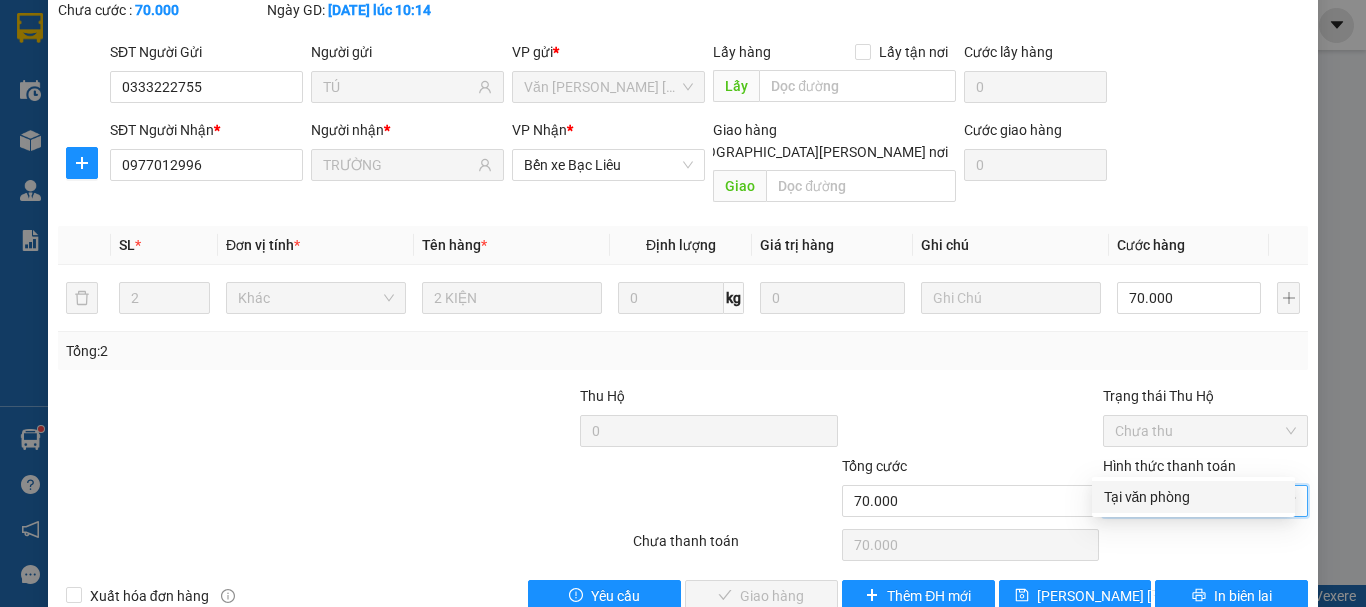 click on "Tại văn phòng" at bounding box center (1193, 497) 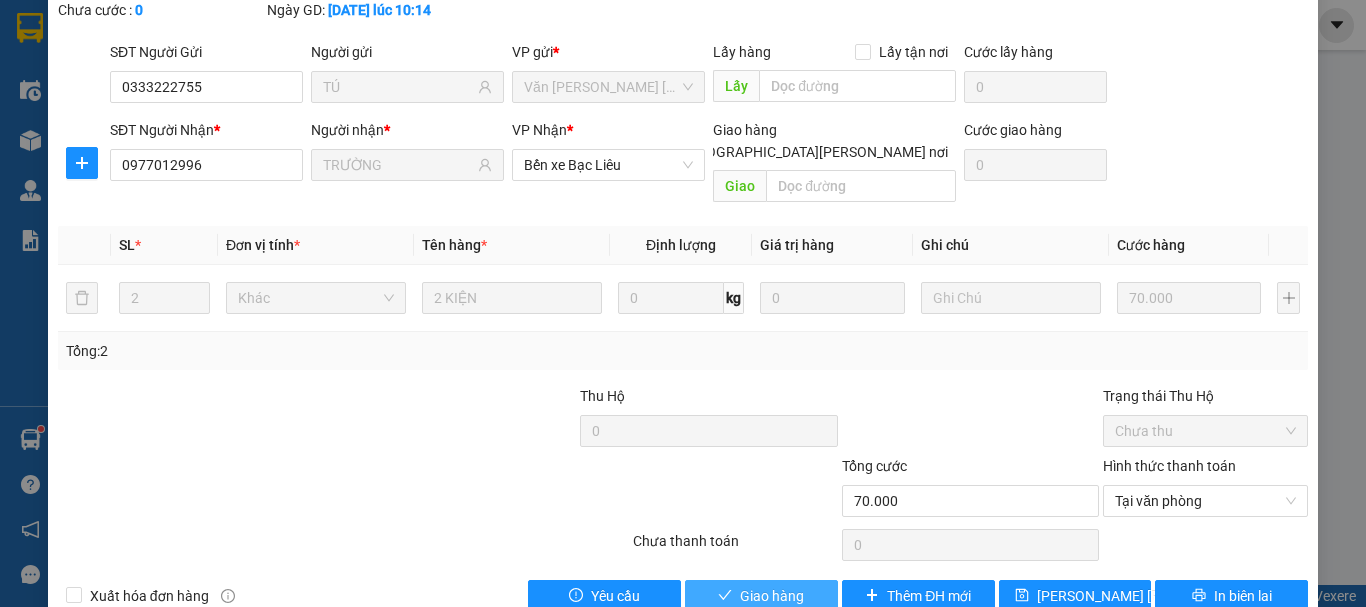 click on "Giao hàng" at bounding box center (772, 596) 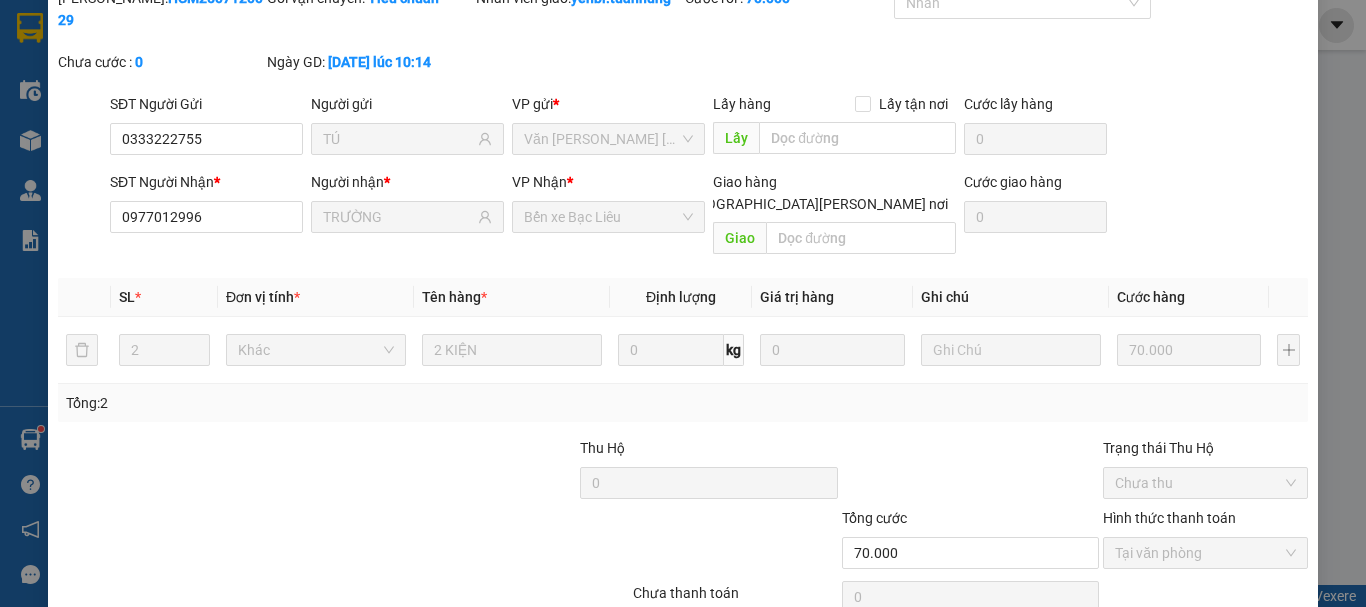 scroll, scrollTop: 0, scrollLeft: 0, axis: both 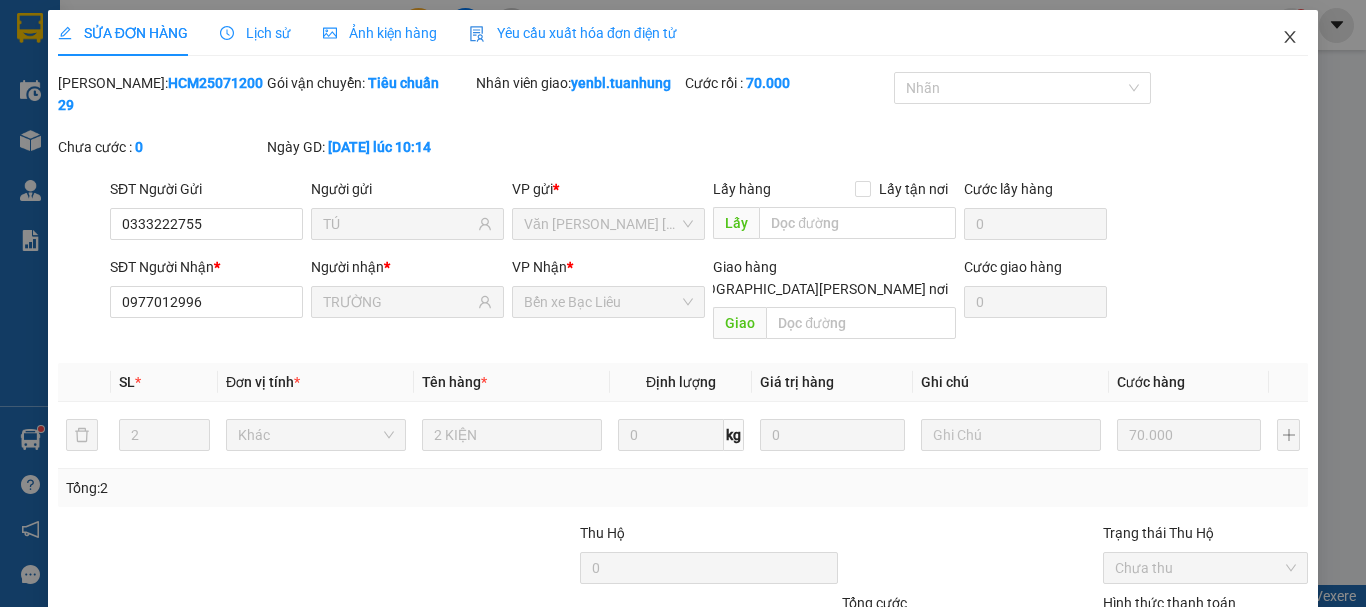click 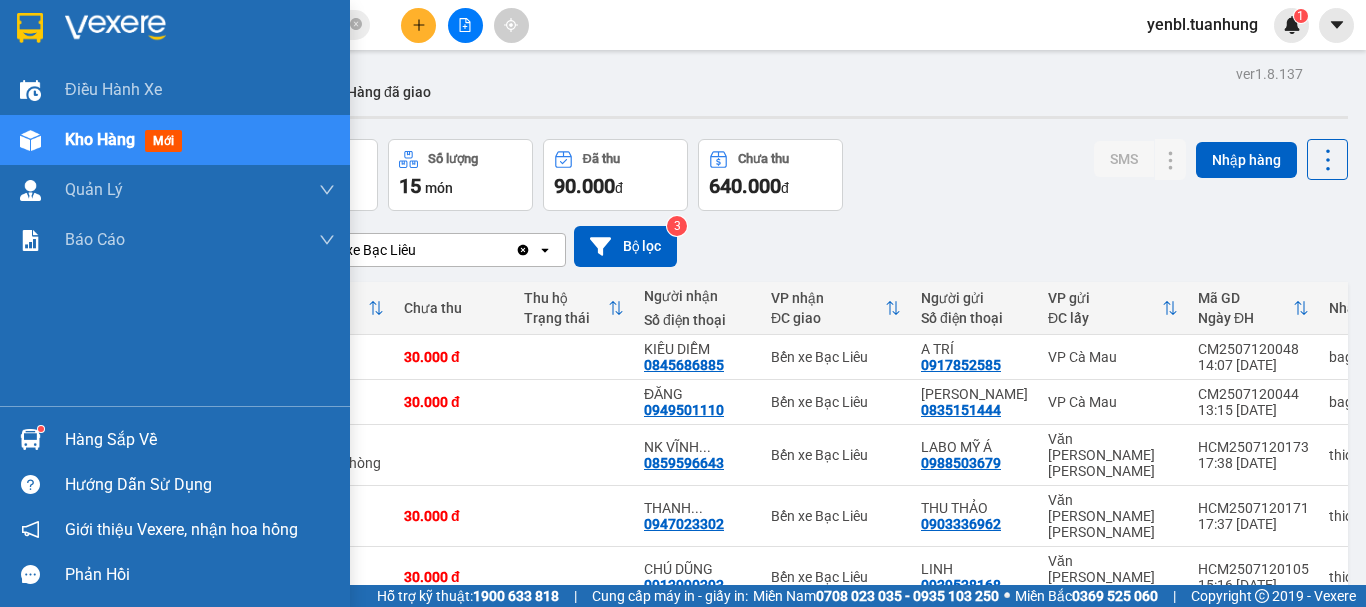 drag, startPoint x: 46, startPoint y: 441, endPoint x: 56, endPoint y: 433, distance: 12.806249 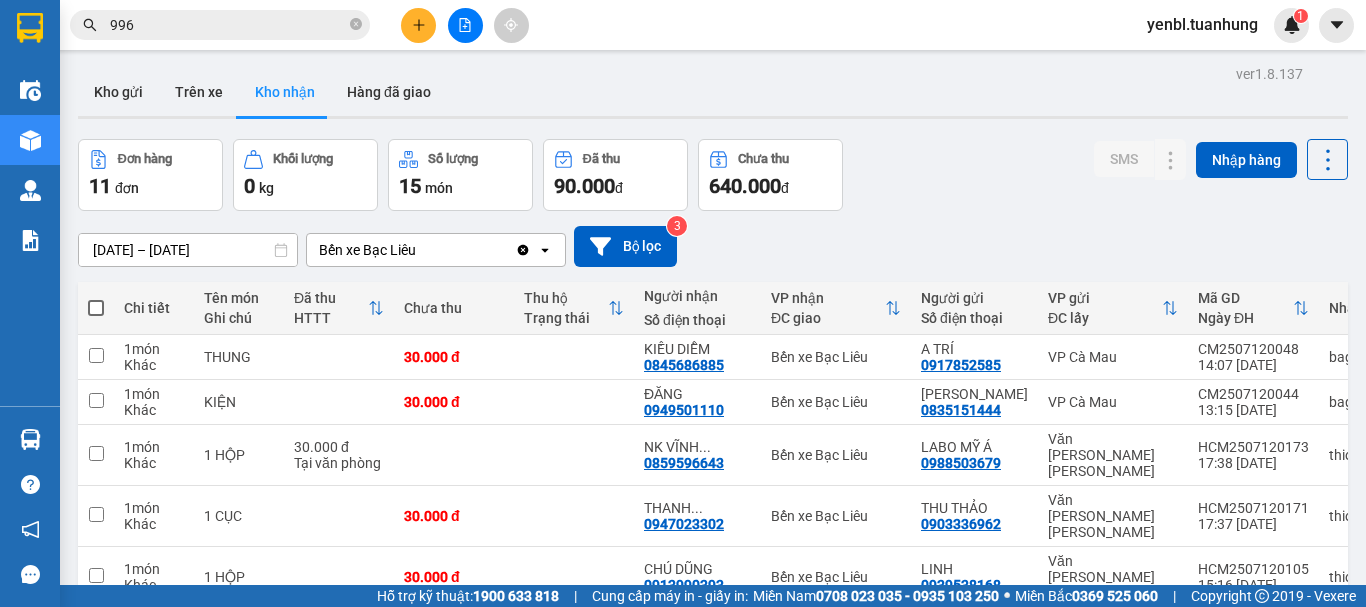 click on "Kết quả [PERSON_NAME] ( 764 )  Bộ lọc  Mã ĐH Trạng thái Món hàng Thu hộ Tổng [PERSON_NAME] [PERSON_NAME] Người gửi VP Gửi Người [PERSON_NAME] [PERSON_NAME] HCM2507120029 10:14 [DATE] [PERSON_NAME]   69H-019.54 06:47 [DATE] 2 [PERSON_NAME]:  2 70.000 70.000 0333222755 [GEOGRAPHIC_DATA][PERSON_NAME][PERSON_NAME] 0977012 996 [PERSON_NAME] xe Bạc Liêu CM2504100026 11:22 [DATE] [PERSON_NAME]   69B-000.65 19:51 [DATE] [PERSON_NAME]:  1 30.000 0918699233 HẢI VP Cà Mau 0708826 996 TRÍ [GEOGRAPHIC_DATA][PERSON_NAME][PERSON_NAME] 12:20 [DATE] [PERSON_NAME]   69H-019.51 06:13 [DATE] 2 CỤC SL:  2 100.000 0909655605 [PERSON_NAME][GEOGRAPHIC_DATA][PERSON_NAME] 0913986 996 [PERSON_NAME] xe Năm Căn CM2503230096 17:56 [DATE] [PERSON_NAME]   69H-019.54 05:41 [DATE] [PERSON_NAME]:  1 30.000 0939054084 NHƯ VP Cà Mau 0939759 996 HÙNG Văn [PERSON_NAME][GEOGRAPHIC_DATA][PERSON_NAME] 18:28 [DATE] [PERSON_NAME]   69E-001.97 05:33 [DATE] CỤC SL:  1 30.000 0949699 996 THOẠI VP Cà Mau 0935488788 [GEOGRAPHIC_DATA][PERSON_NAME][PERSON_NAME] HCM2410090128   SL:  2" at bounding box center [683, 303] 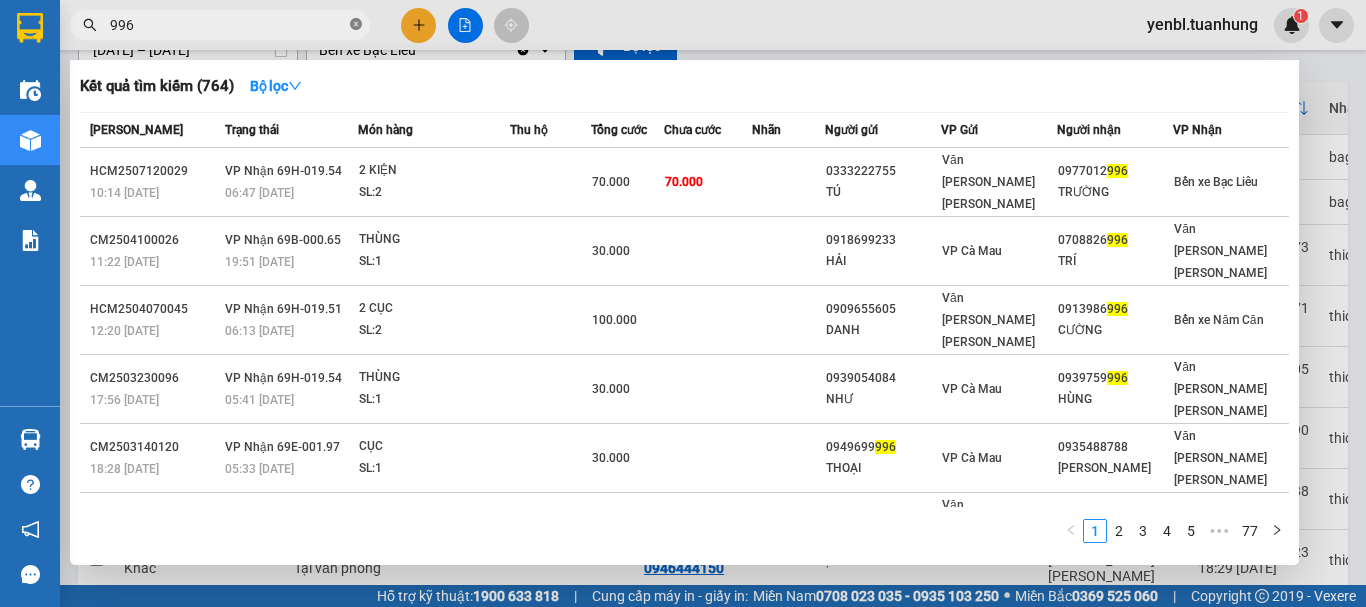 click 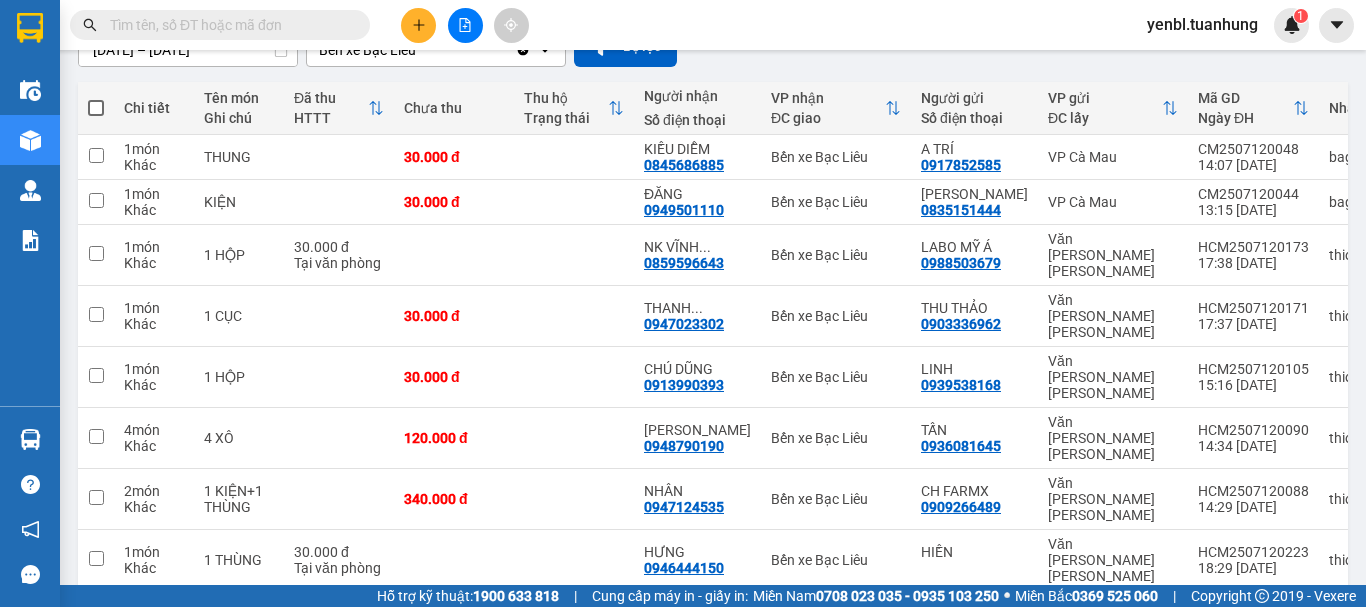 click at bounding box center [228, 25] 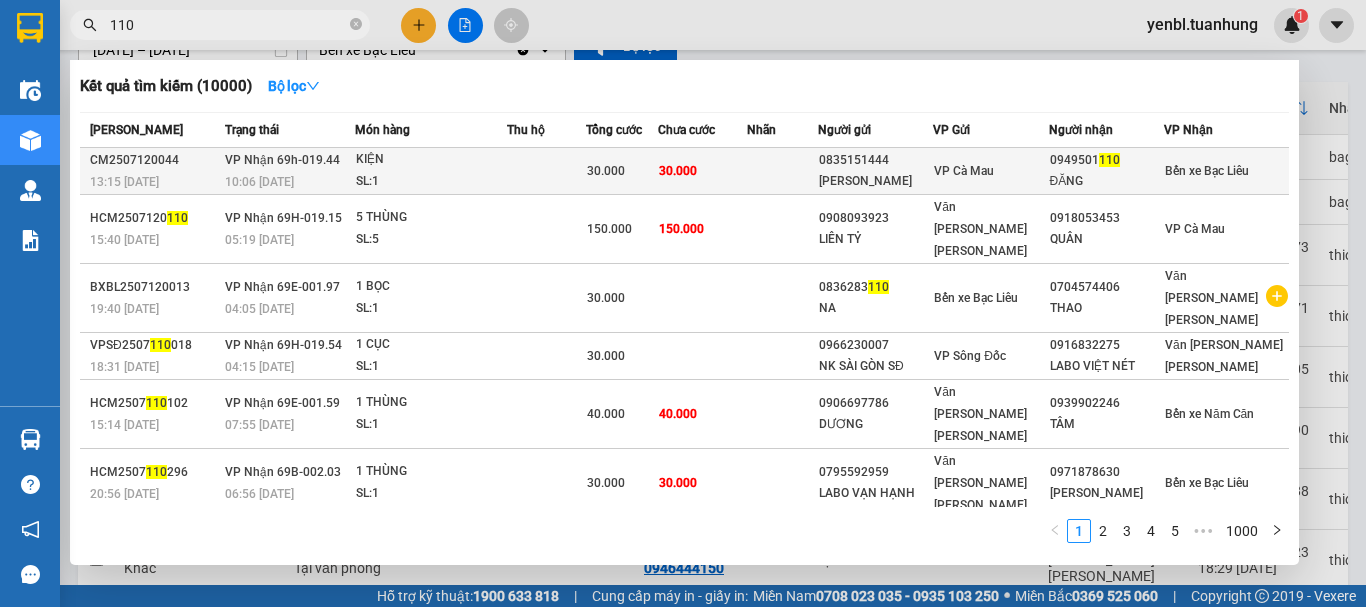 type on "110" 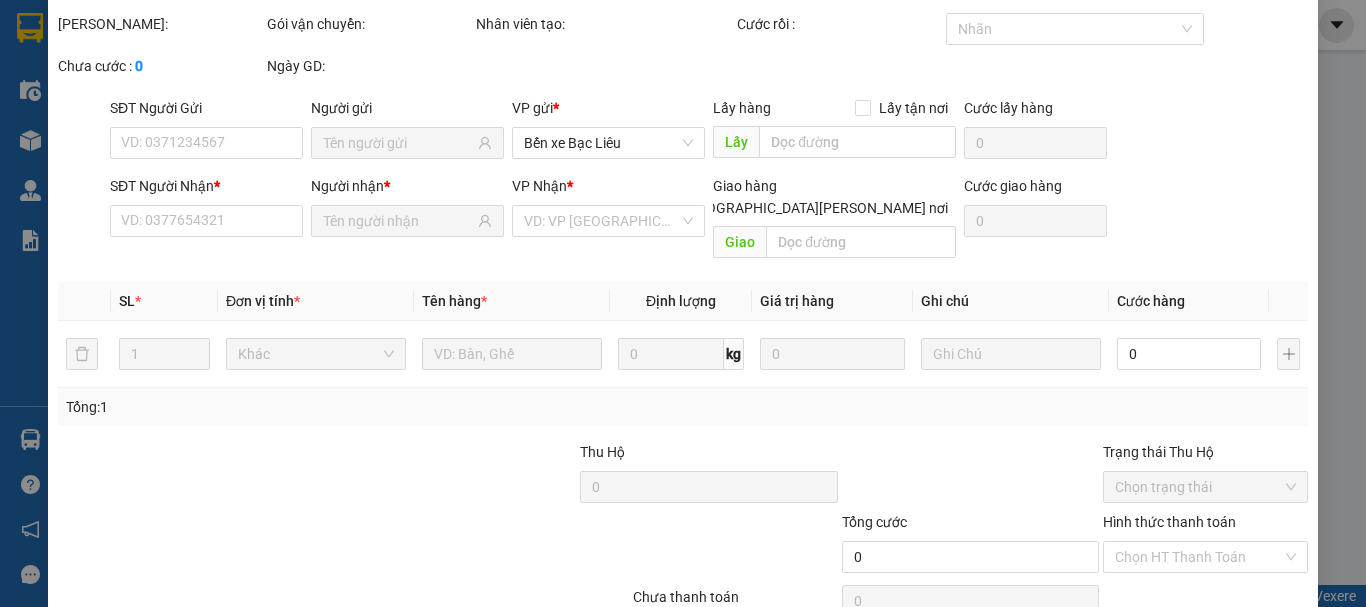 type on "0835151444" 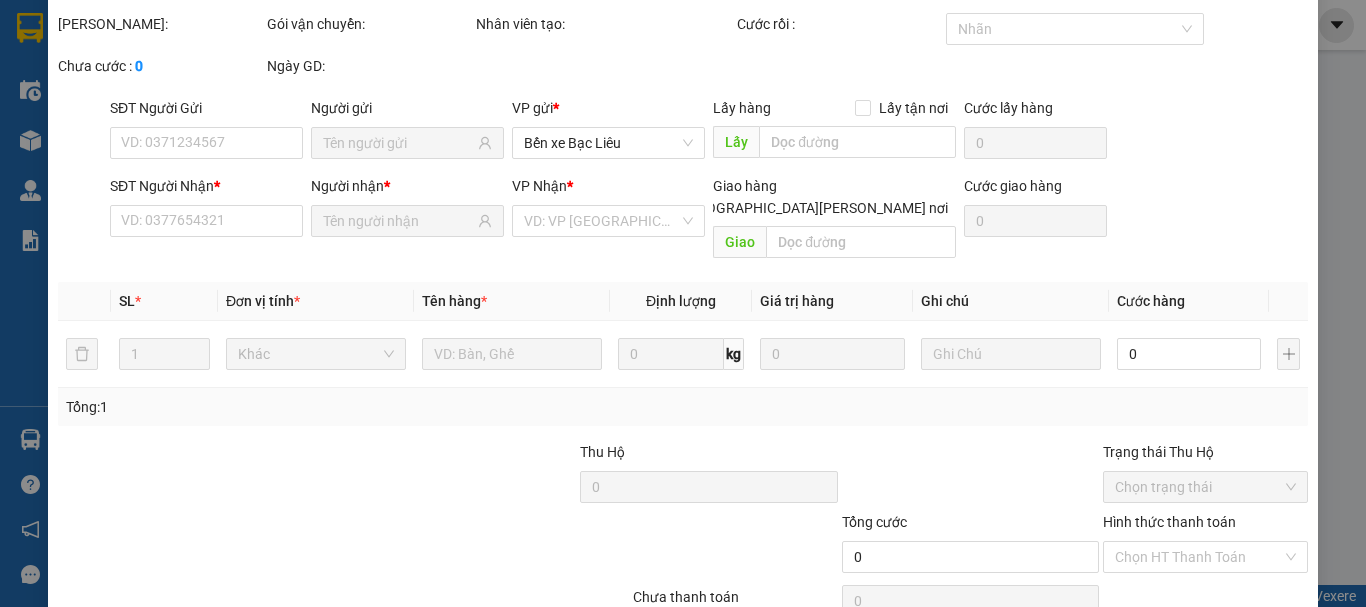 type on "ĐĂNG" 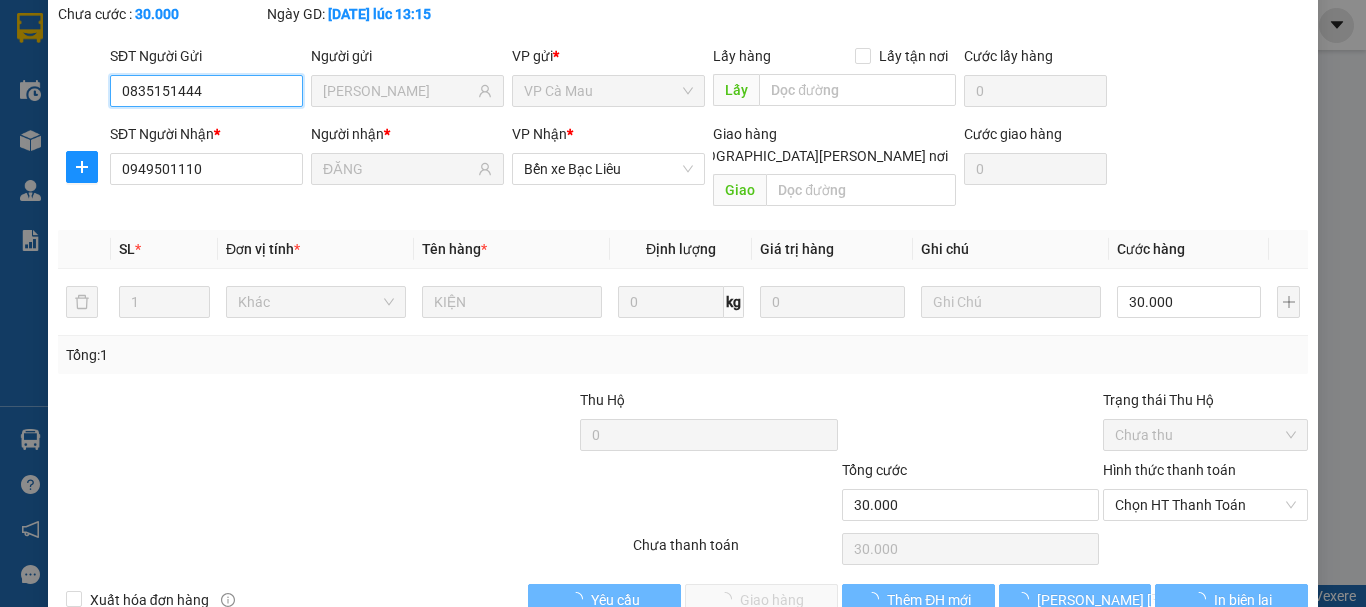 scroll, scrollTop: 159, scrollLeft: 0, axis: vertical 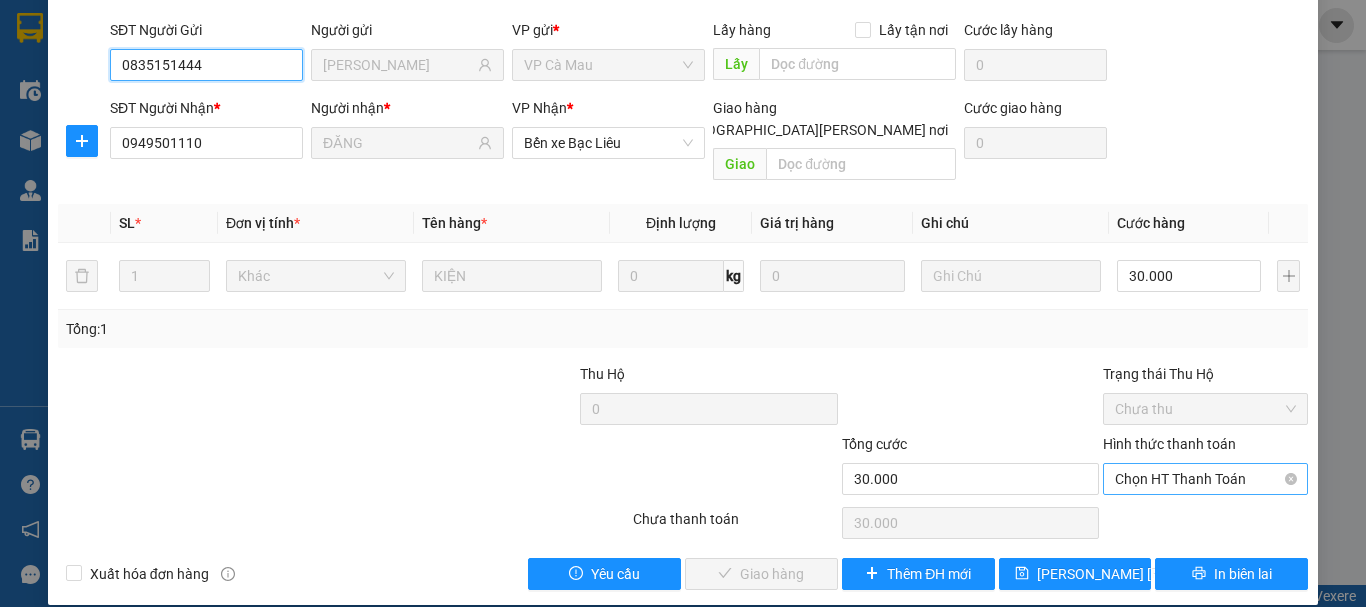 click on "Chọn HT Thanh Toán" at bounding box center (1205, 479) 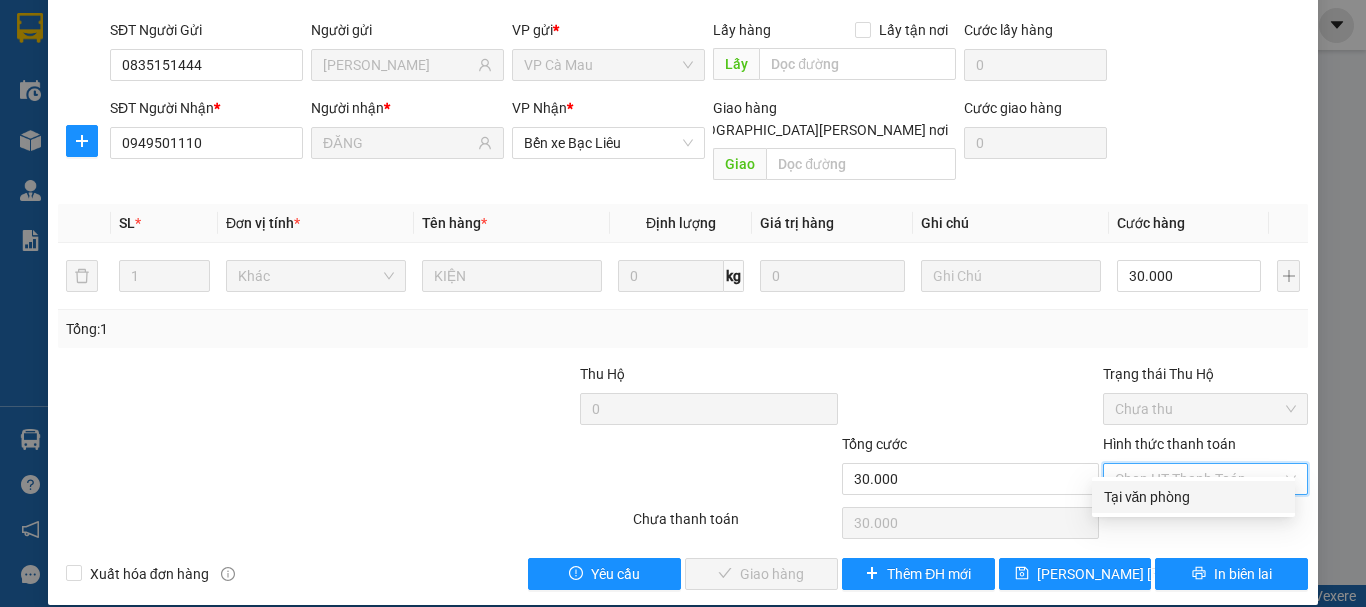 click on "Tại văn phòng" at bounding box center [1193, 497] 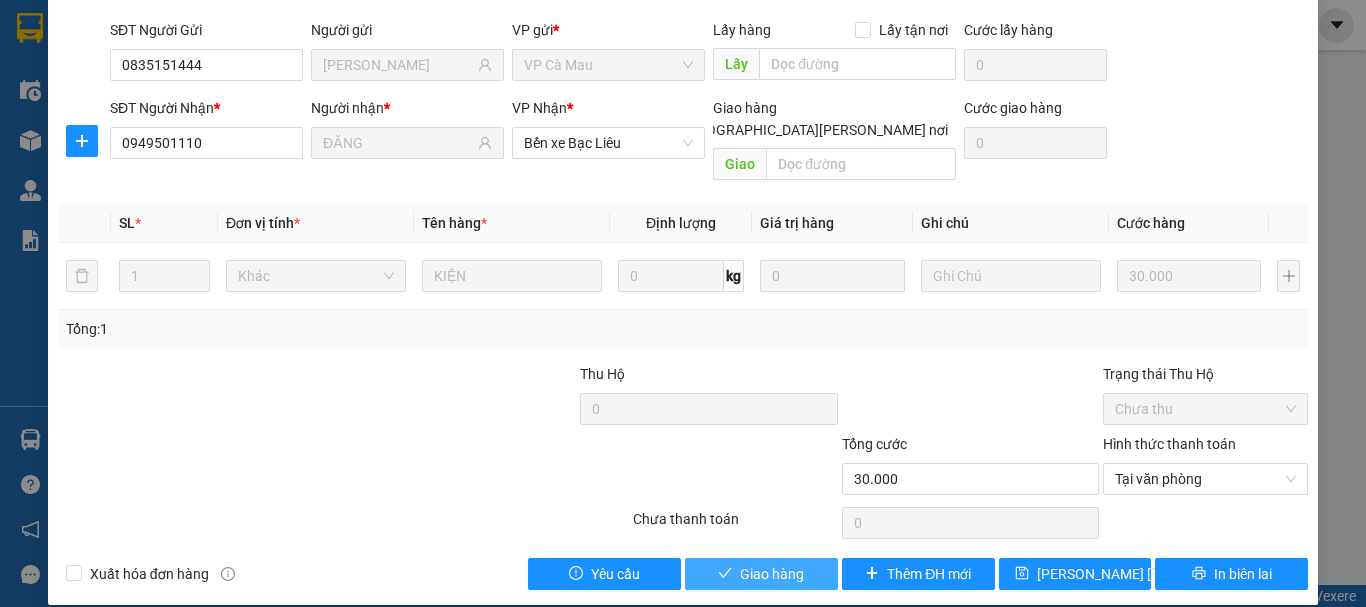 click on "Giao hàng" at bounding box center [761, 574] 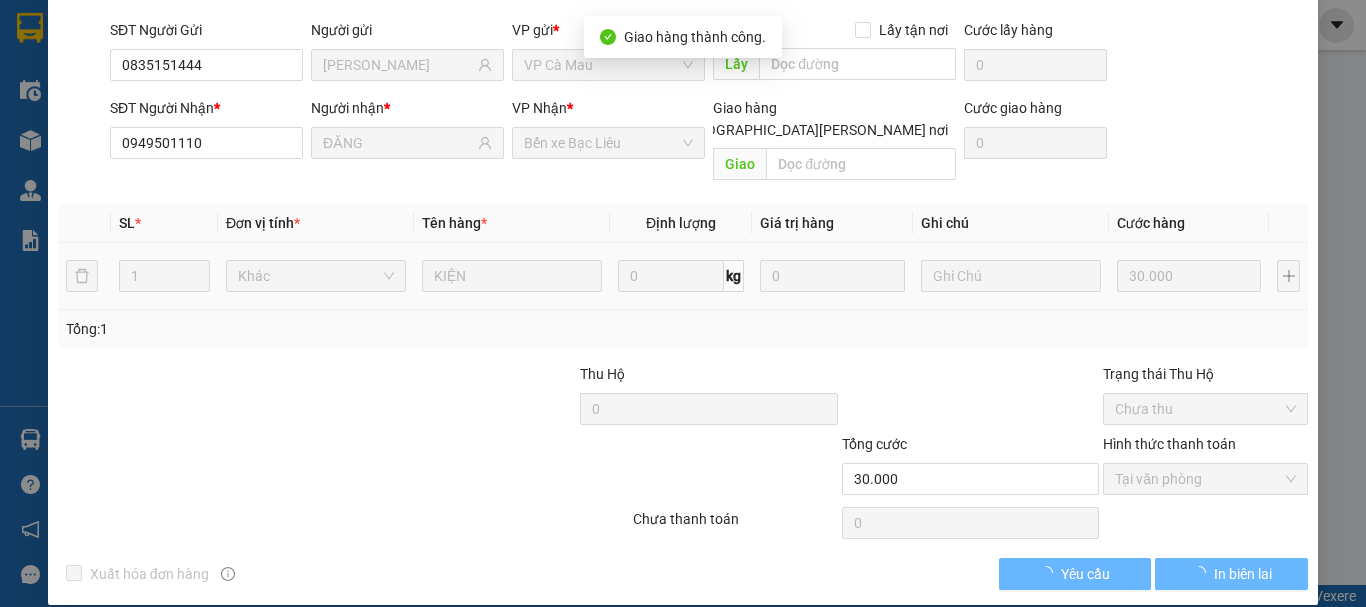 scroll, scrollTop: 0, scrollLeft: 0, axis: both 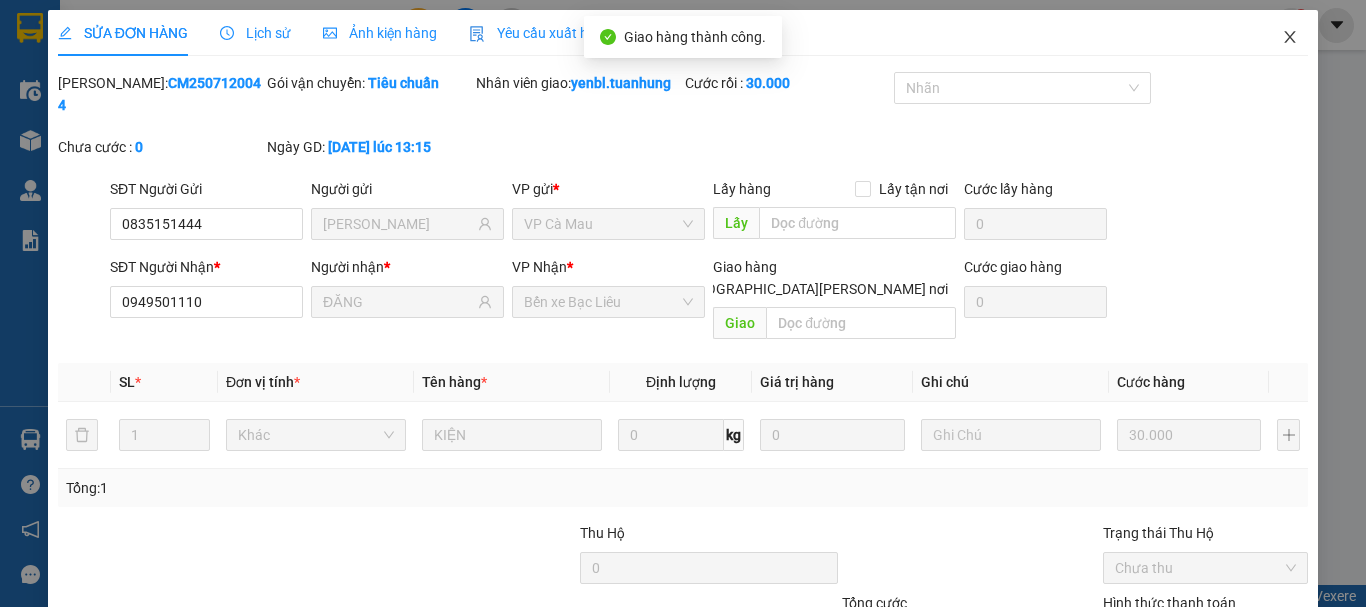click 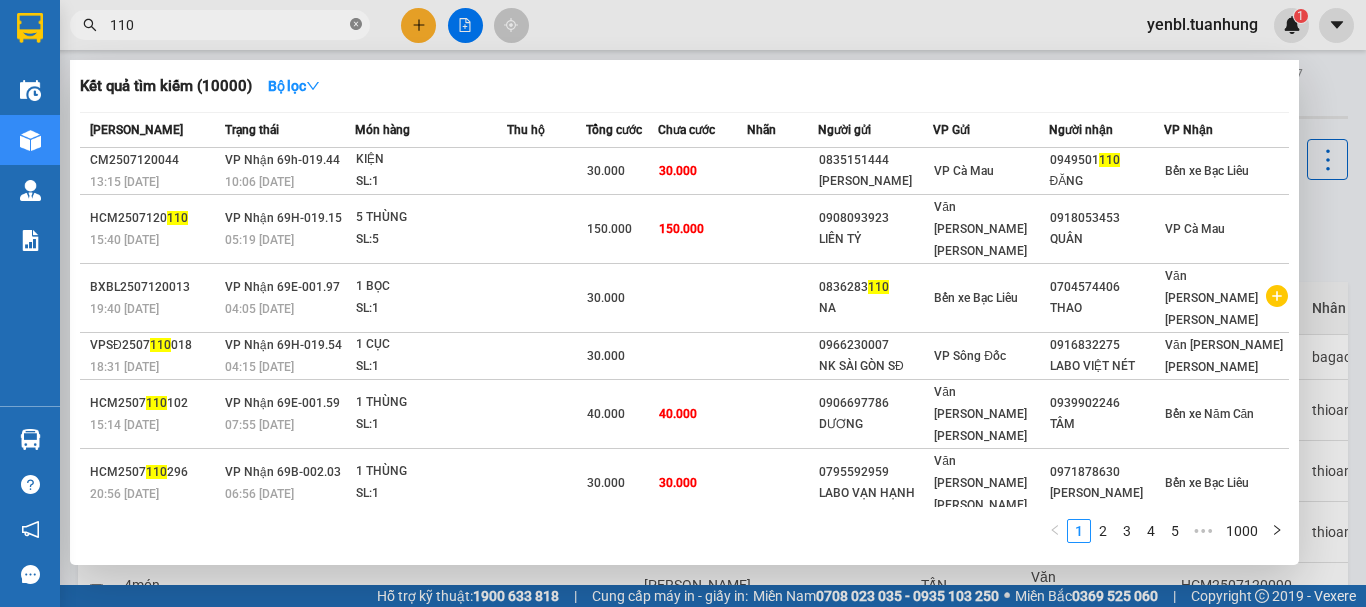 click 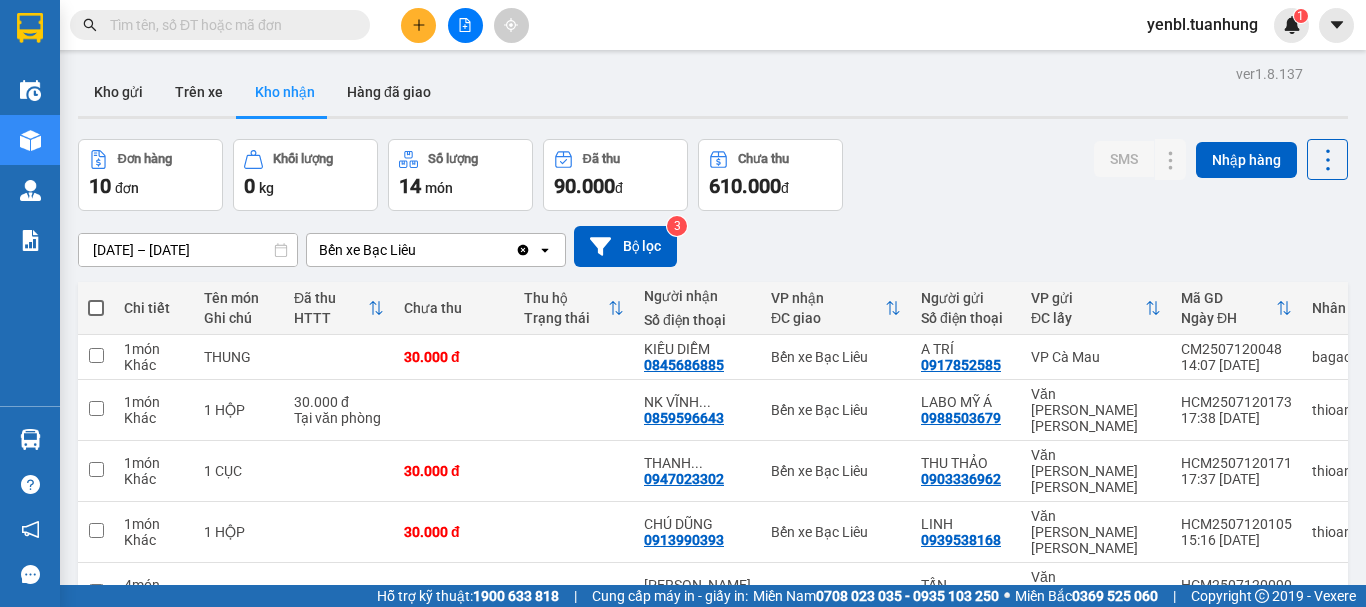 click at bounding box center [228, 25] 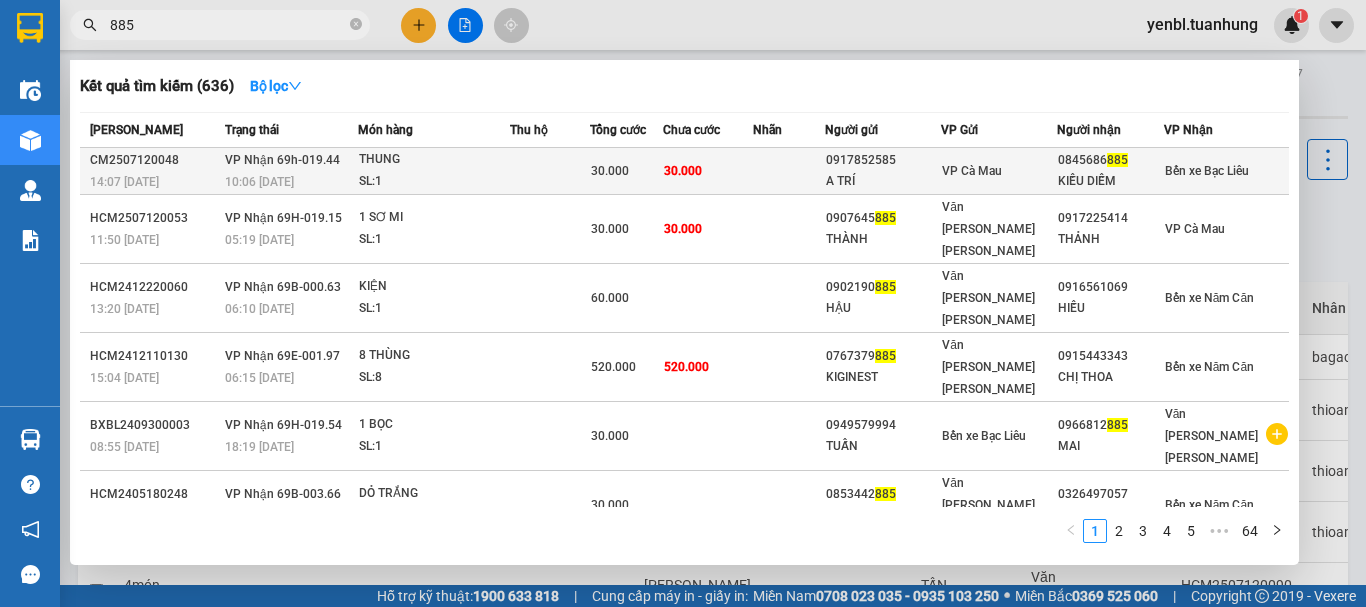type on "885" 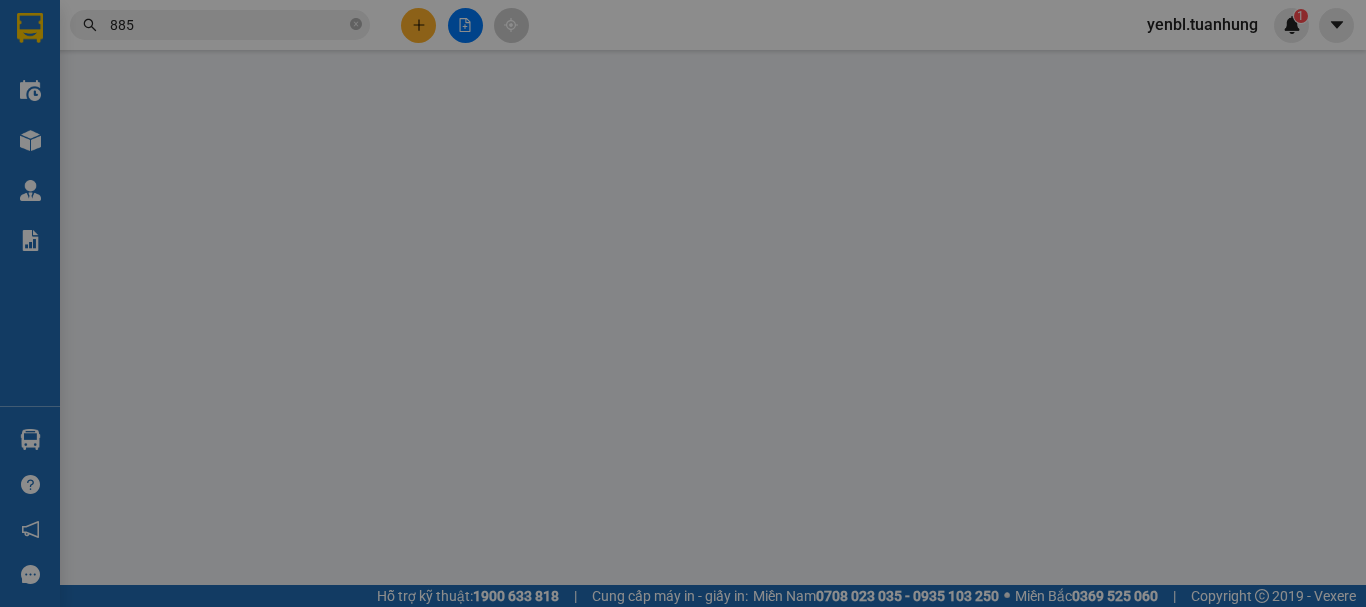 type on "0917852585" 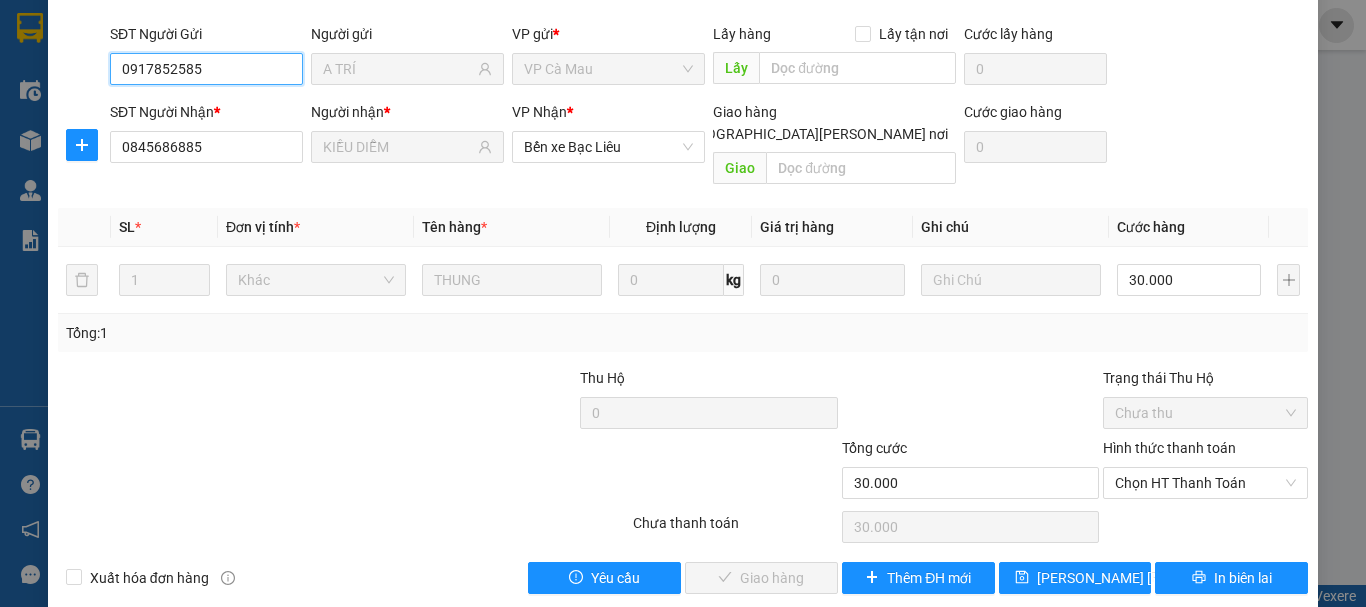 scroll, scrollTop: 159, scrollLeft: 0, axis: vertical 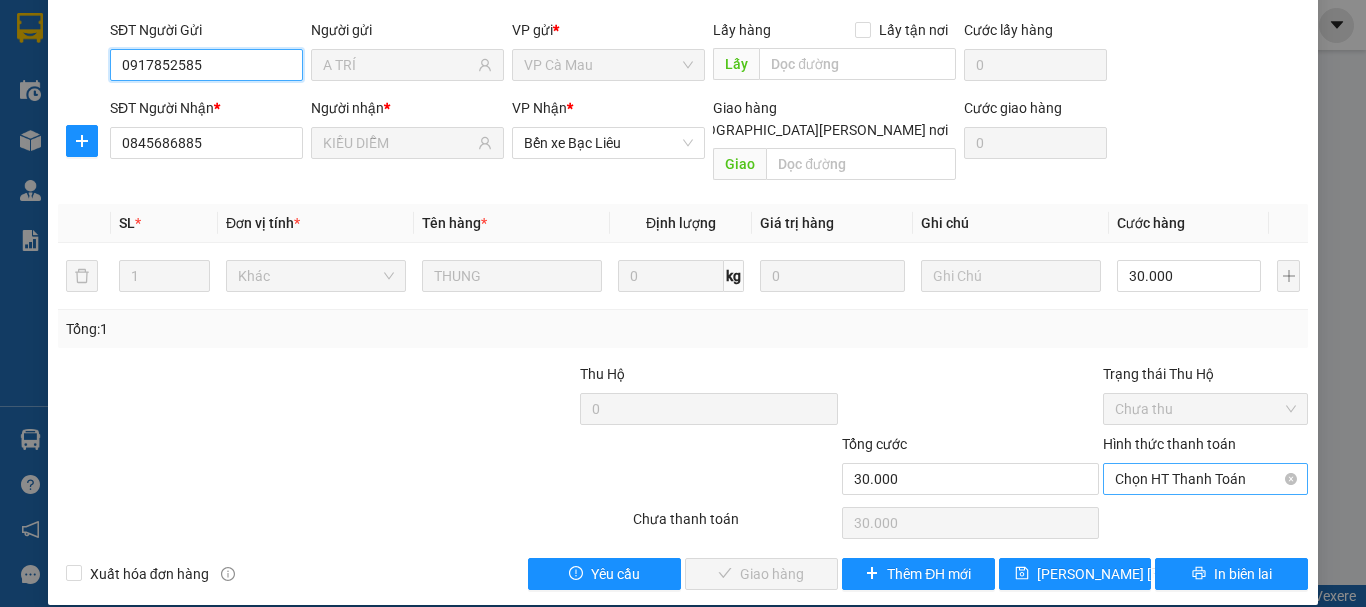 click on "Chọn HT Thanh Toán" at bounding box center (1205, 479) 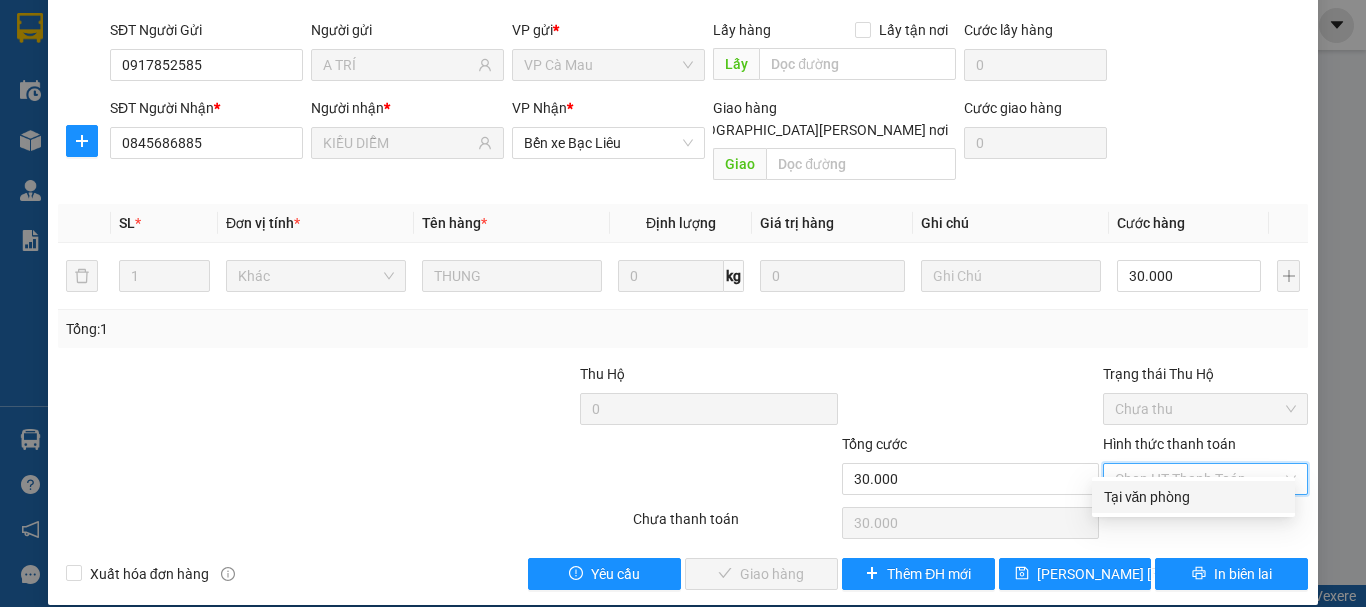 click on "Tại văn phòng" at bounding box center [1193, 497] 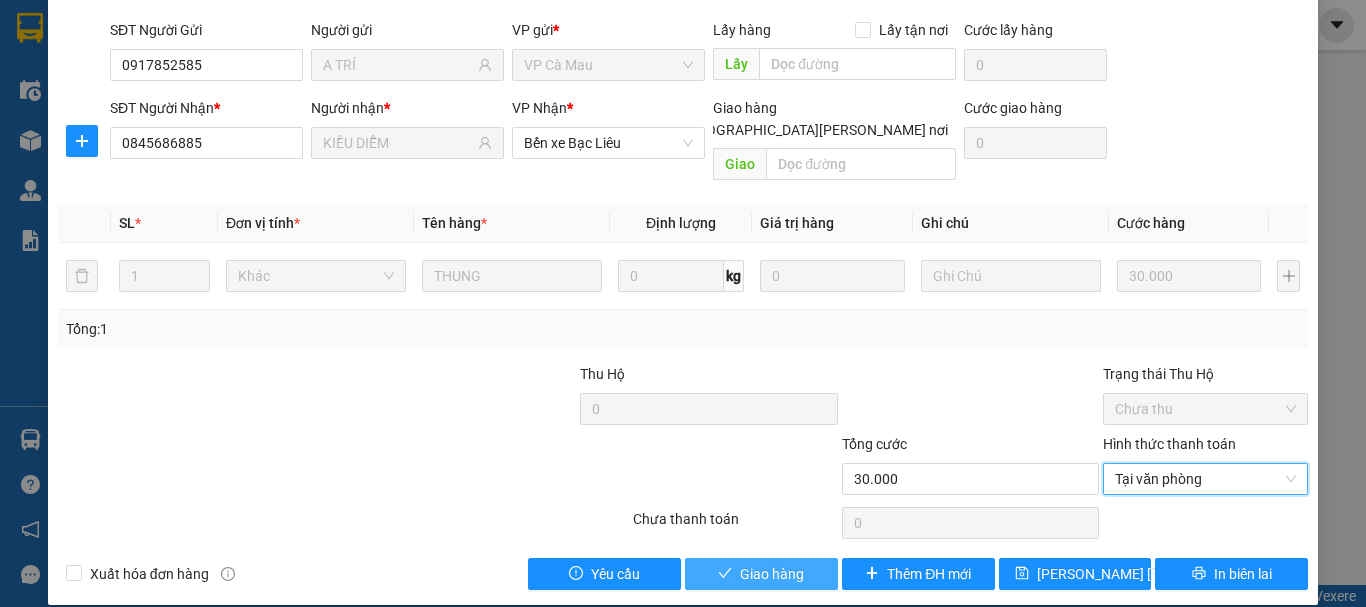 click on "Giao hàng" at bounding box center (772, 574) 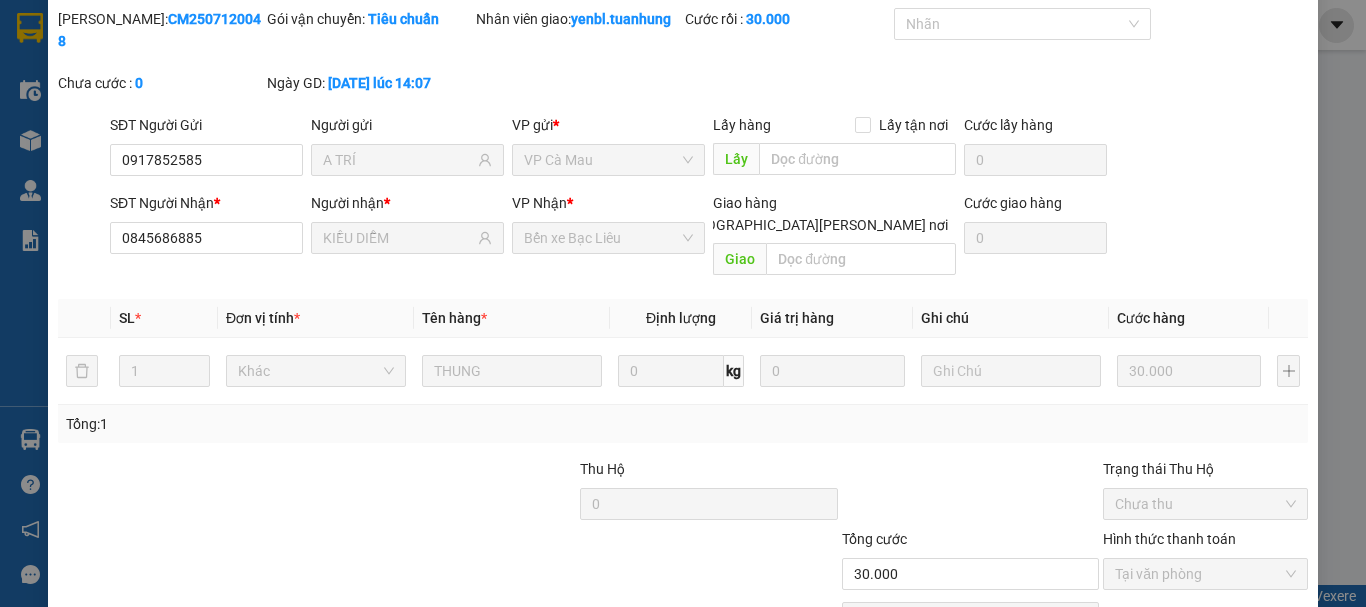 scroll, scrollTop: 0, scrollLeft: 0, axis: both 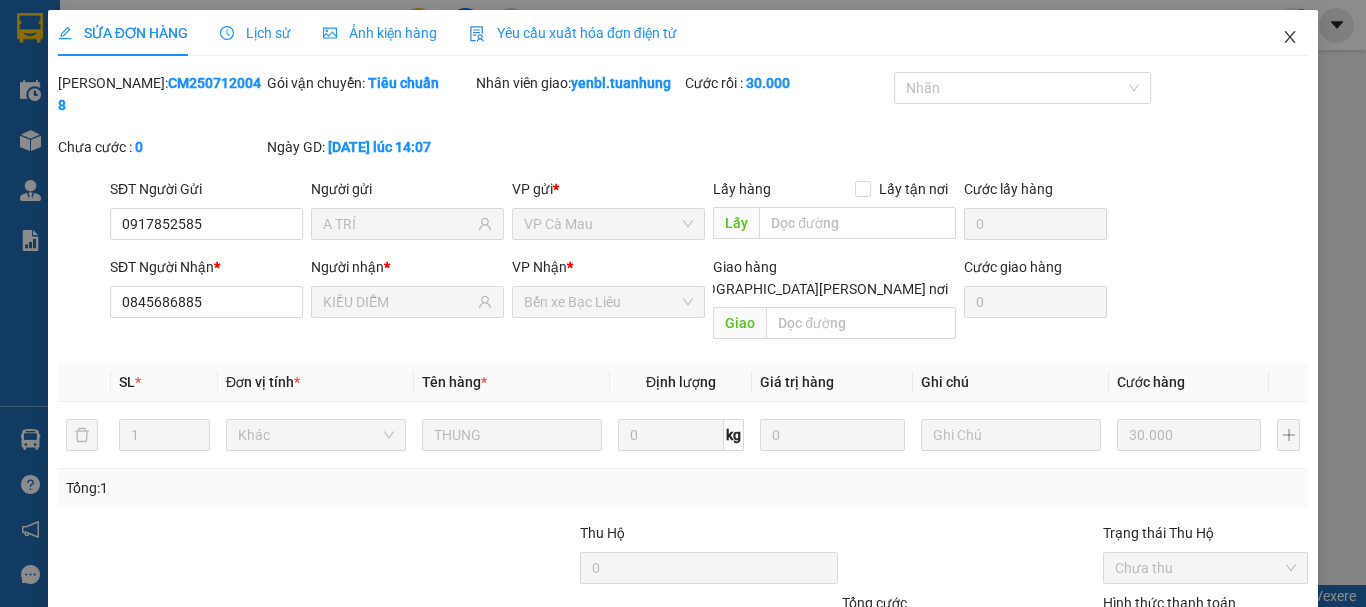 click 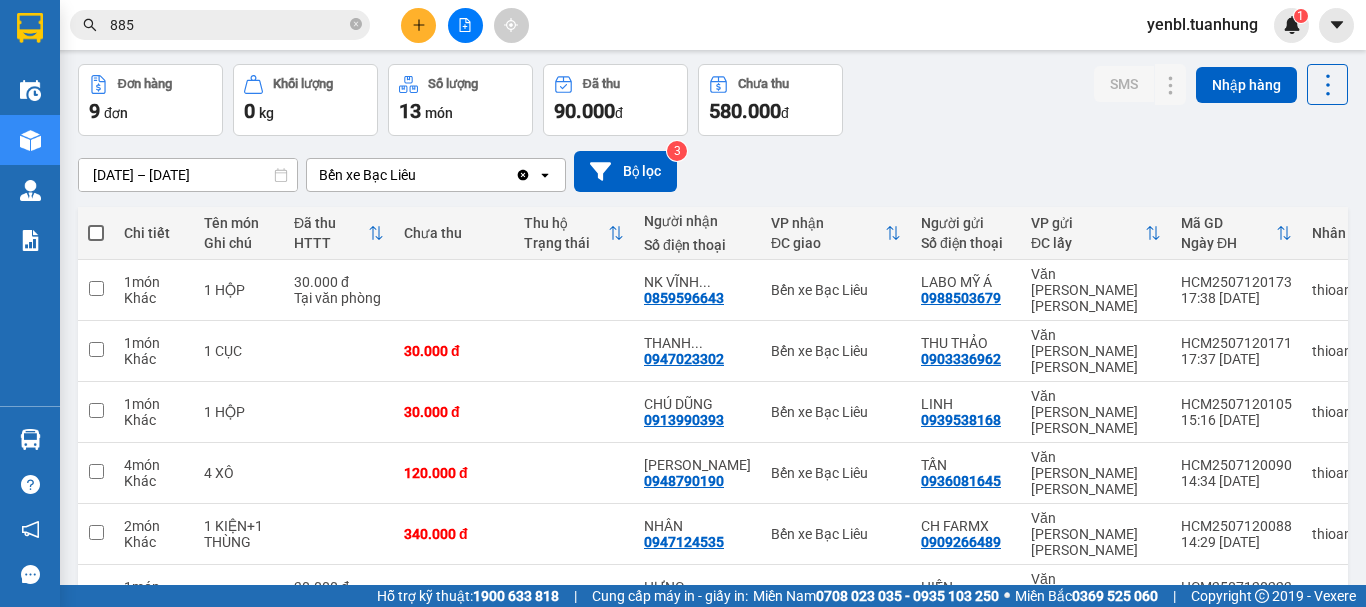 scroll, scrollTop: 0, scrollLeft: 0, axis: both 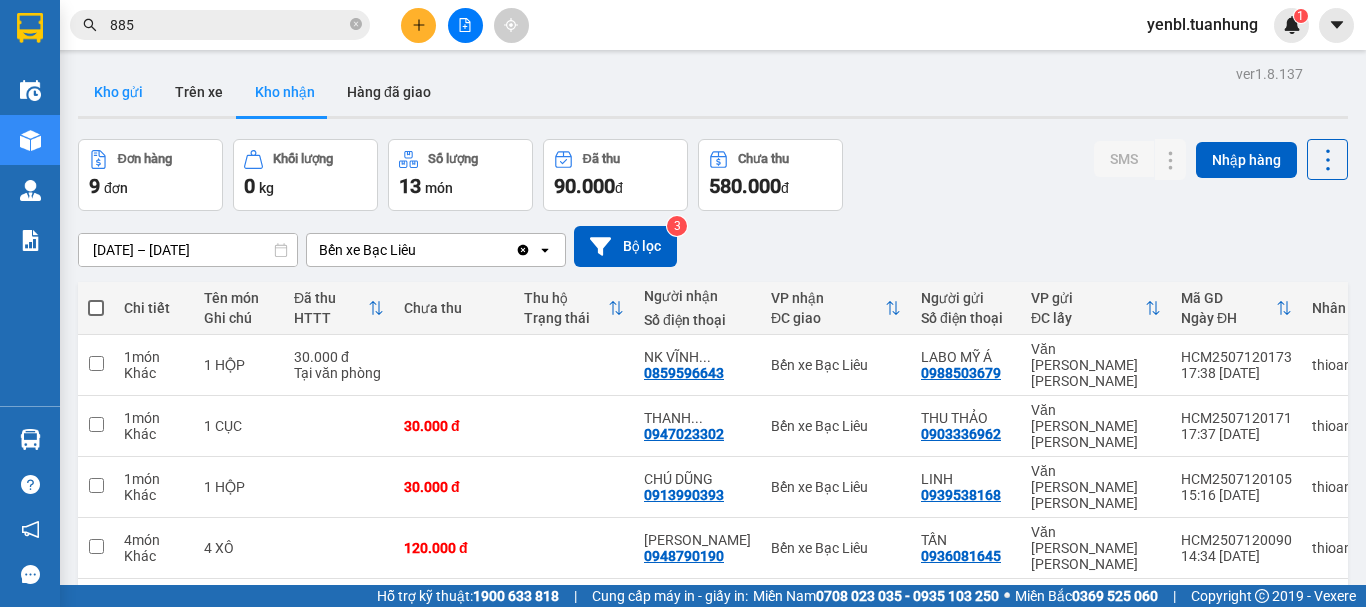click on "Kho gửi" at bounding box center [118, 92] 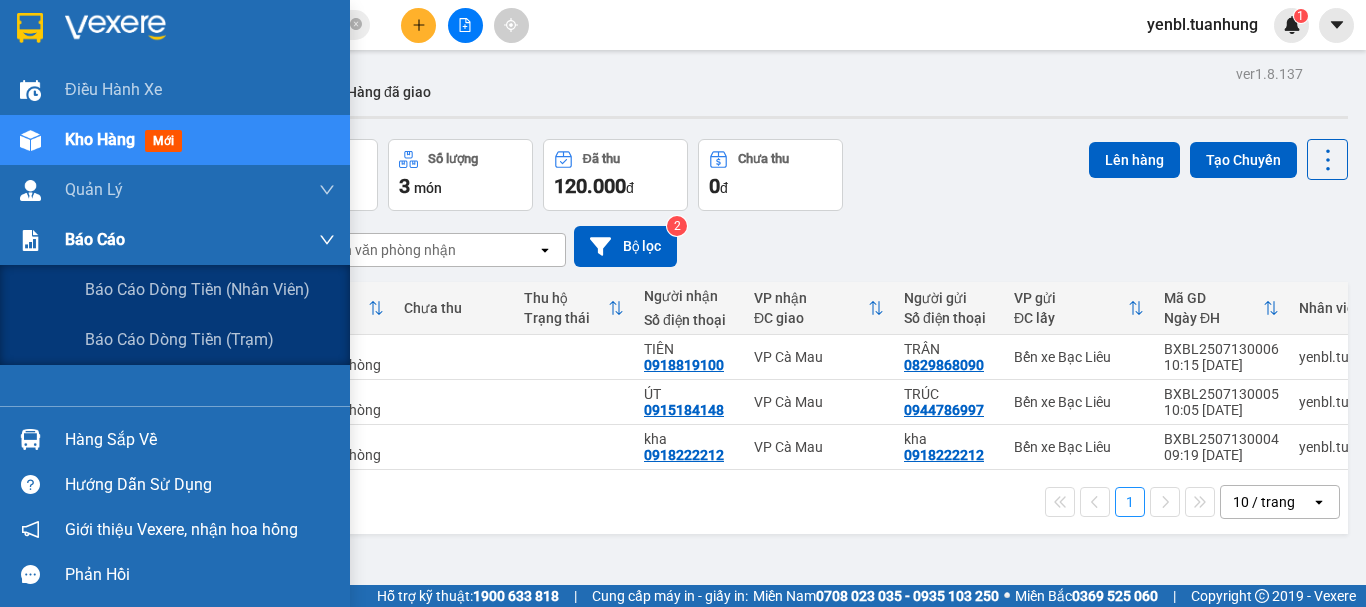 click on "Báo cáo" at bounding box center (175, 240) 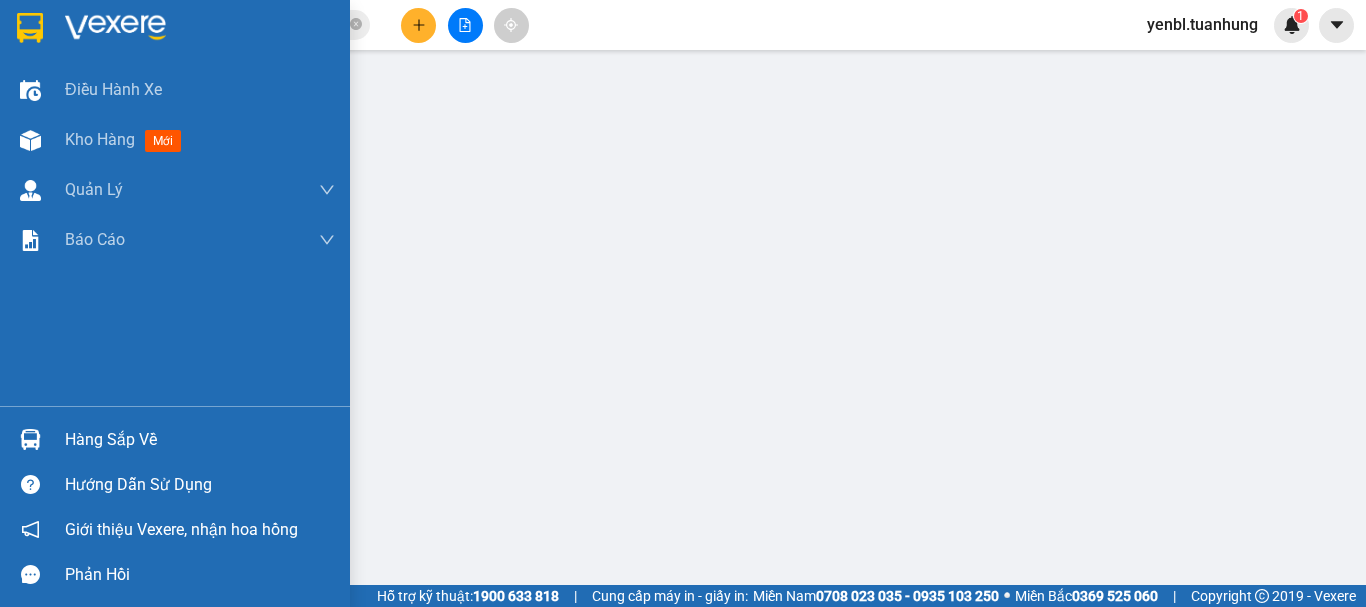 click on "Kho hàng mới" at bounding box center [175, 140] 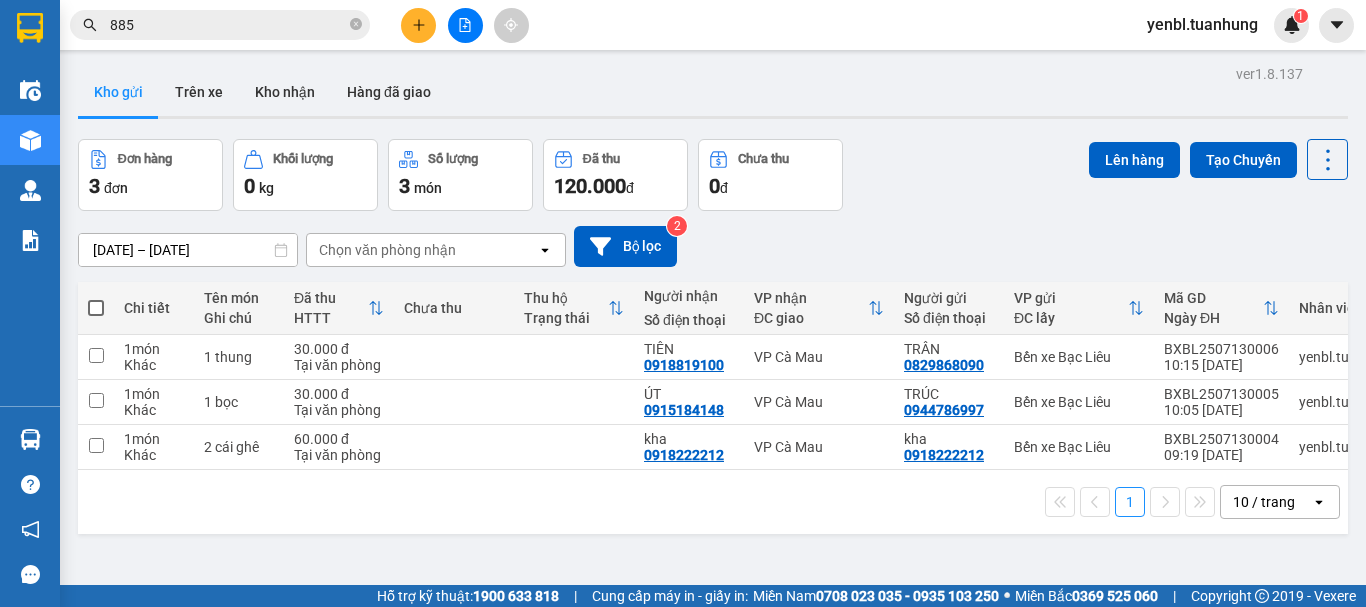 scroll, scrollTop: 0, scrollLeft: 0, axis: both 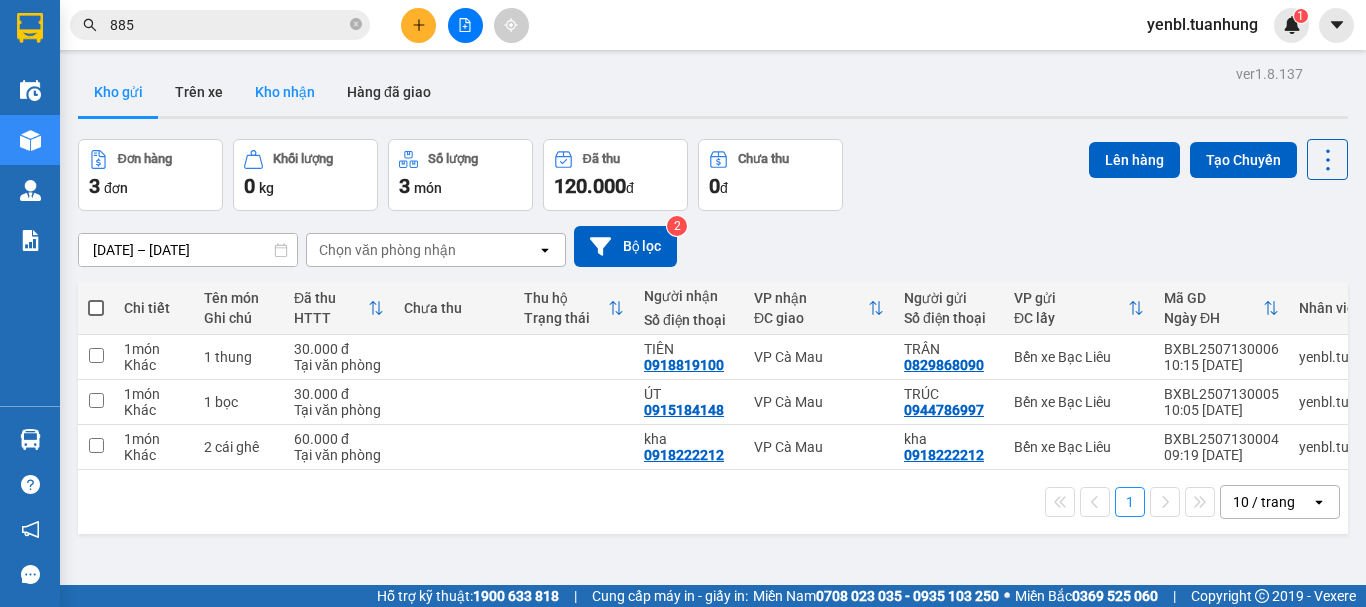 click on "Kho nhận" at bounding box center [285, 92] 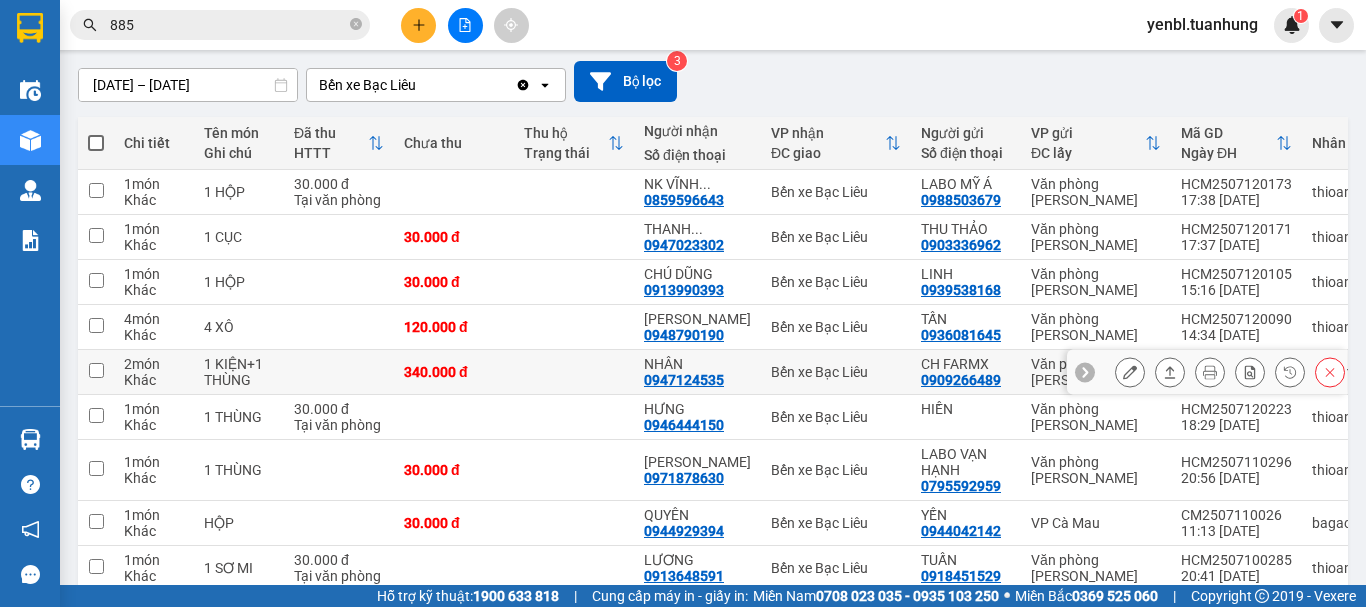 scroll, scrollTop: 200, scrollLeft: 0, axis: vertical 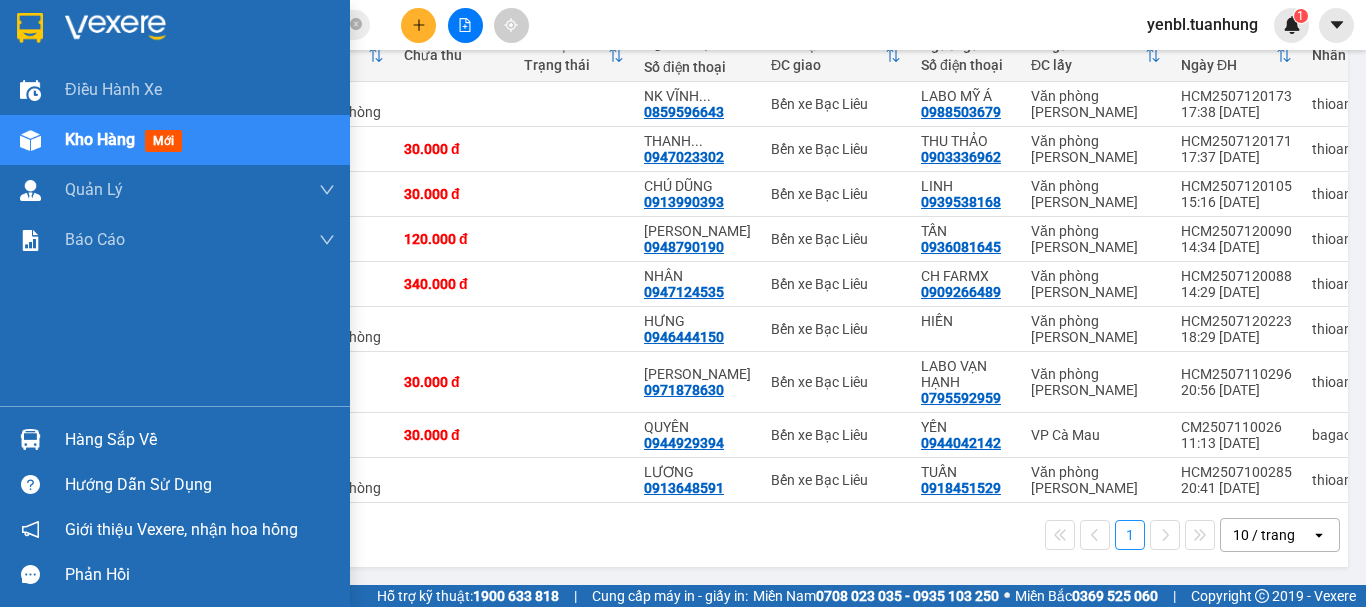 click on "Hàng sắp về" at bounding box center (175, 439) 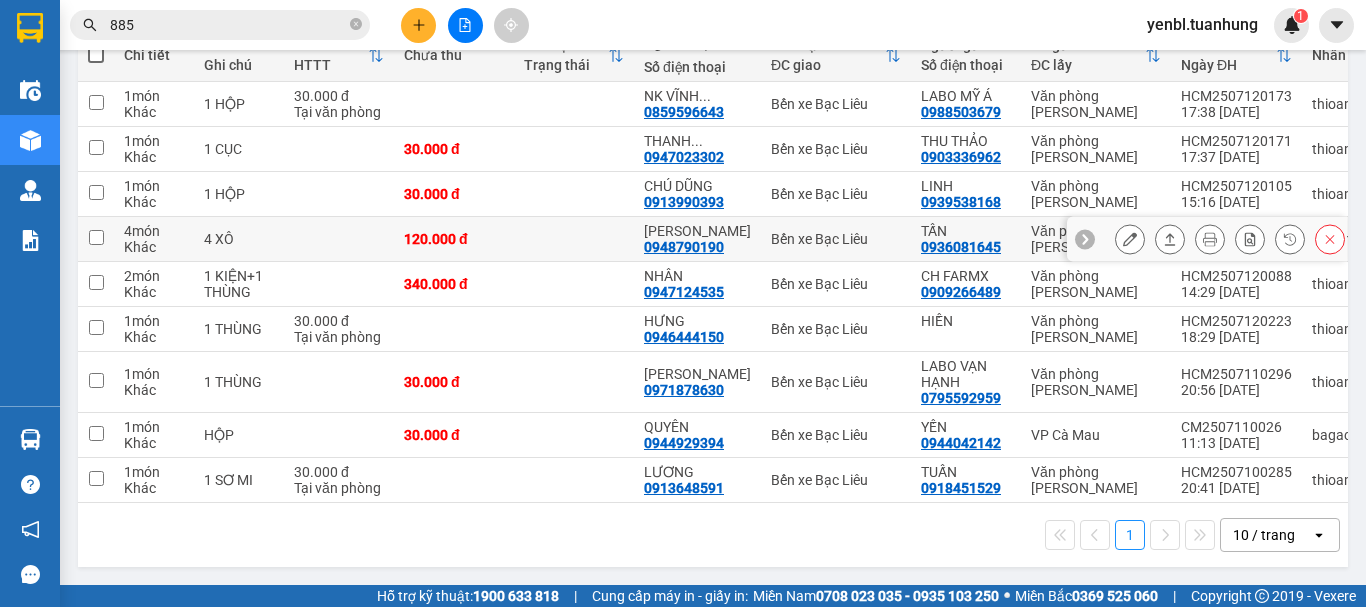click on "Kết quả tìm kiếm ( 636 )  Bộ lọc  Mã ĐH Trạng thái Món hàng Thu hộ Tổng cước Chưa cước Nhãn Người gửi VP Gửi Người nhận VP Nhận CM2507120048 14:07 - 12/07 VP Nhận   69h-019.44 10:06 - 13/07 THUNG SL:  1 30.000 30.000 0917852585 A TRÍ VP Cà Mau 0845686 885 KIỀU DIỄM Bến xe Bạc Liêu HCM2507120053 11:50 - 12/07 VP Nhận   69H-019.15 05:19 - 13/07 1 SƠ MI SL:  1 30.000 30.000 0907645 885 THÀNH Văn phòng Hồ Chí Minh 0917225414 THẢNH VP Cà Mau HCM2412220060 13:20 - 22/12 VP Nhận   69B-000.63 06:10 - 23/12 KIỆN SL:  1 60.000 0902190 885 HẬU Văn phòng Hồ Chí Minh 0916561069 HIẾU Bến xe Năm Căn HCM2412110130 15:04 - 11/12 VP Nhận   69E-001.97 06:15 - 12/12 8 THÙNG SL:  8 520.000 520.000 0767379 885 KIGINEST Văn phòng Hồ Chí Minh 0915443343 CHỊ  THOA Bến xe Năm Căn BXBL2409300003 08:55 - 30/09 VP Nhận   69H-019.54 18:19 - 30/09 1 BỌC SL:  1 30.000 0949579994 TUẤN Bến xe Bạc Liêu 0966812 885 MAI HCM2405180248" at bounding box center [683, 303] 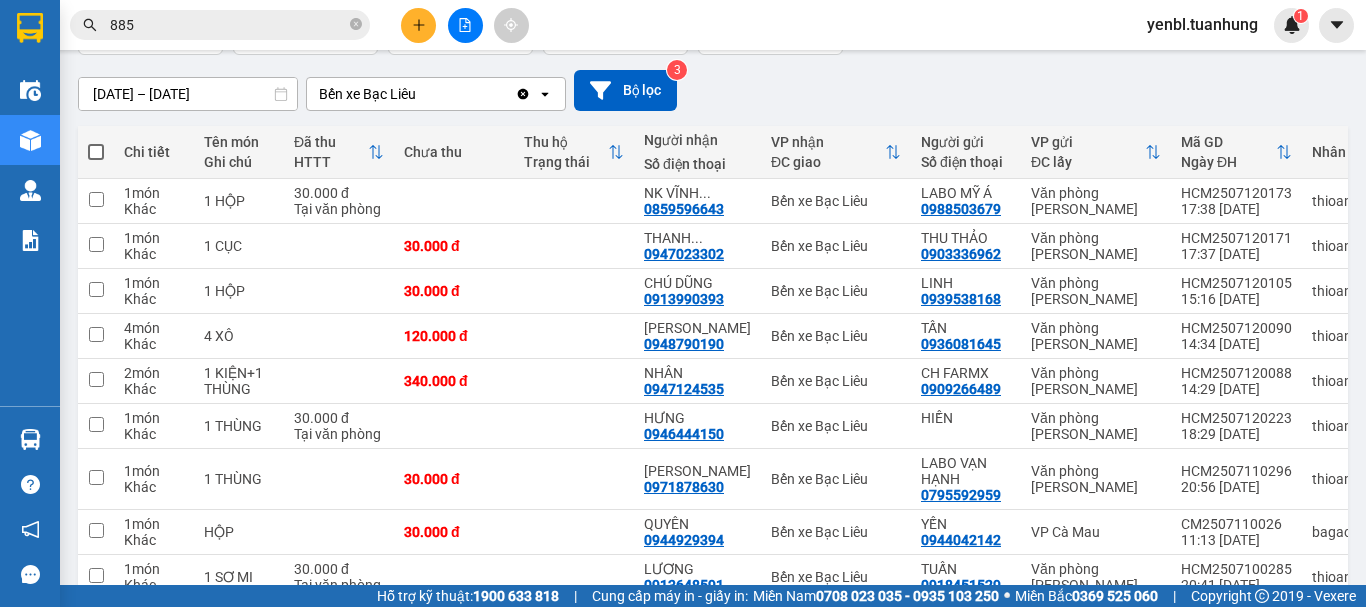 scroll, scrollTop: 0, scrollLeft: 0, axis: both 